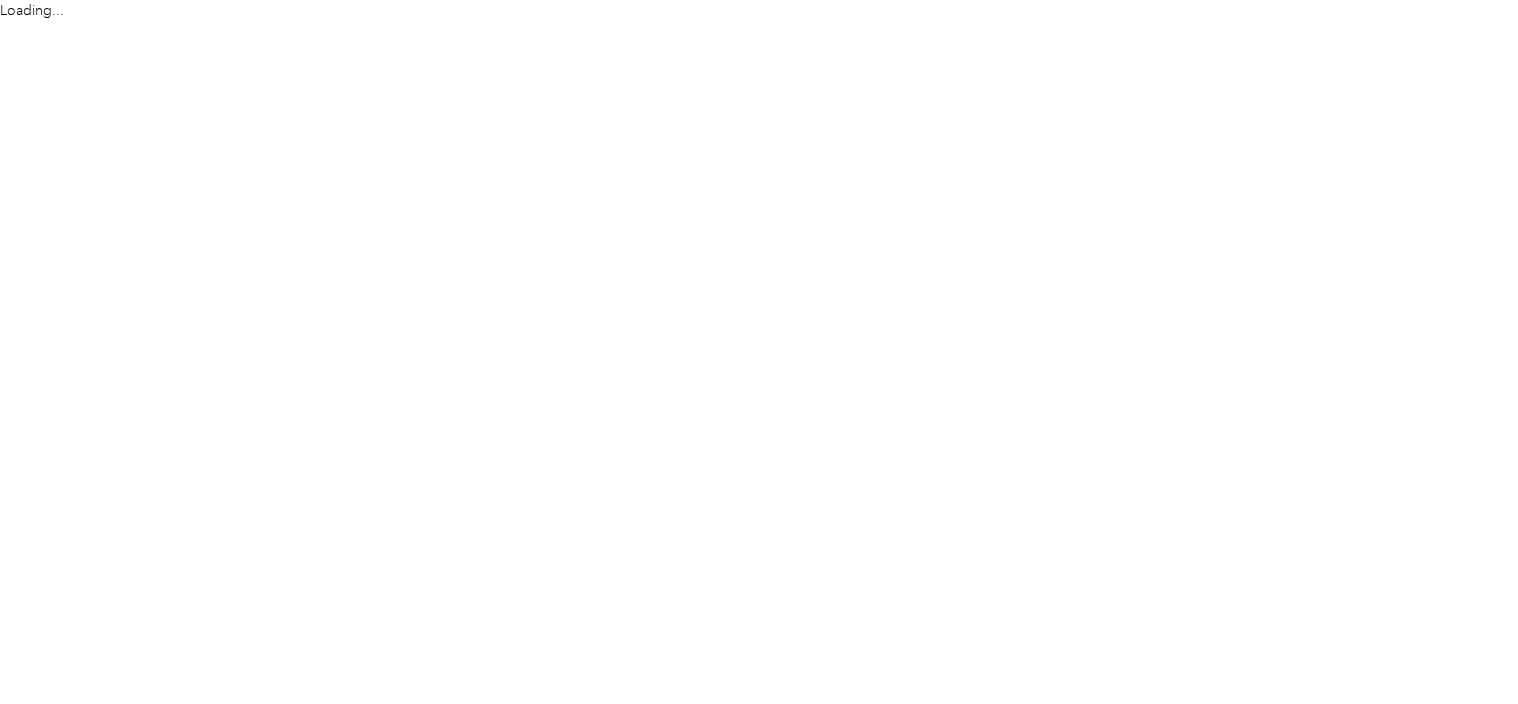 scroll, scrollTop: 0, scrollLeft: 0, axis: both 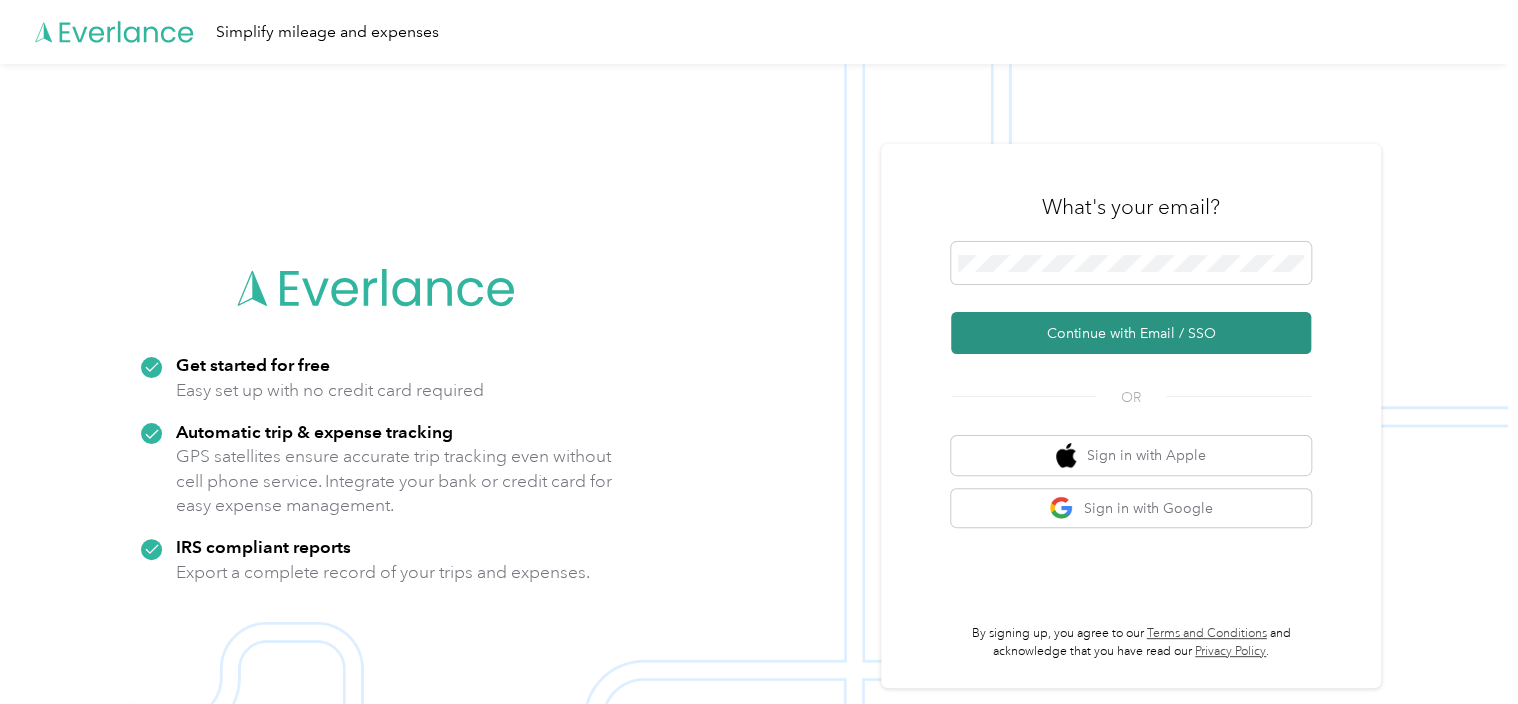 click on "Continue with Email / SSO" at bounding box center [1131, 333] 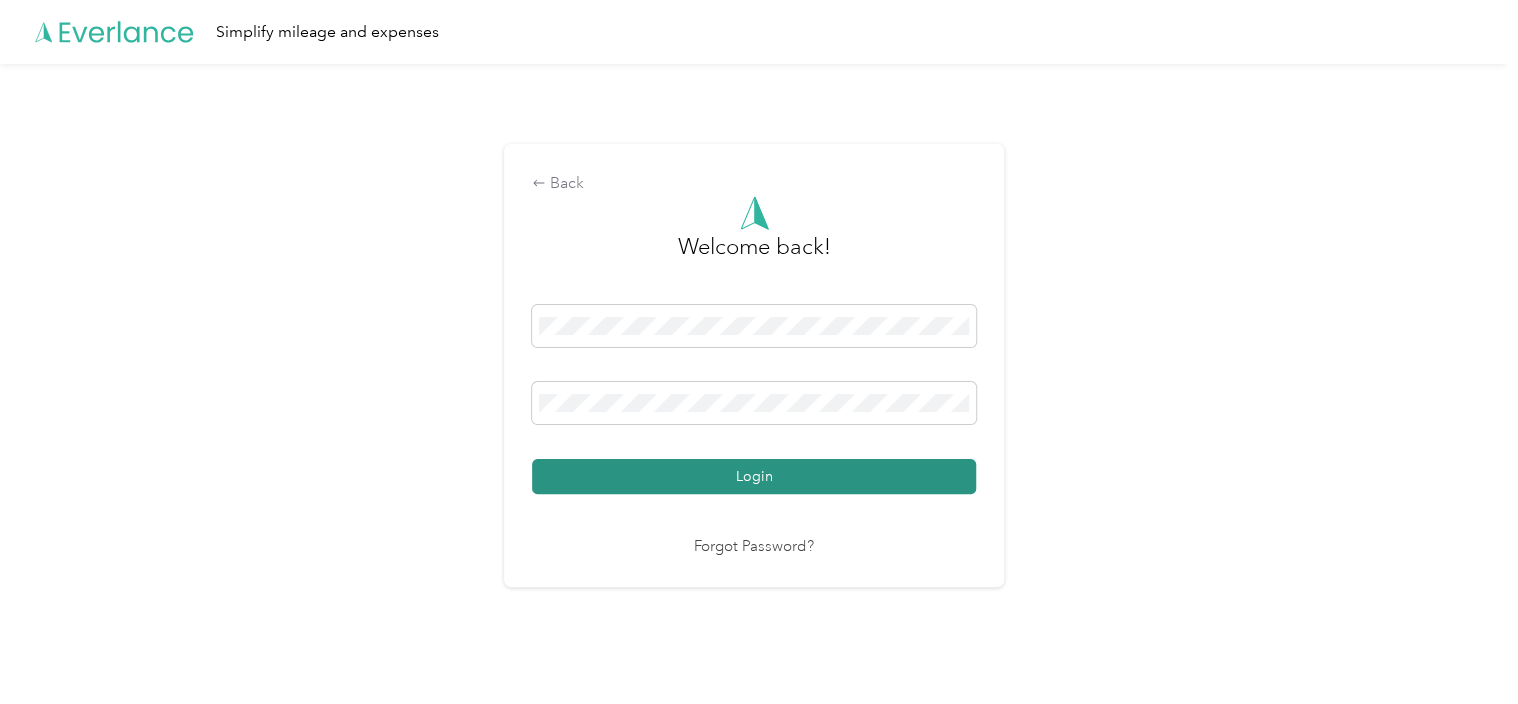 click on "Login" at bounding box center [754, 476] 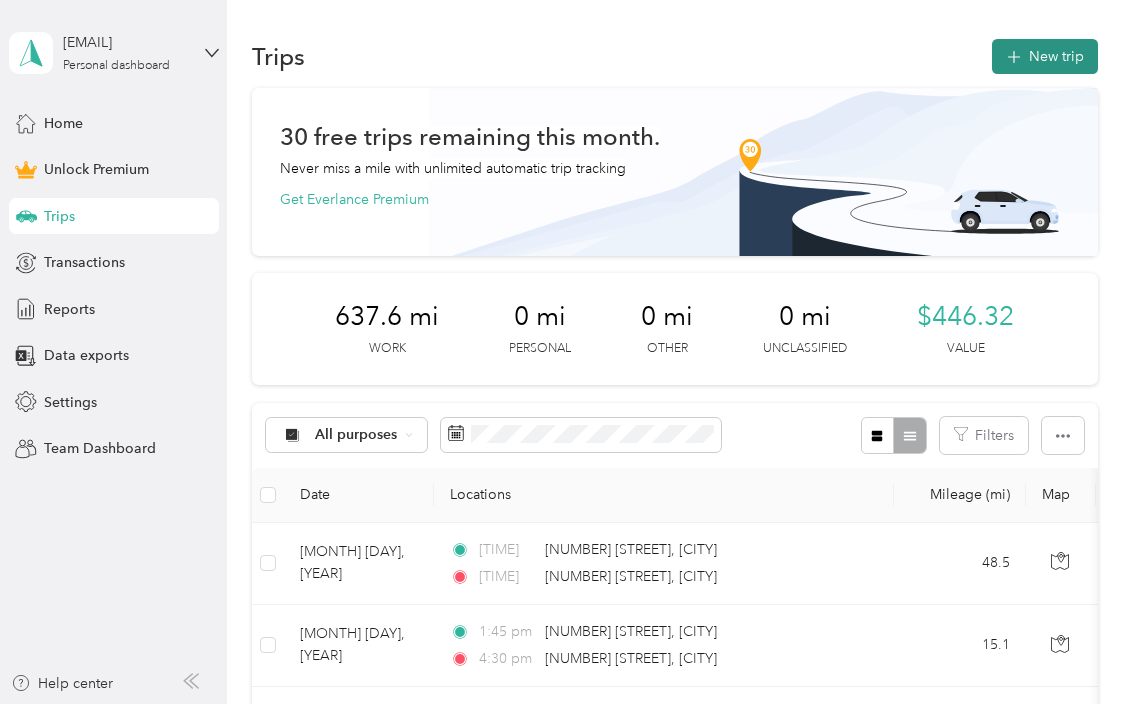 click 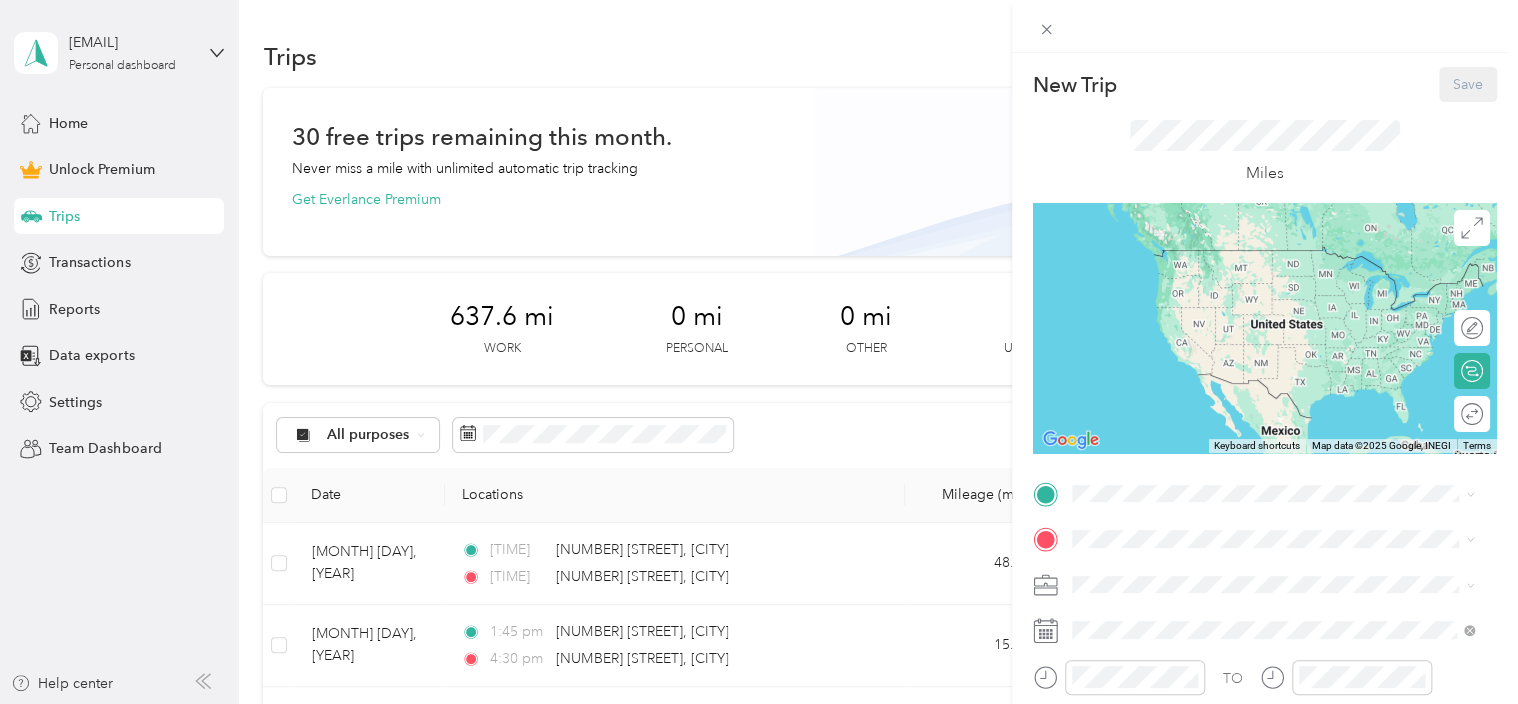 click on "New Trip" at bounding box center (1075, 85) 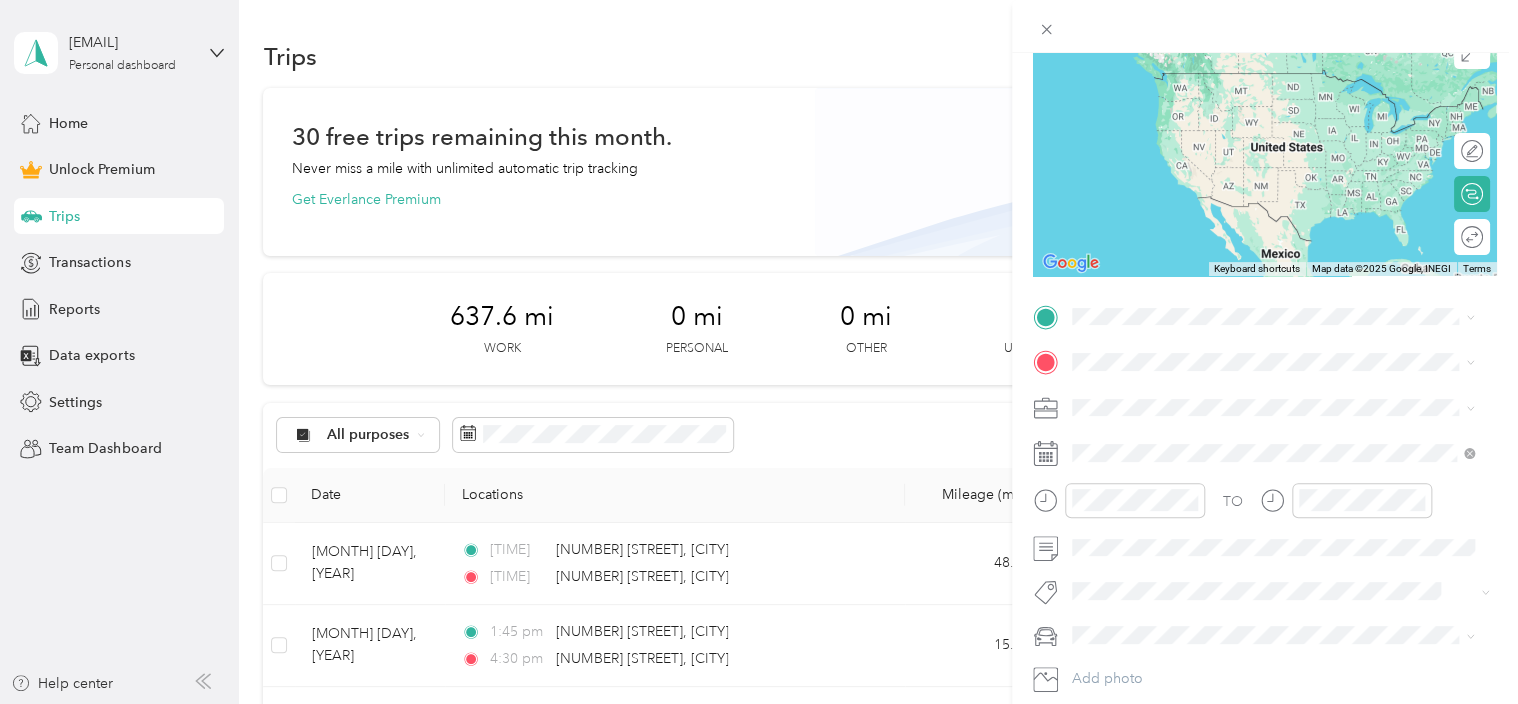 scroll, scrollTop: 179, scrollLeft: 0, axis: vertical 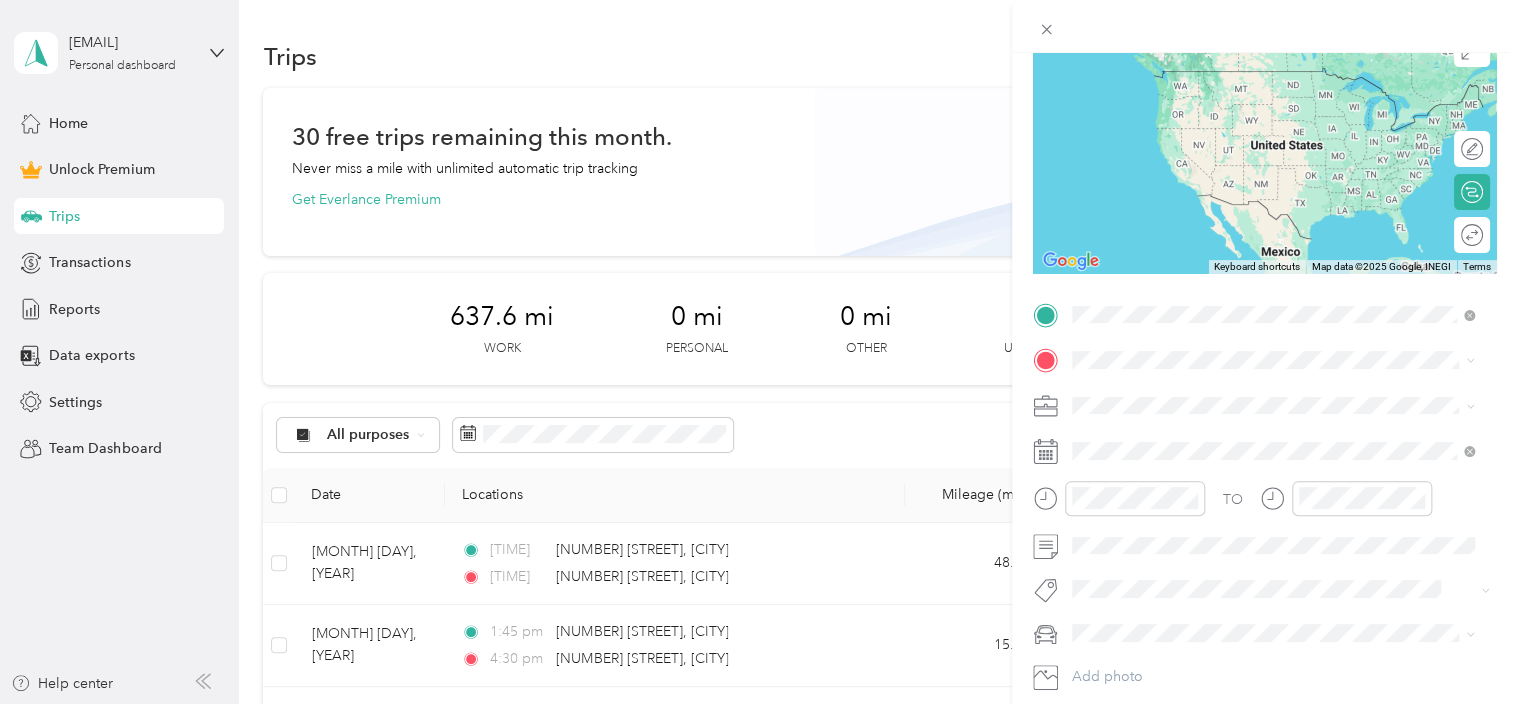 click on "[NUMBER] [STREET]
[CITY], [STATE] [POSTAL_CODE], [COUNTRY]" at bounding box center (1253, 395) 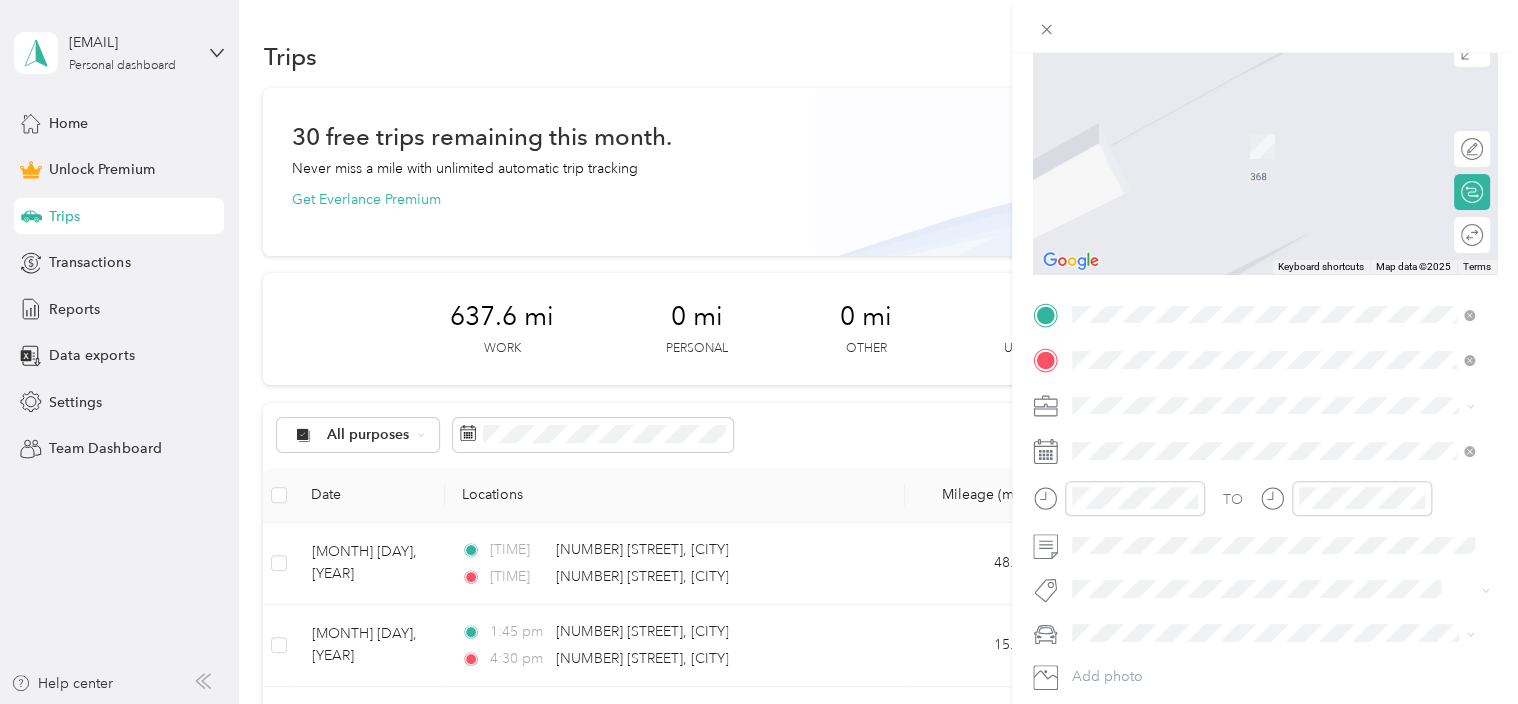 click on "[NUMBER] [STREET]
[CITY], [STATE] [POSTAL_CODE], [COUNTRY]" at bounding box center (1273, 441) 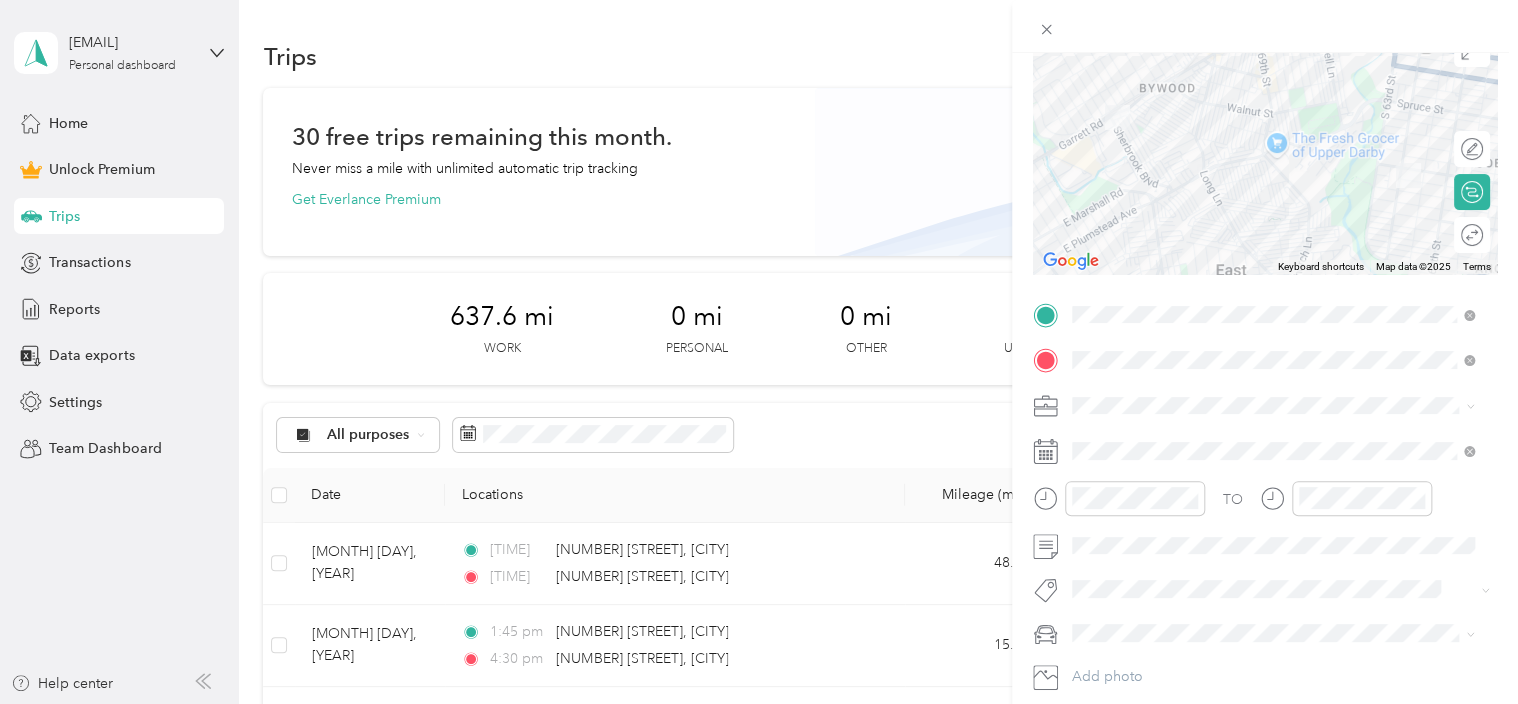 click 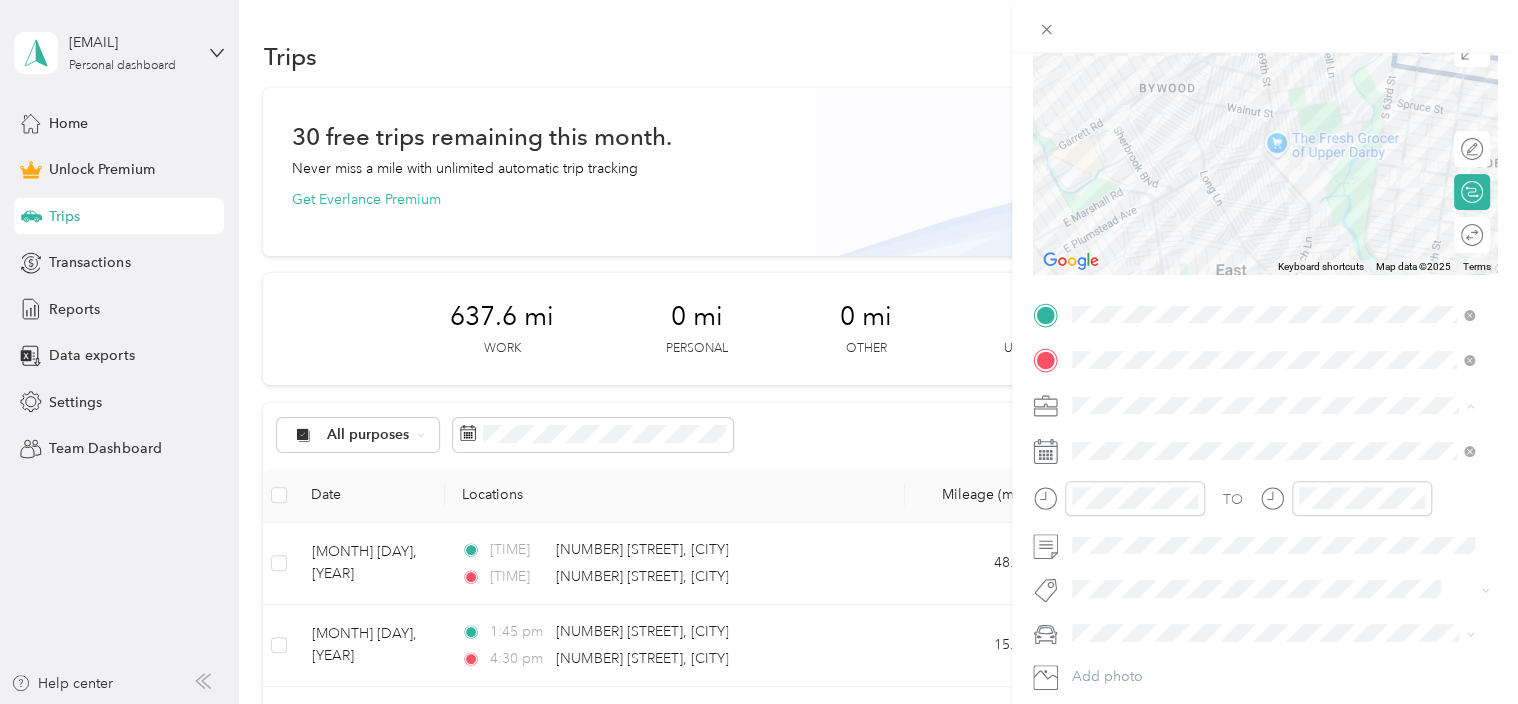 click on "Work Personal Home Services Other Charity Medical Moving Commute" at bounding box center (1273, 563) 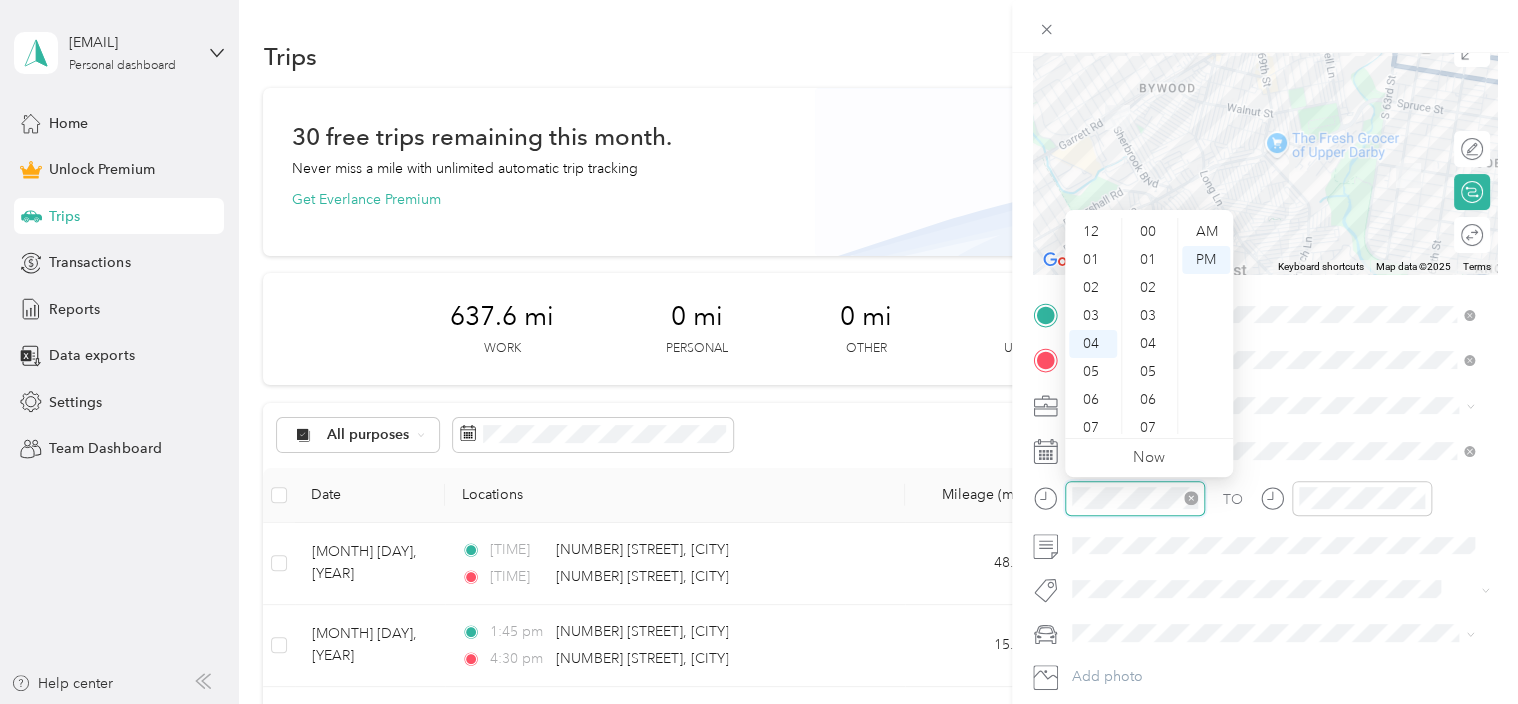 scroll, scrollTop: 112, scrollLeft: 0, axis: vertical 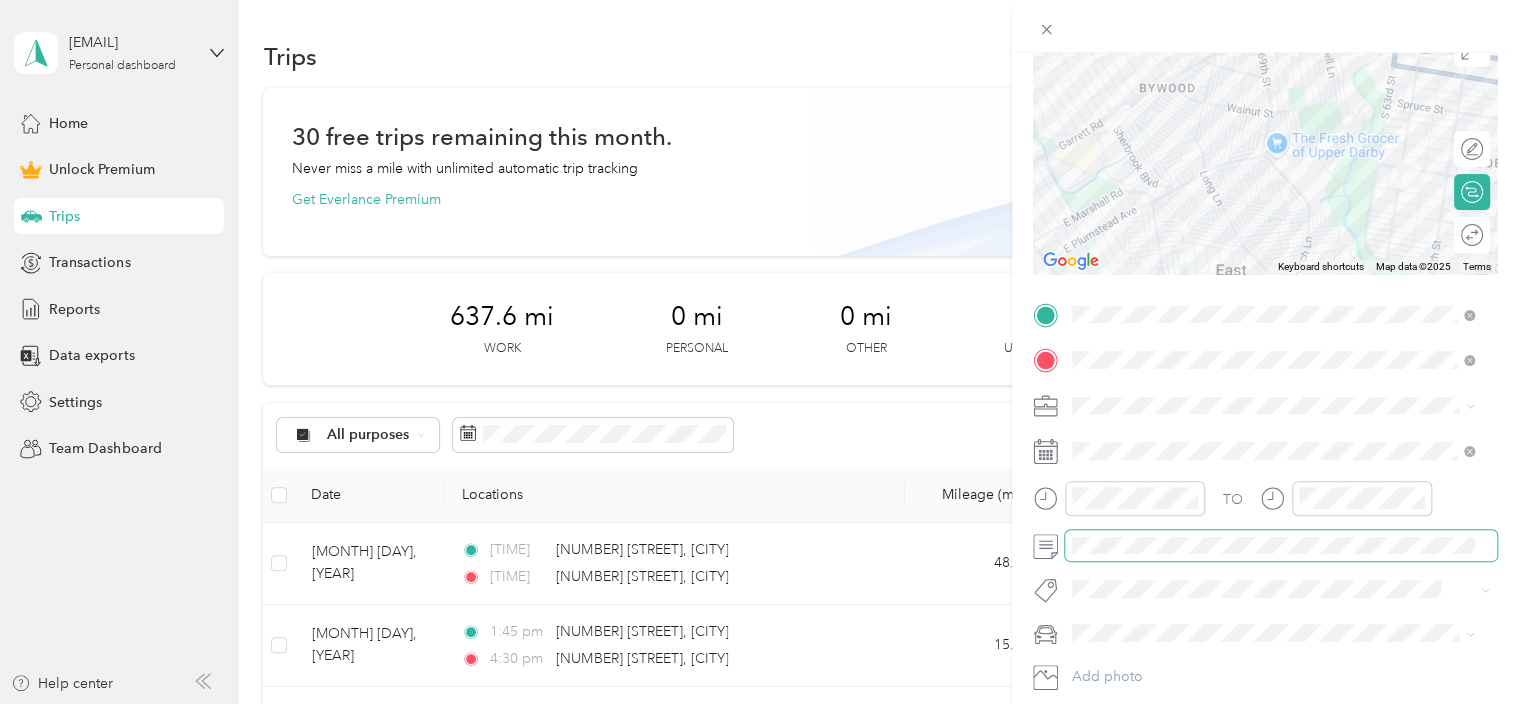 click at bounding box center (1281, 546) 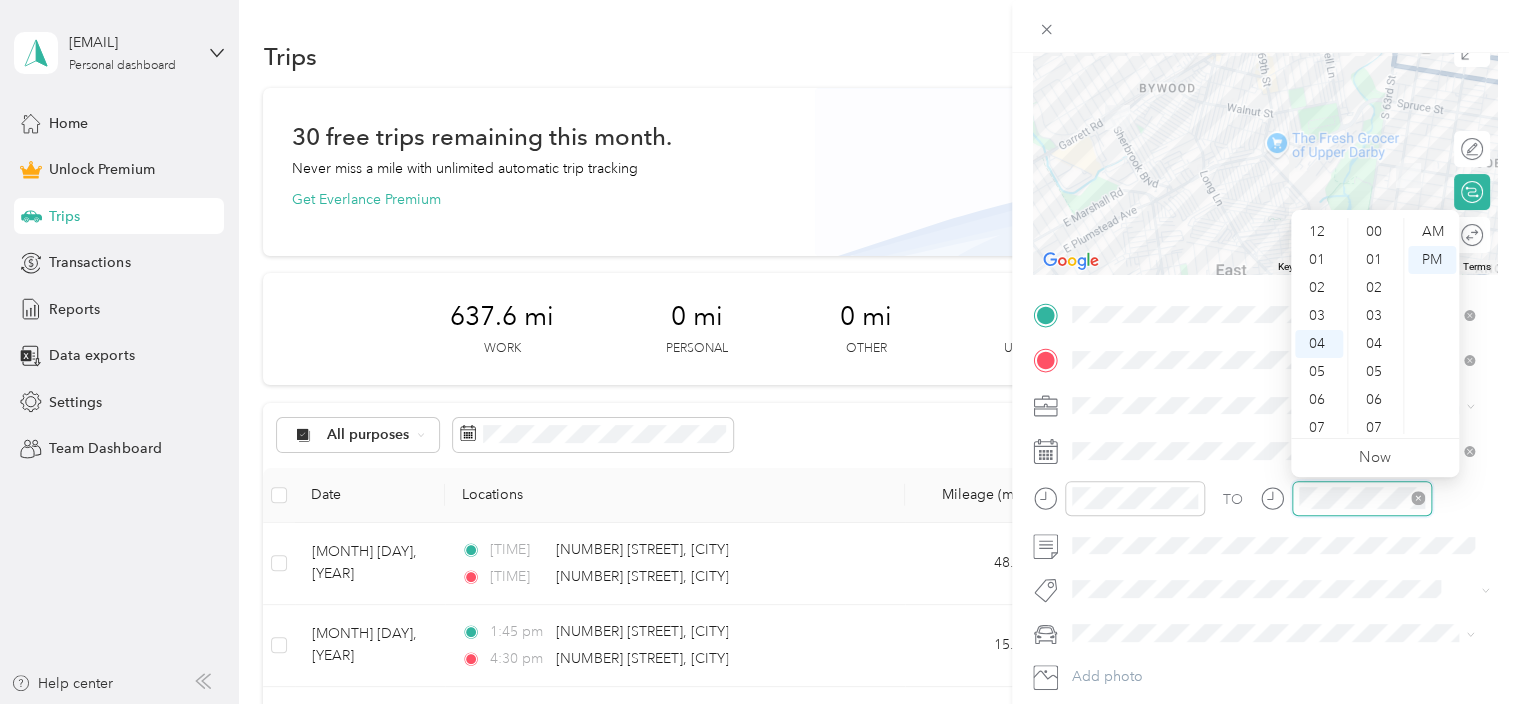 scroll, scrollTop: 112, scrollLeft: 0, axis: vertical 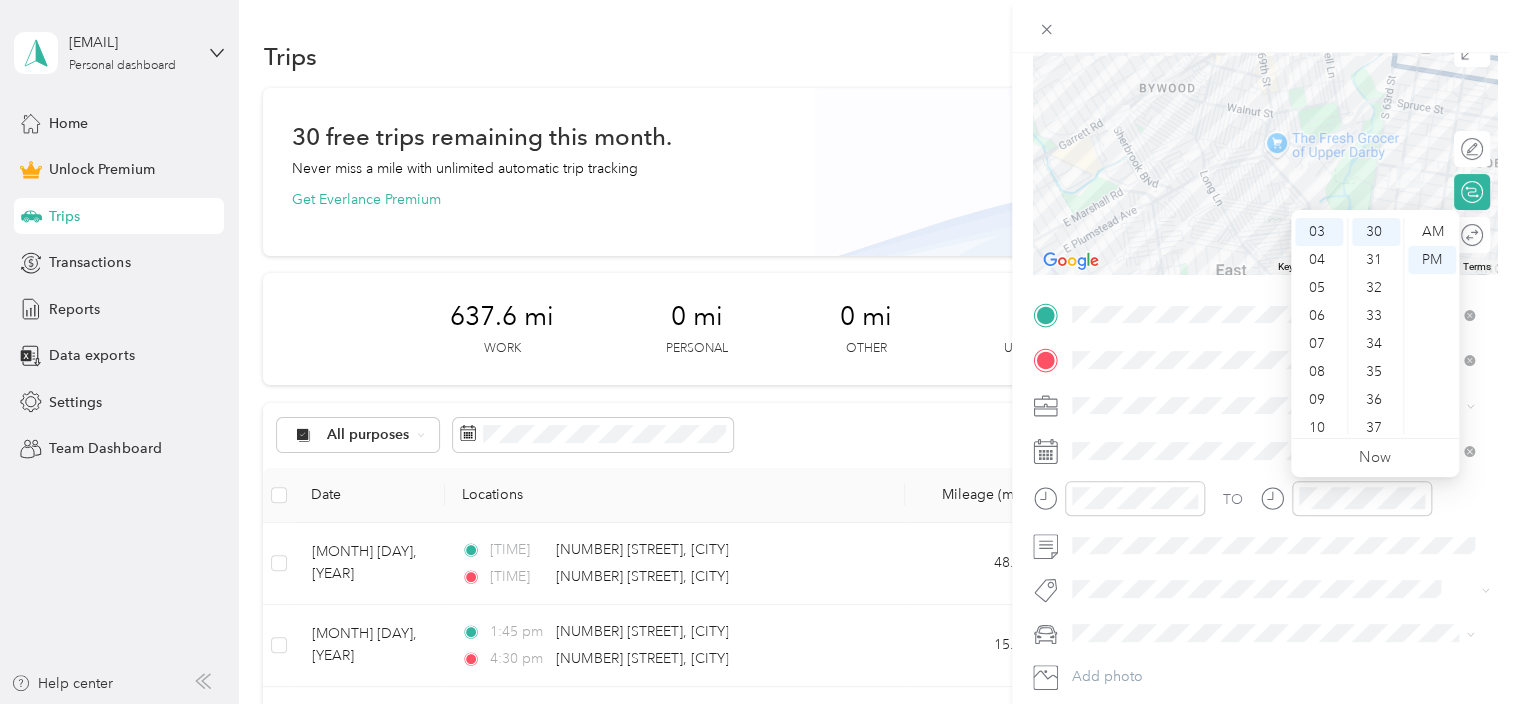 click on "New Trip Save This trip cannot be edited because it is either under review, approved, or paid. Contact your Team Manager to edit it. Miles To navigate the map with touch gestures double-tap and hold your finger on the map, then drag the map. ← Move left → Move right ↑ Move up ↓ Move down + Zoom in - Zoom out Home Jump left by 75% End Jump right by 75% Page Up Jump up by 75% Page Down Jump down by 75% Keyboard shortcuts Map Data Map data ©2025 Map data ©2025 500 m  Click to toggle between metric and imperial units Terms Report a map error Edit route Calculate route Round trip TO Add photo" at bounding box center [1265, 312] 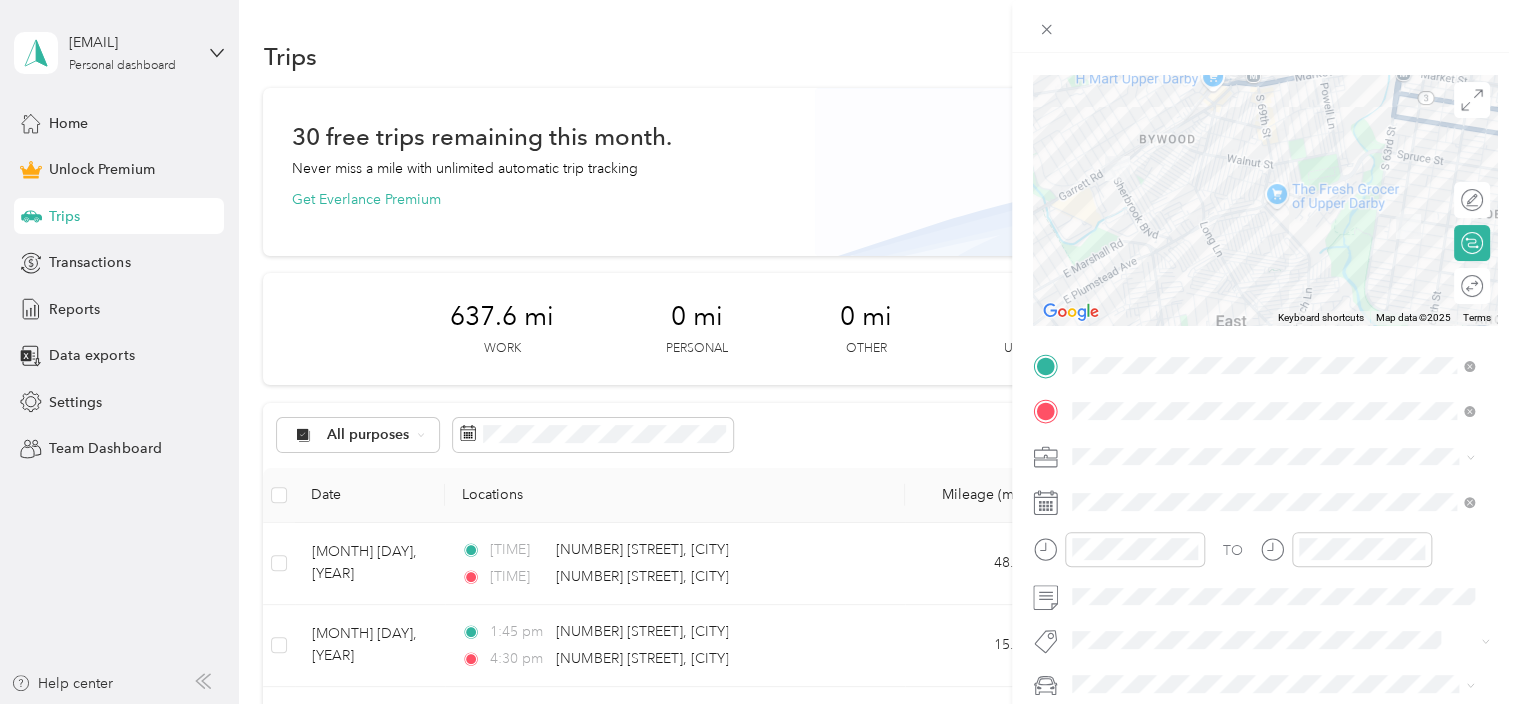 scroll, scrollTop: 127, scrollLeft: 0, axis: vertical 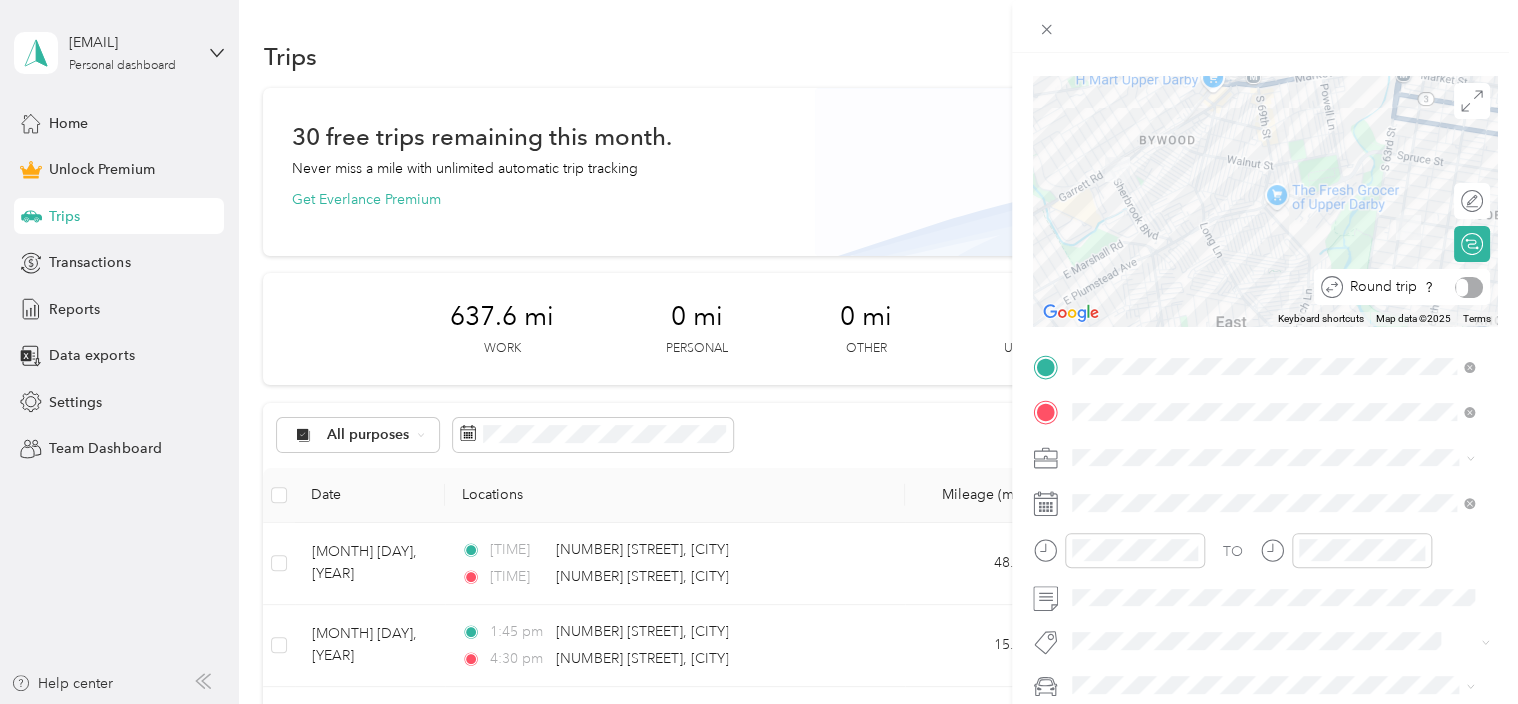 click on "Round trip" at bounding box center (1413, 287) 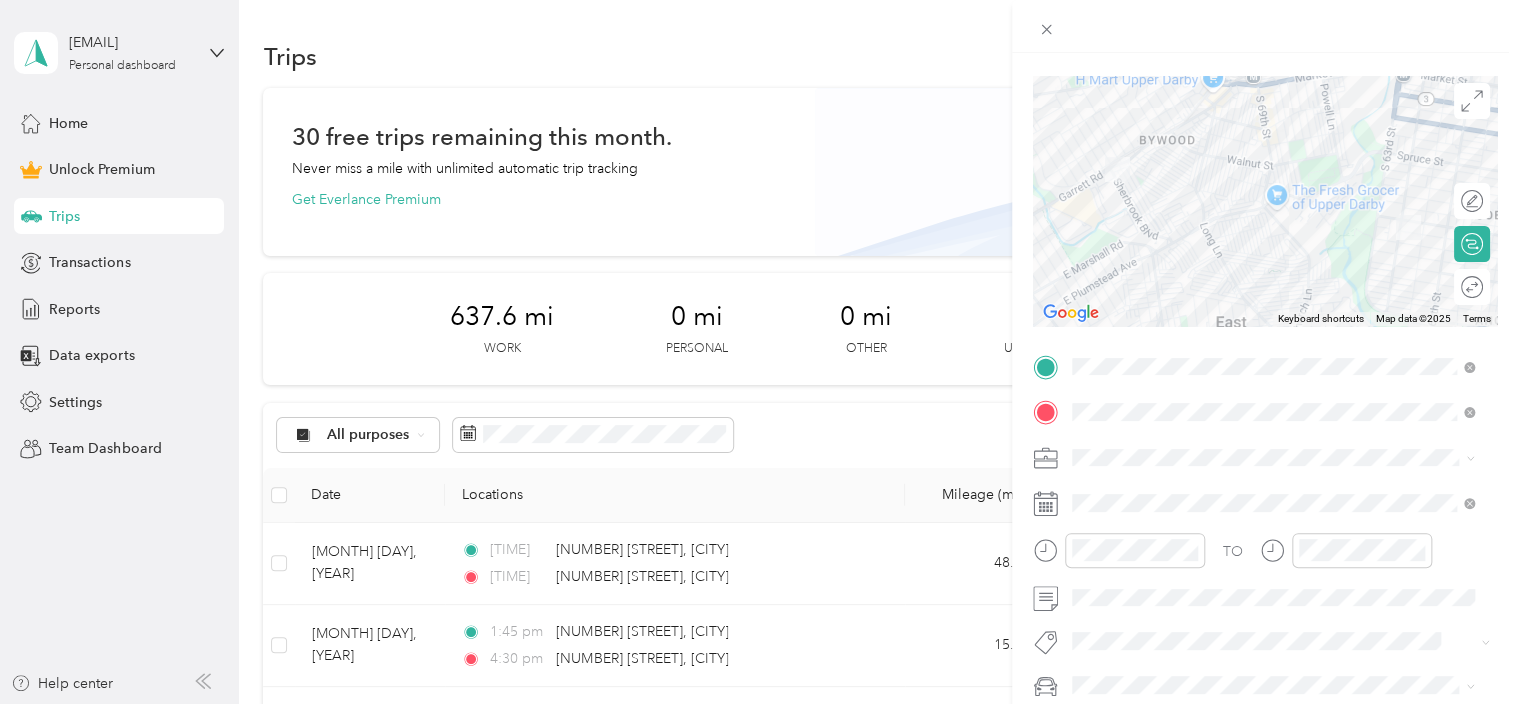 scroll, scrollTop: 0, scrollLeft: 0, axis: both 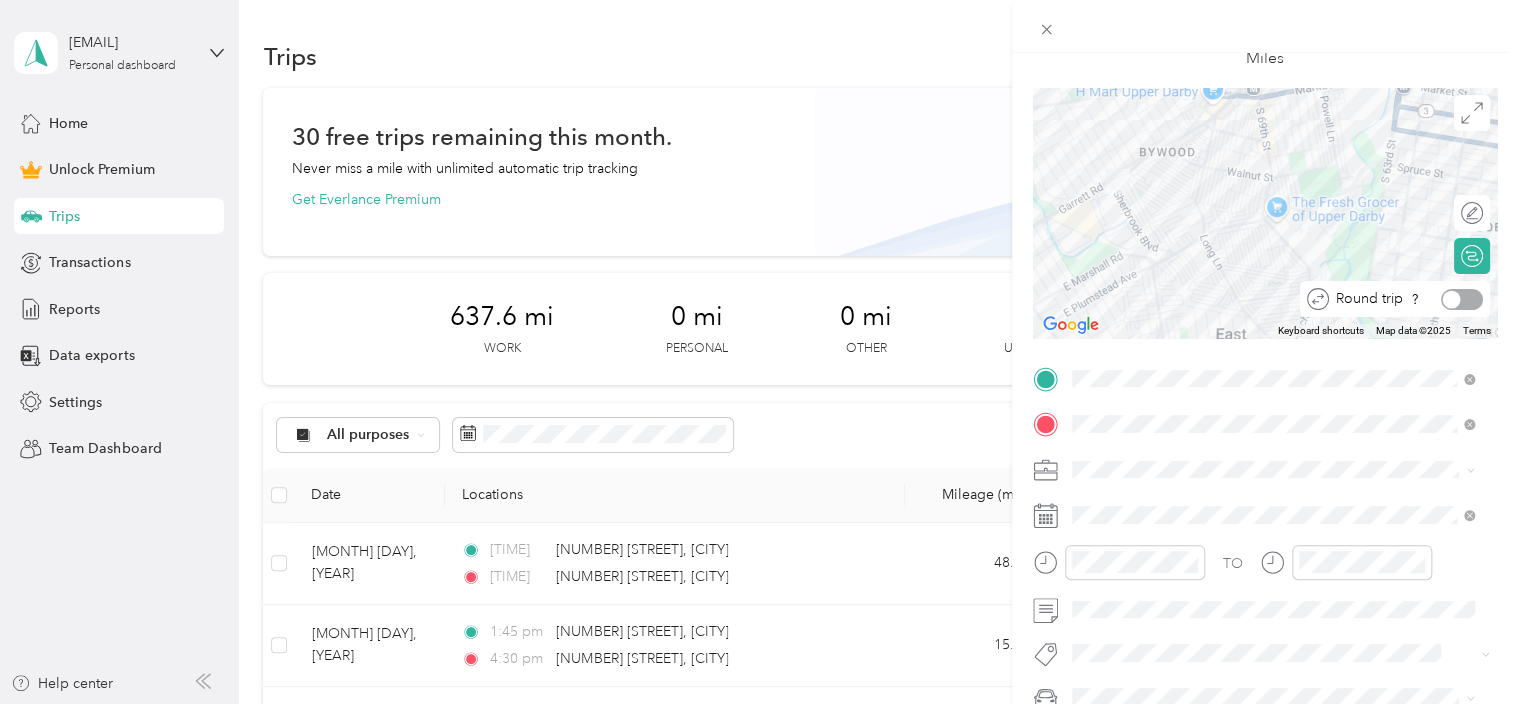 click at bounding box center (1462, 299) 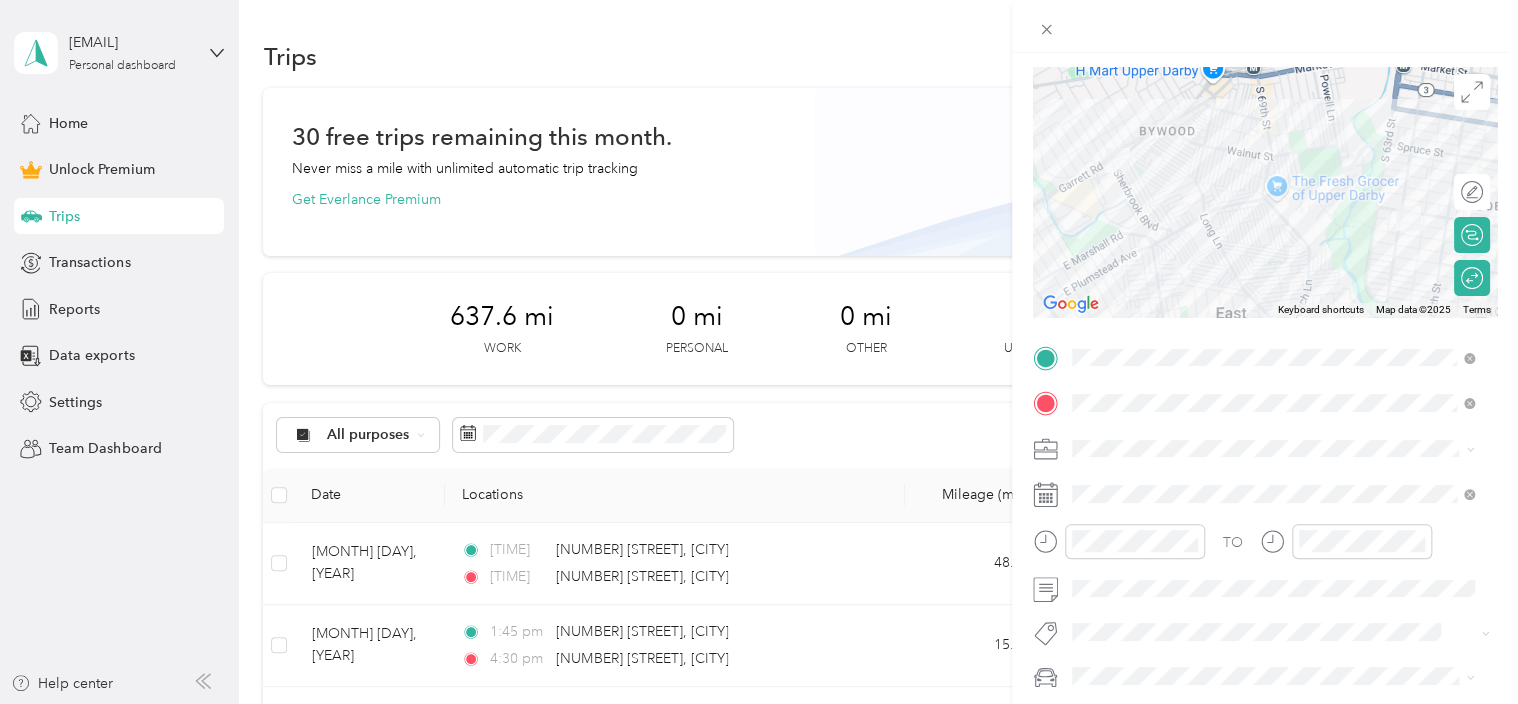 scroll, scrollTop: 158, scrollLeft: 0, axis: vertical 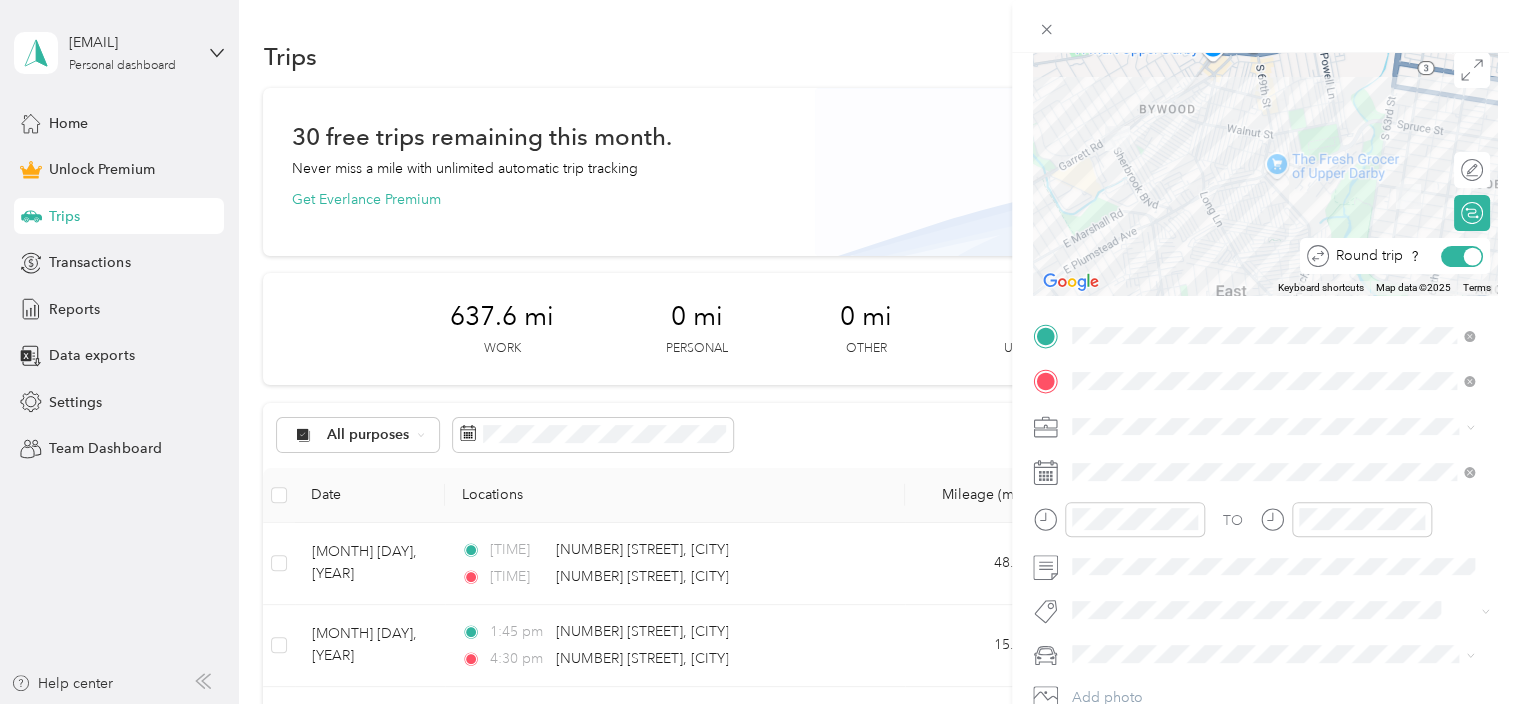 click at bounding box center (1473, 256) 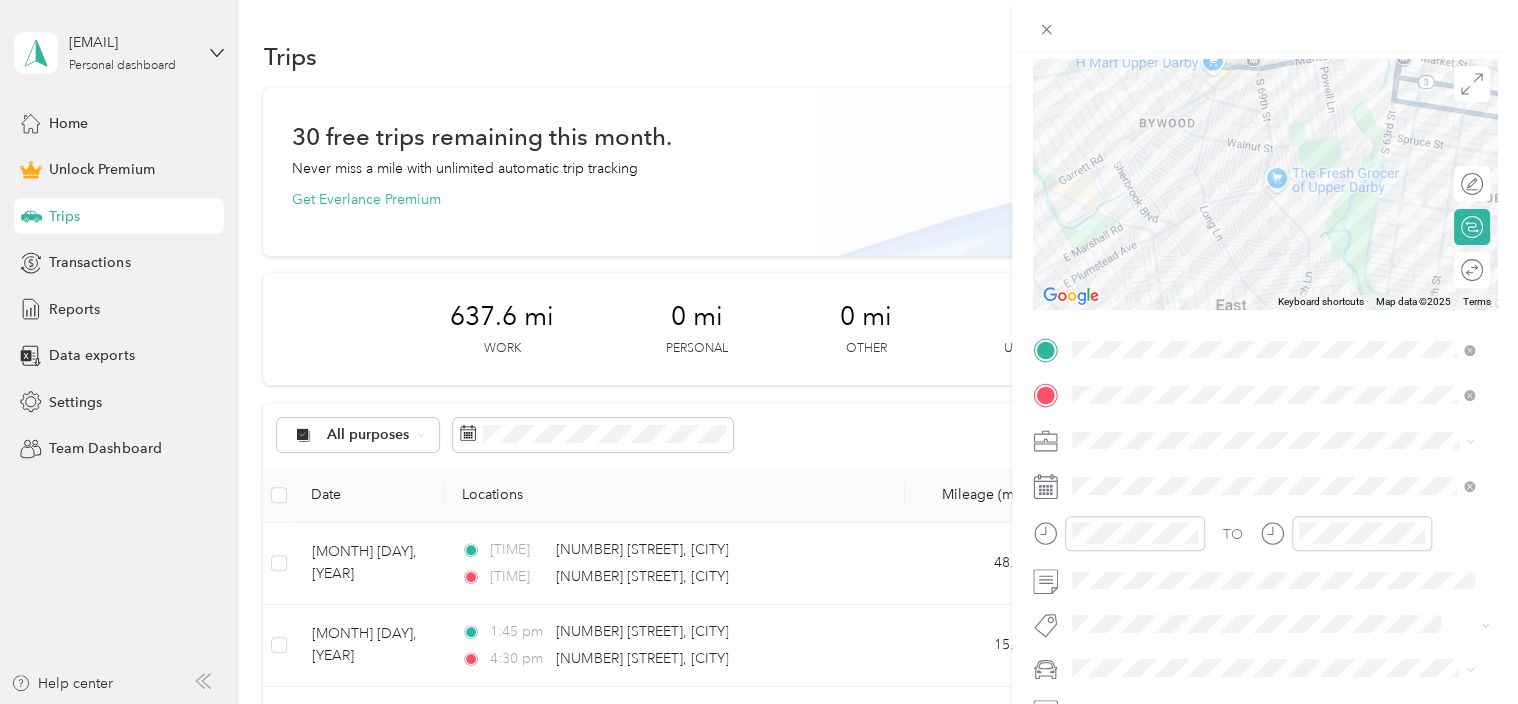 scroll, scrollTop: 165, scrollLeft: 0, axis: vertical 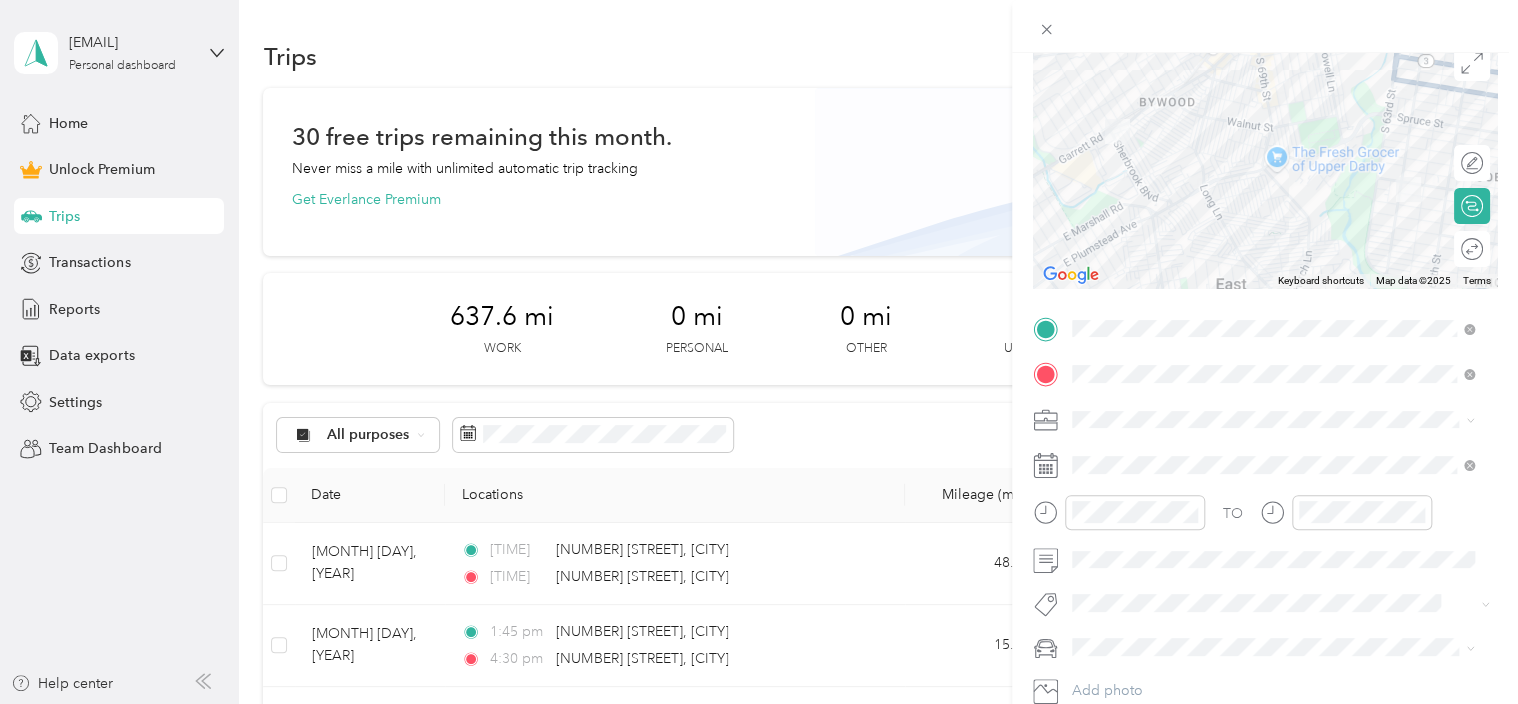 click at bounding box center (1467, 420) 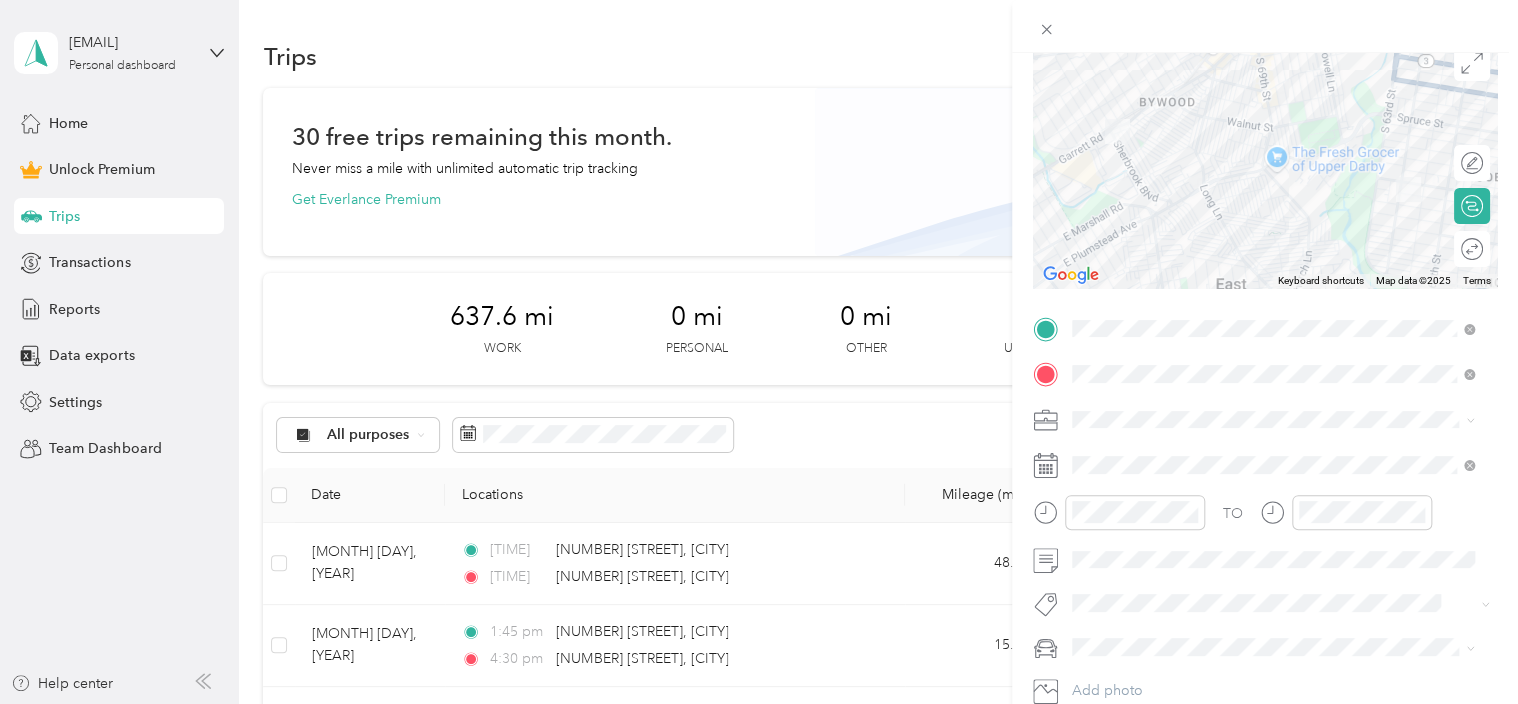 click 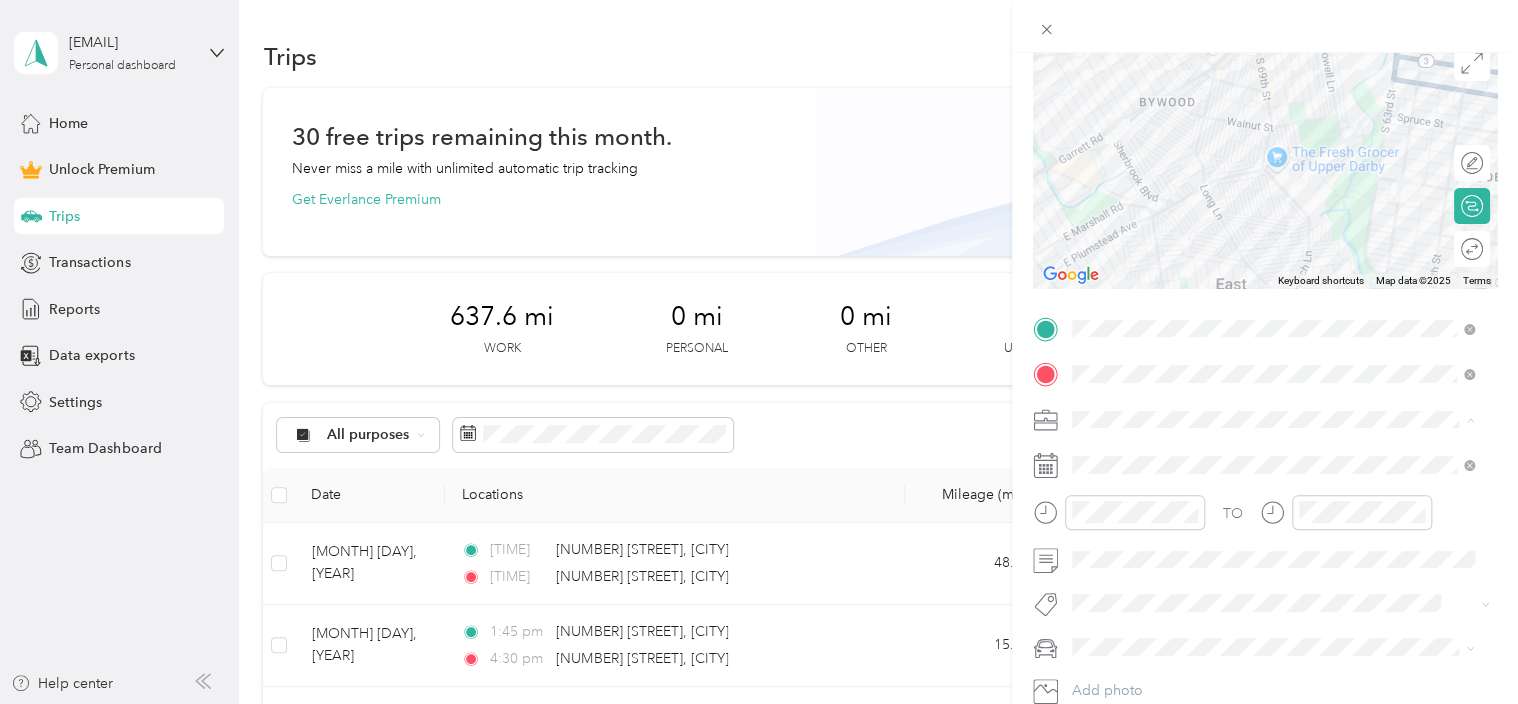 click on "Work Personal Home Services Other Charity Medical Moving Commute" at bounding box center (1273, 261) 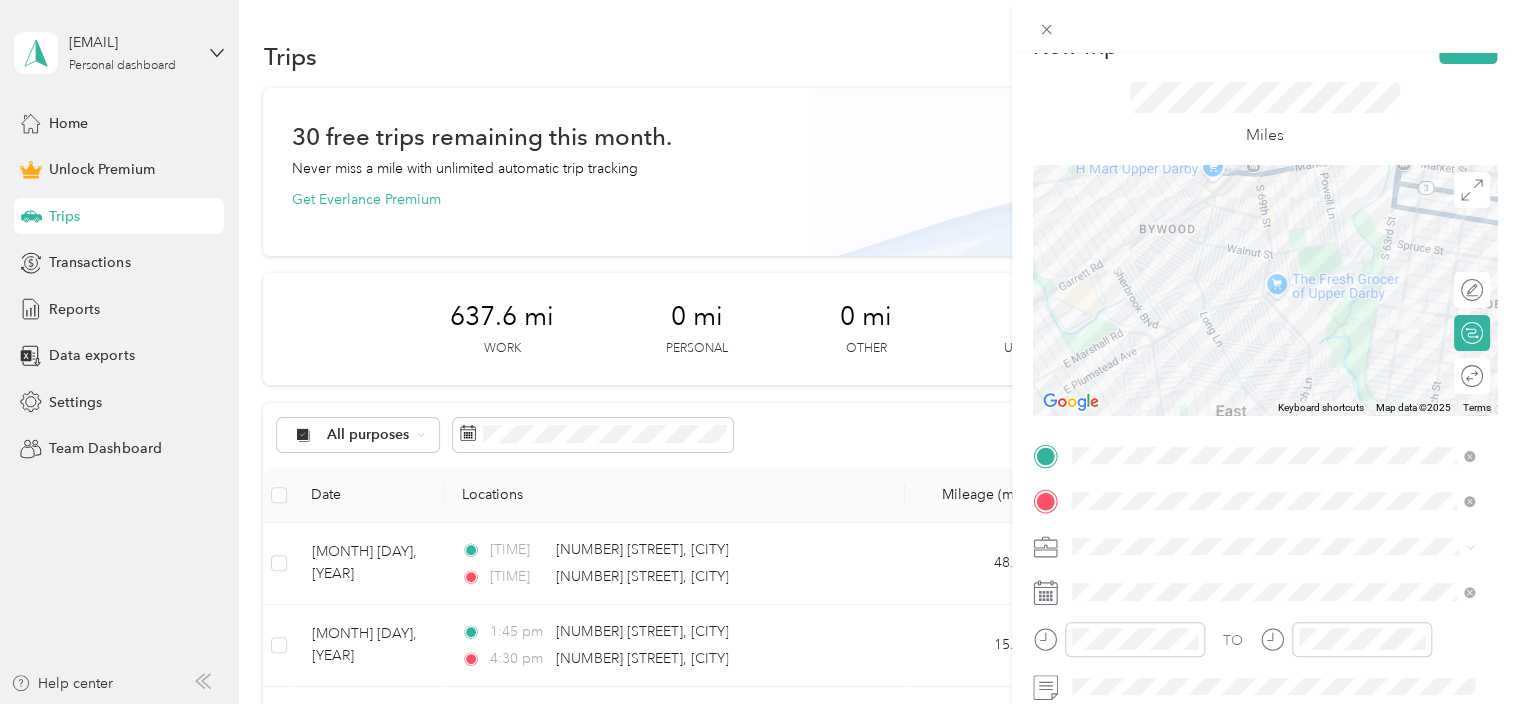 scroll, scrollTop: 0, scrollLeft: 0, axis: both 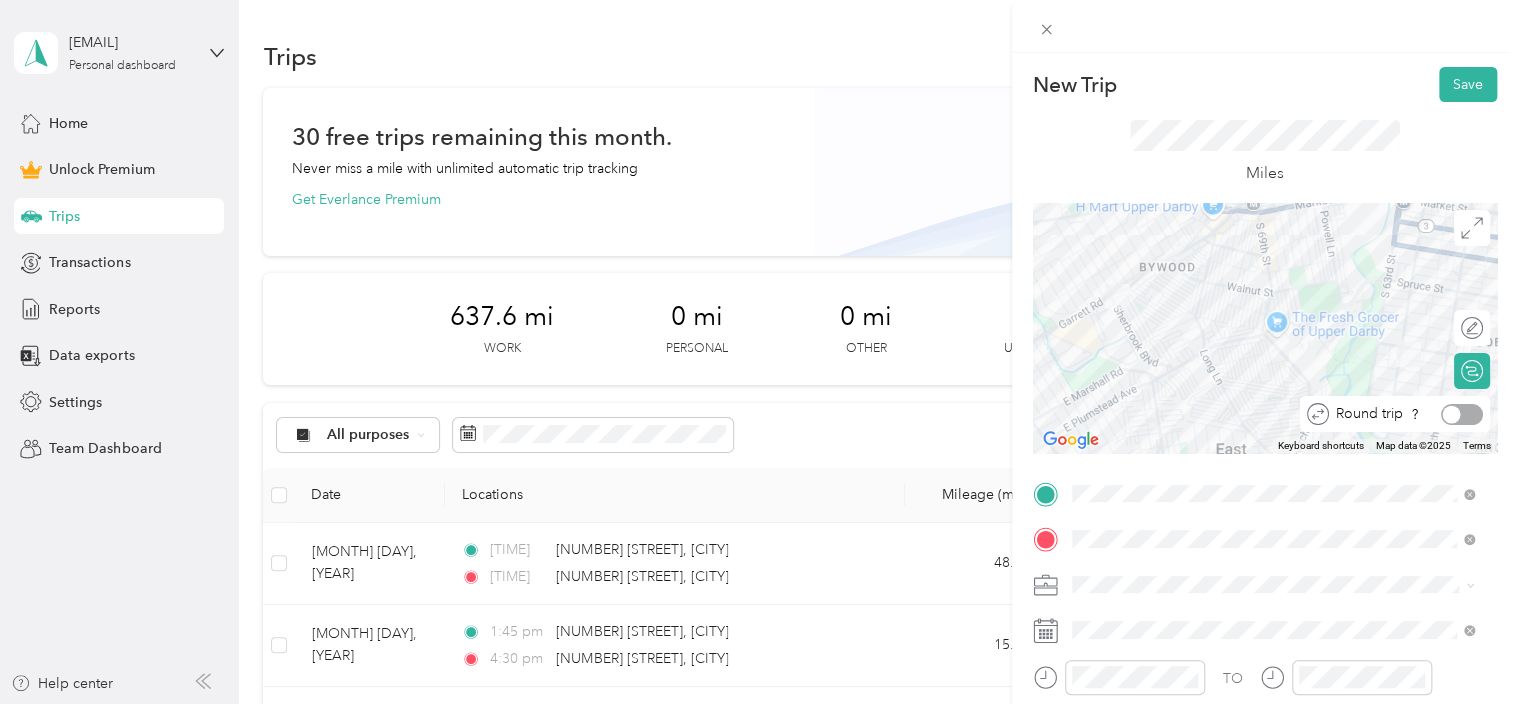 click at bounding box center (1462, 414) 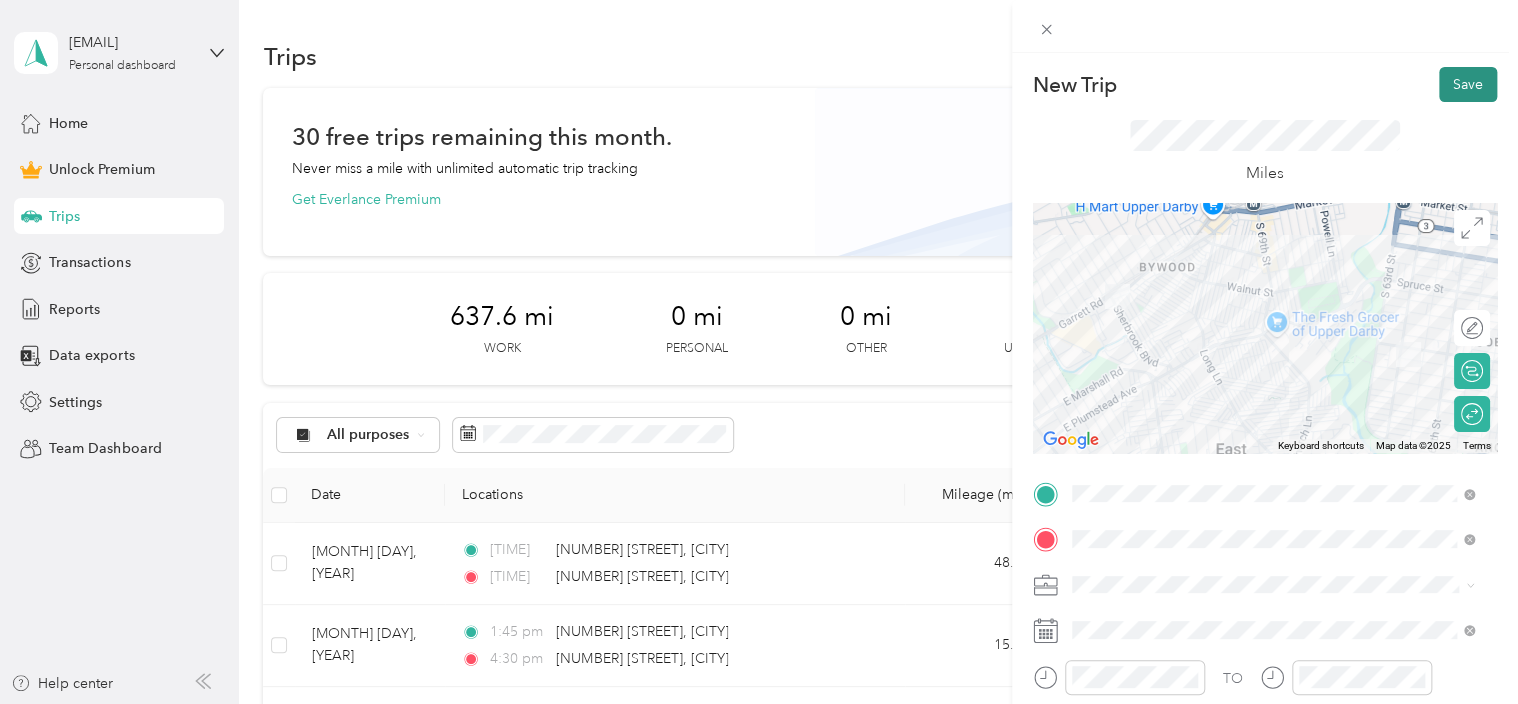 click on "Save" at bounding box center [1468, 84] 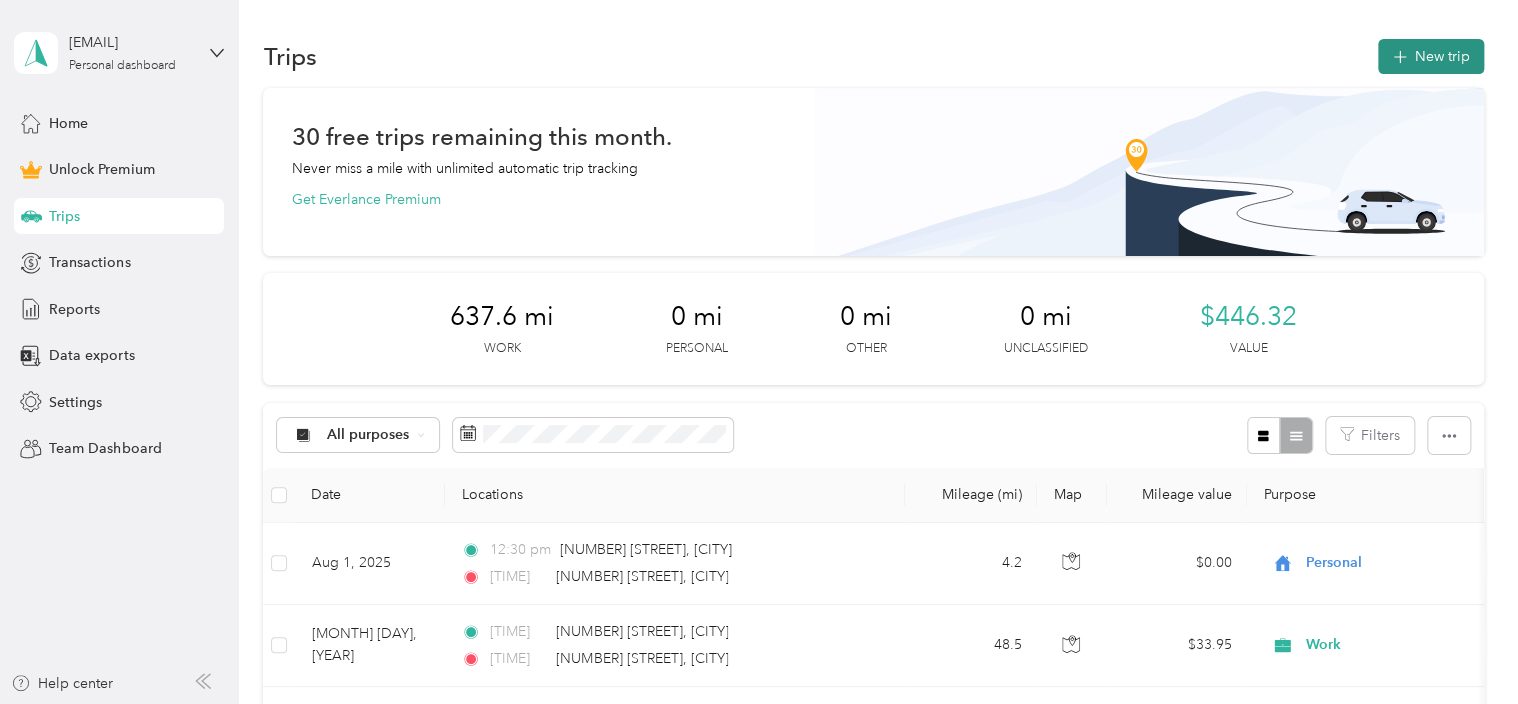 click on "New trip" at bounding box center [1431, 56] 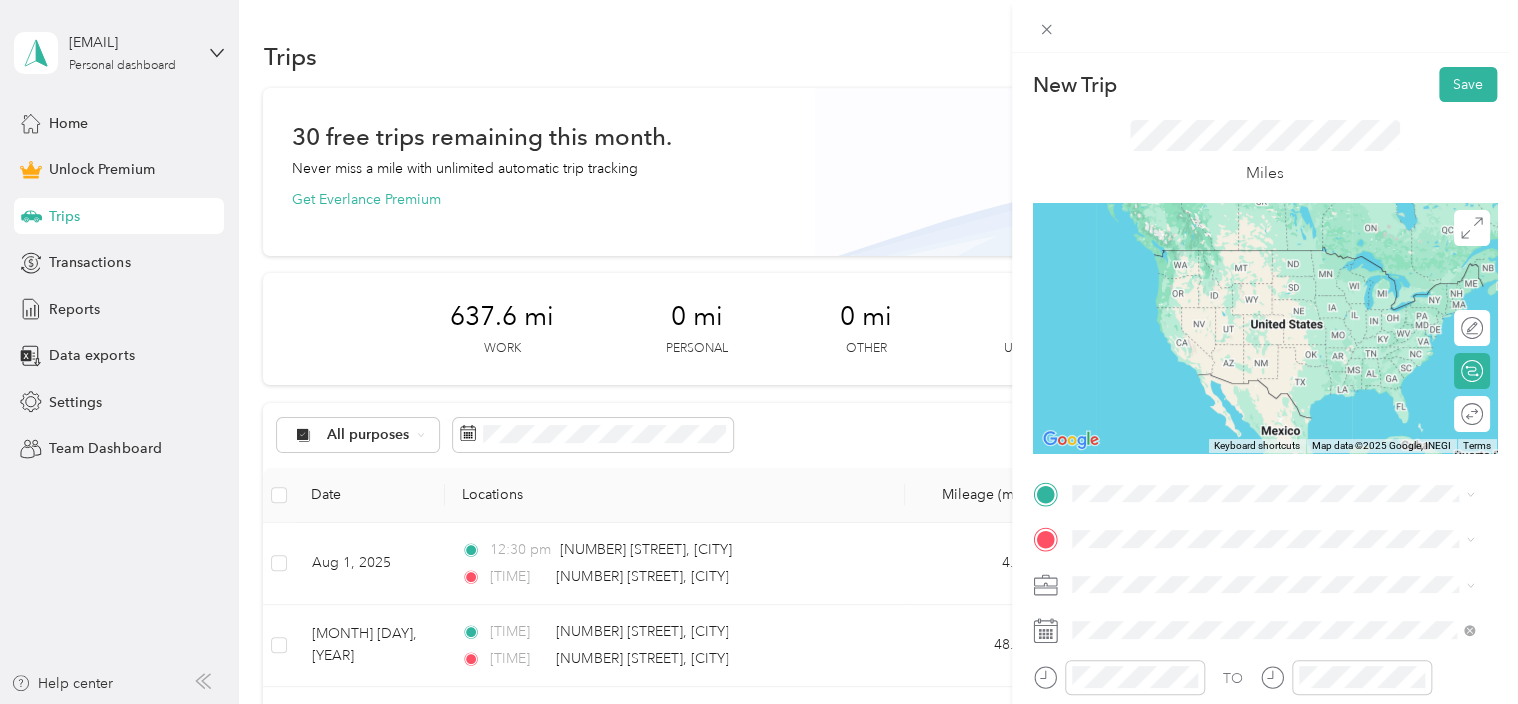 click on "[NUMBER] [STREET]
[CITY], [STATE] [POSTAL_CODE], [COUNTRY]" at bounding box center (1253, 253) 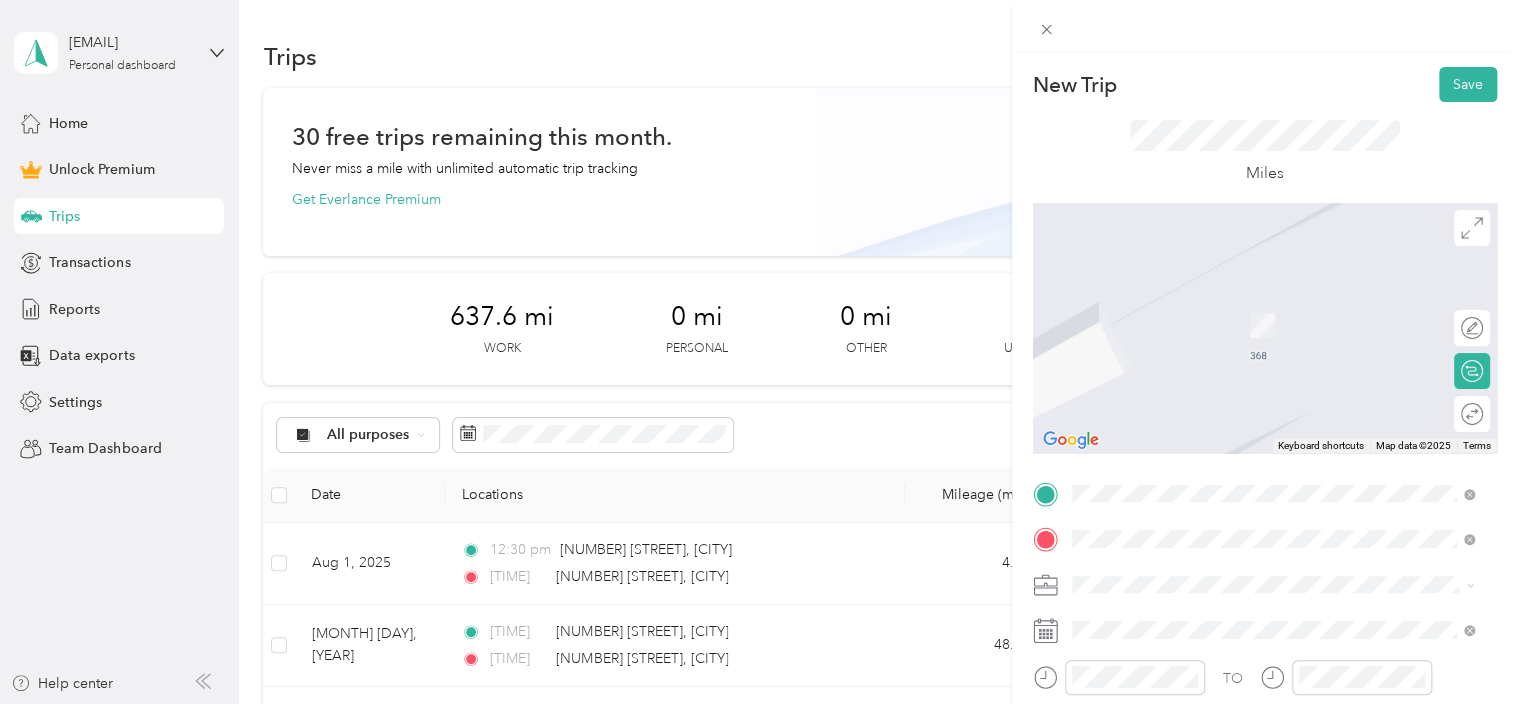 click on "[NUMBER] [STREET]
[CITY], [STATE] [POSTAL_CODE], [COUNTRY]" at bounding box center (1253, 304) 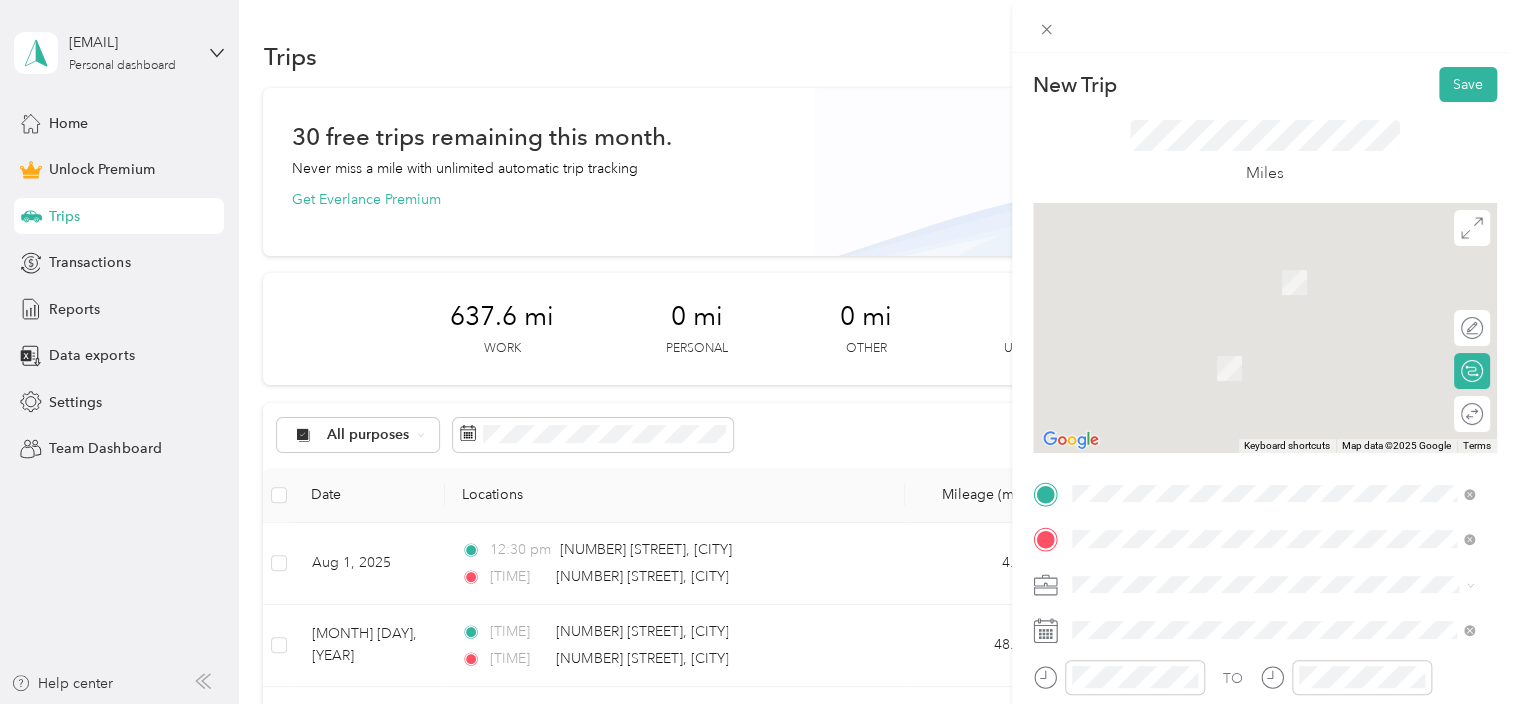 click 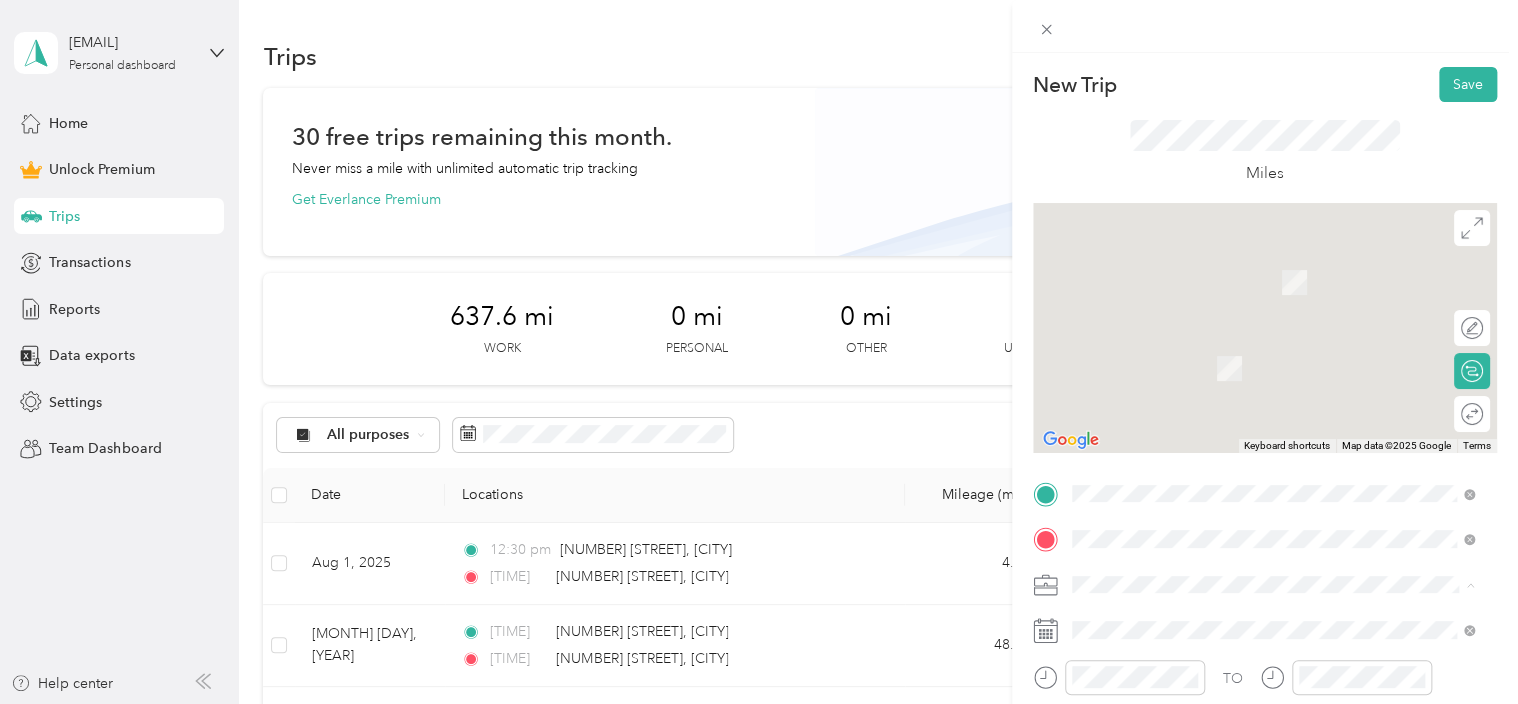 click on "Work" at bounding box center [1273, 304] 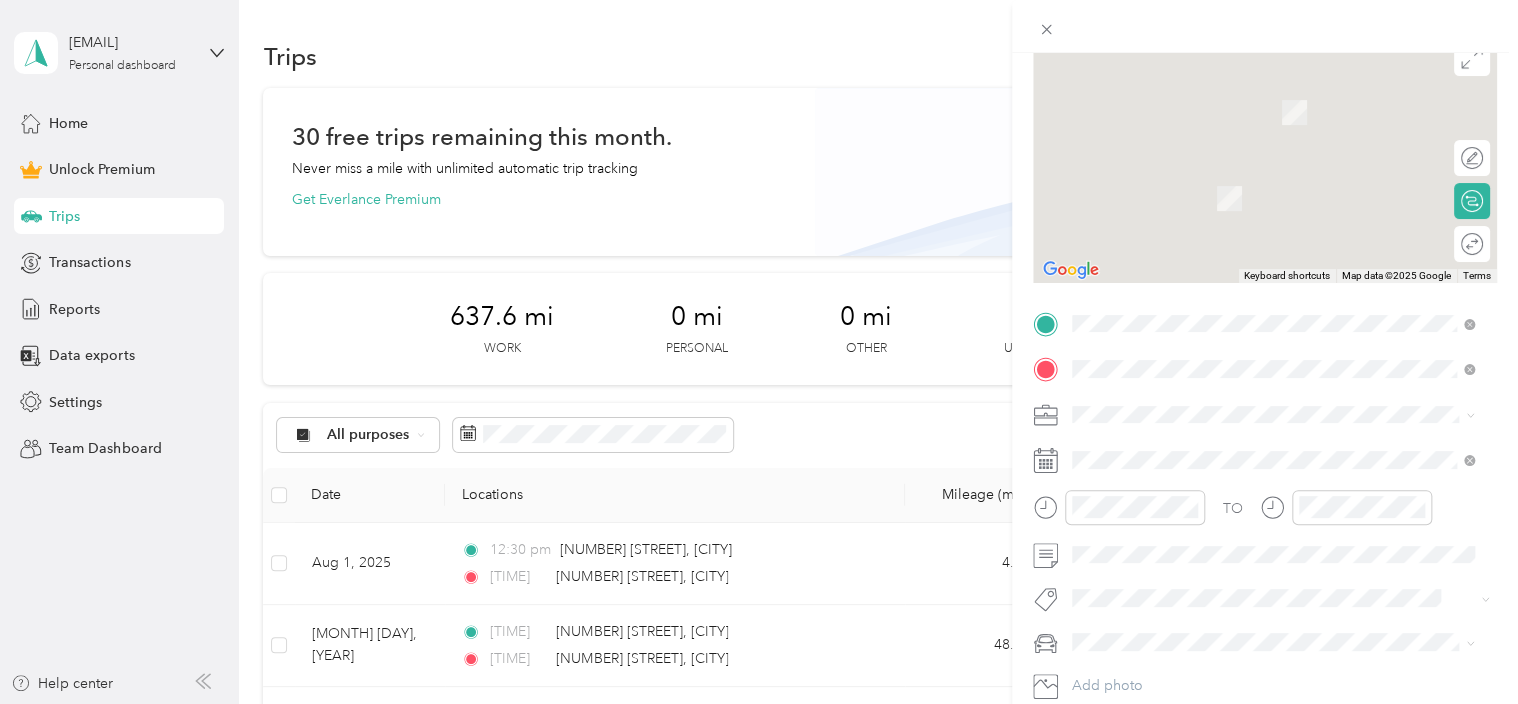 scroll, scrollTop: 172, scrollLeft: 0, axis: vertical 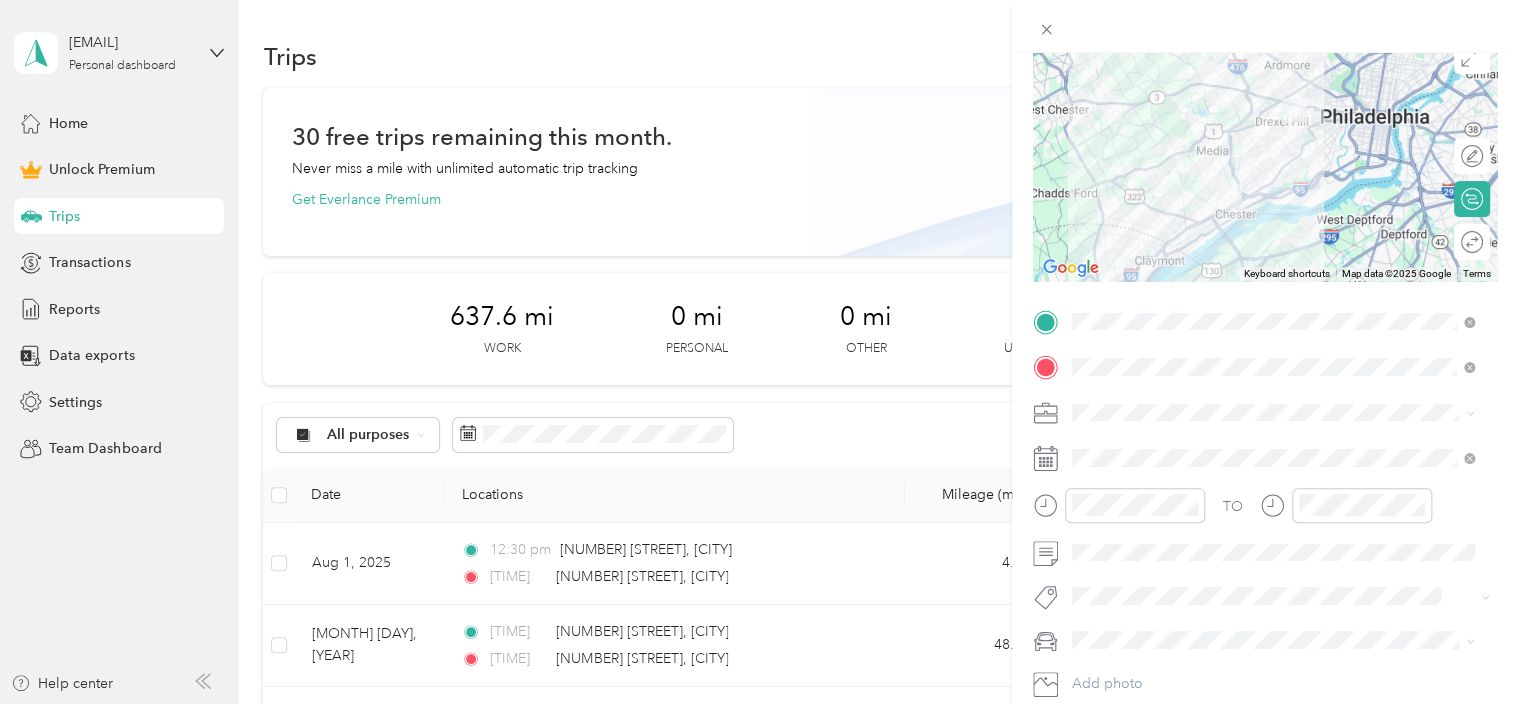 click 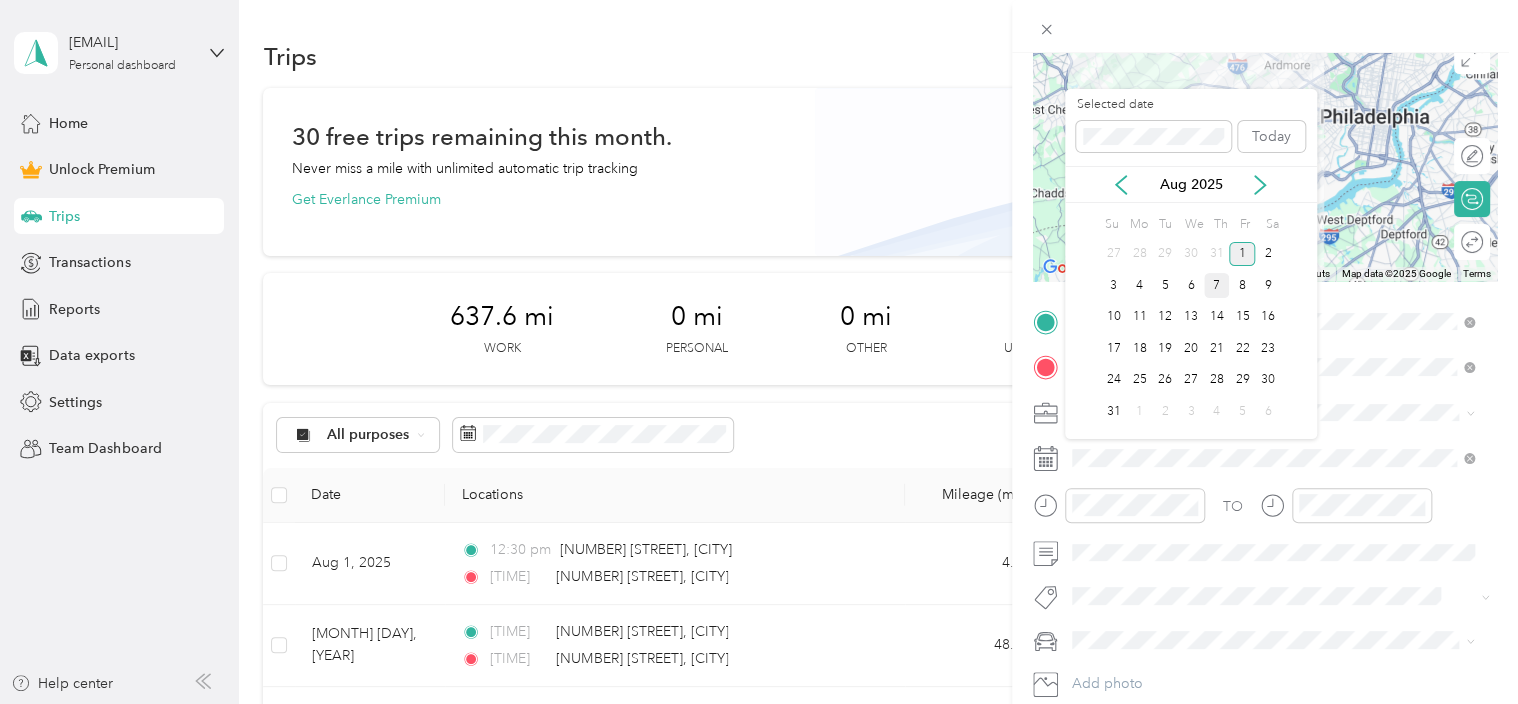 click on "7" at bounding box center [1217, 285] 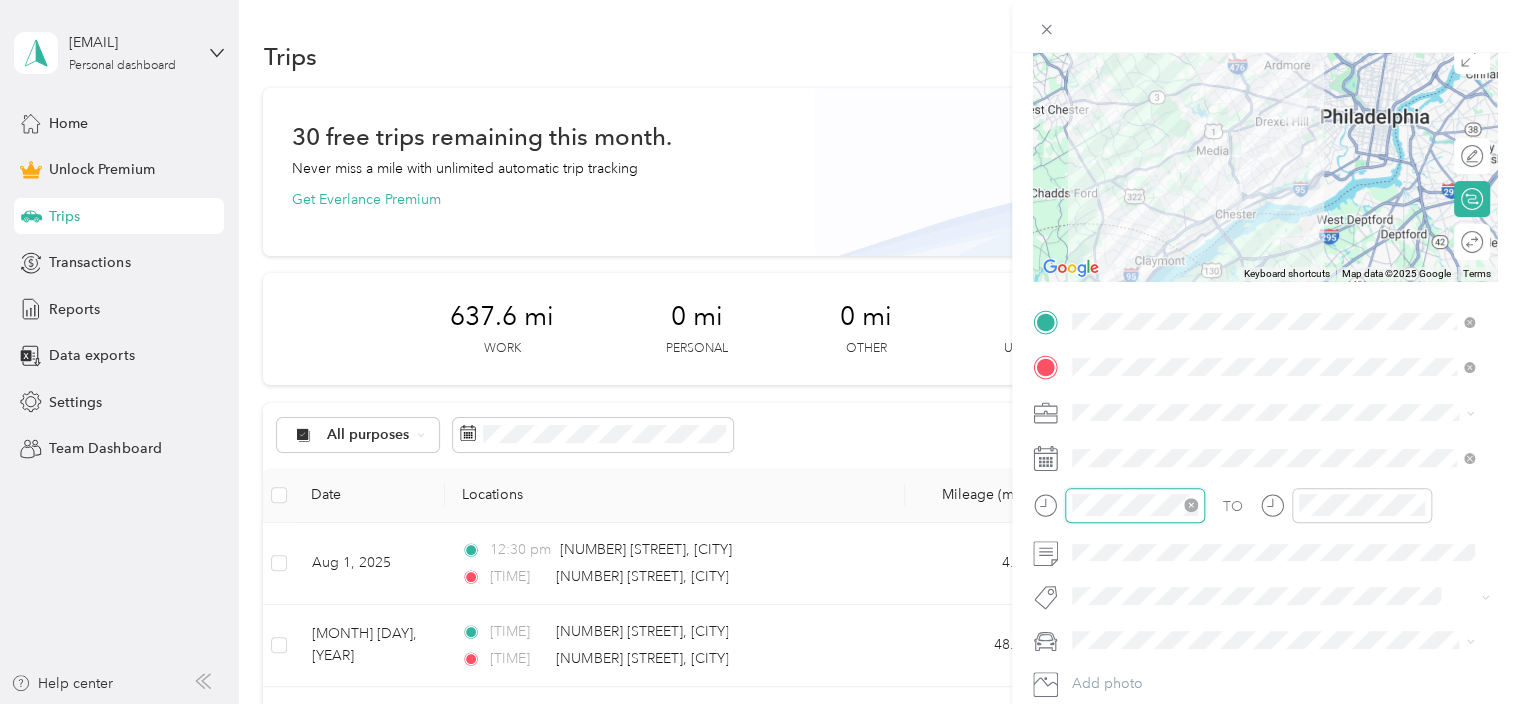 scroll, scrollTop: 110, scrollLeft: 0, axis: vertical 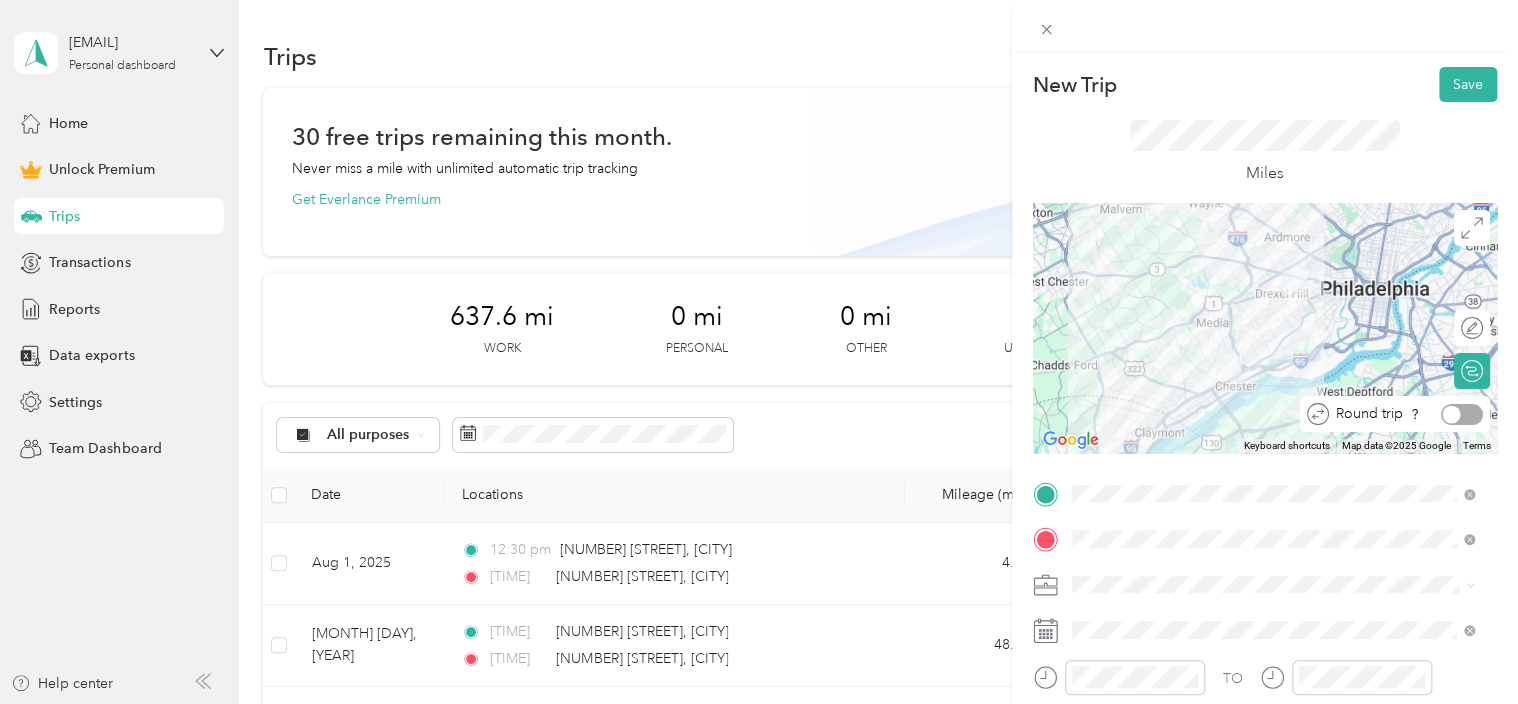 click at bounding box center [1452, 414] 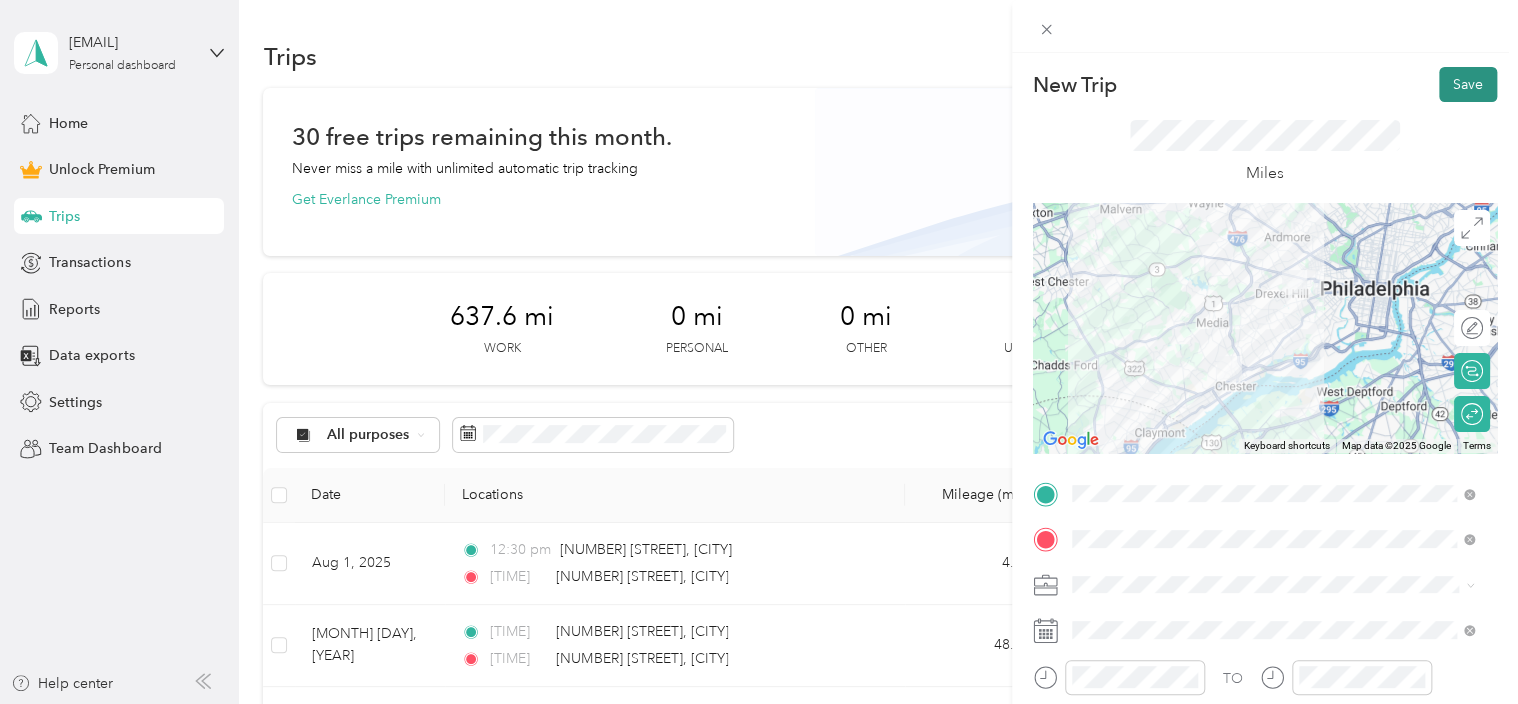 click on "Save" at bounding box center (1468, 84) 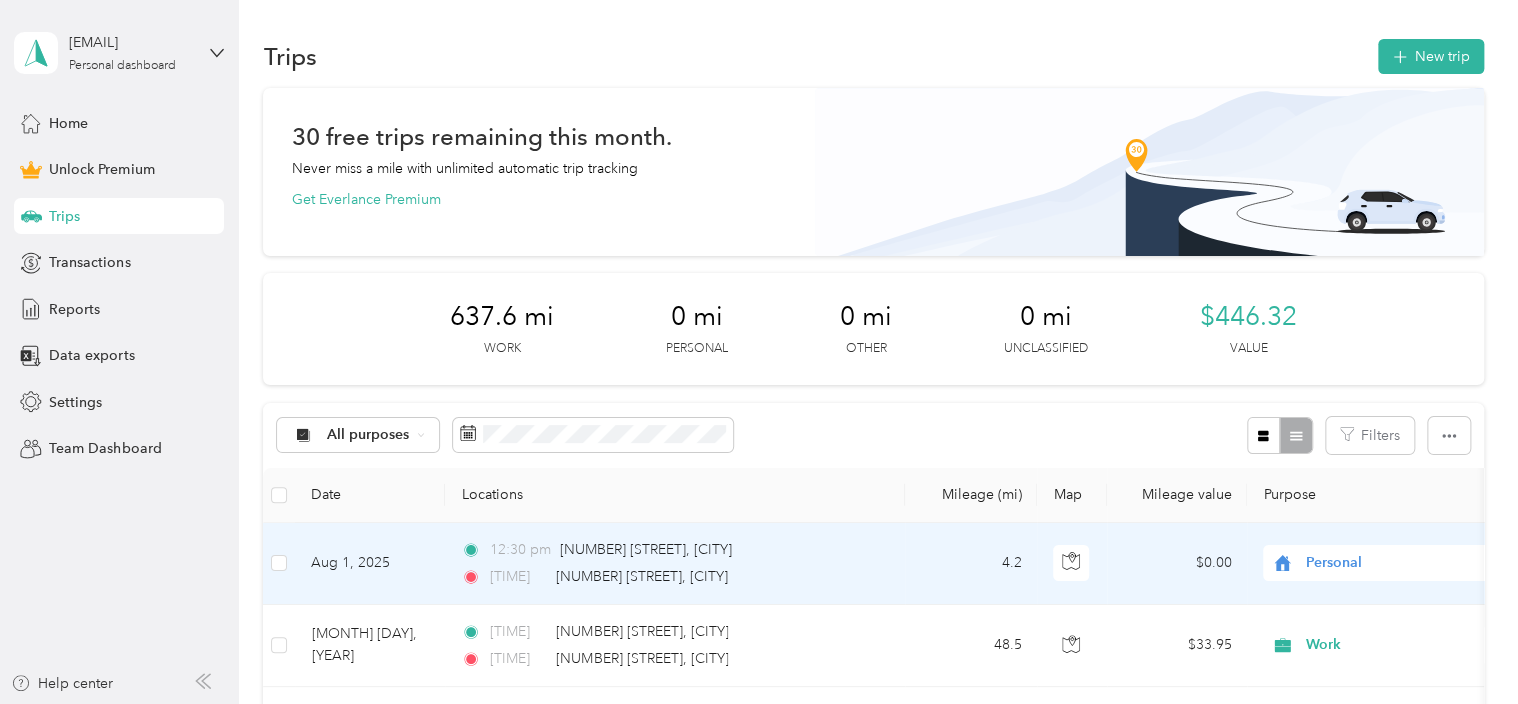 click on "Aug 1, 2025" at bounding box center [370, 564] 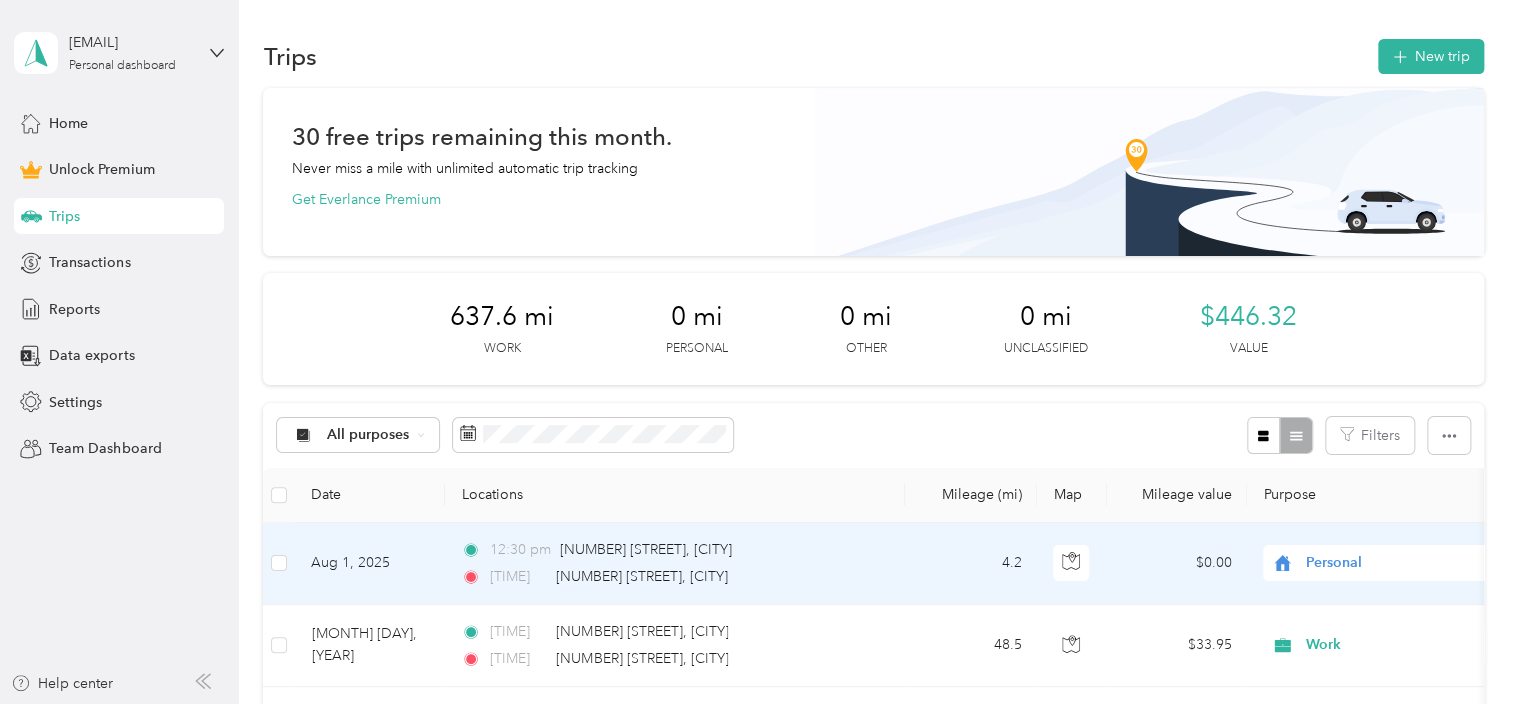 click at bounding box center [754, 704] 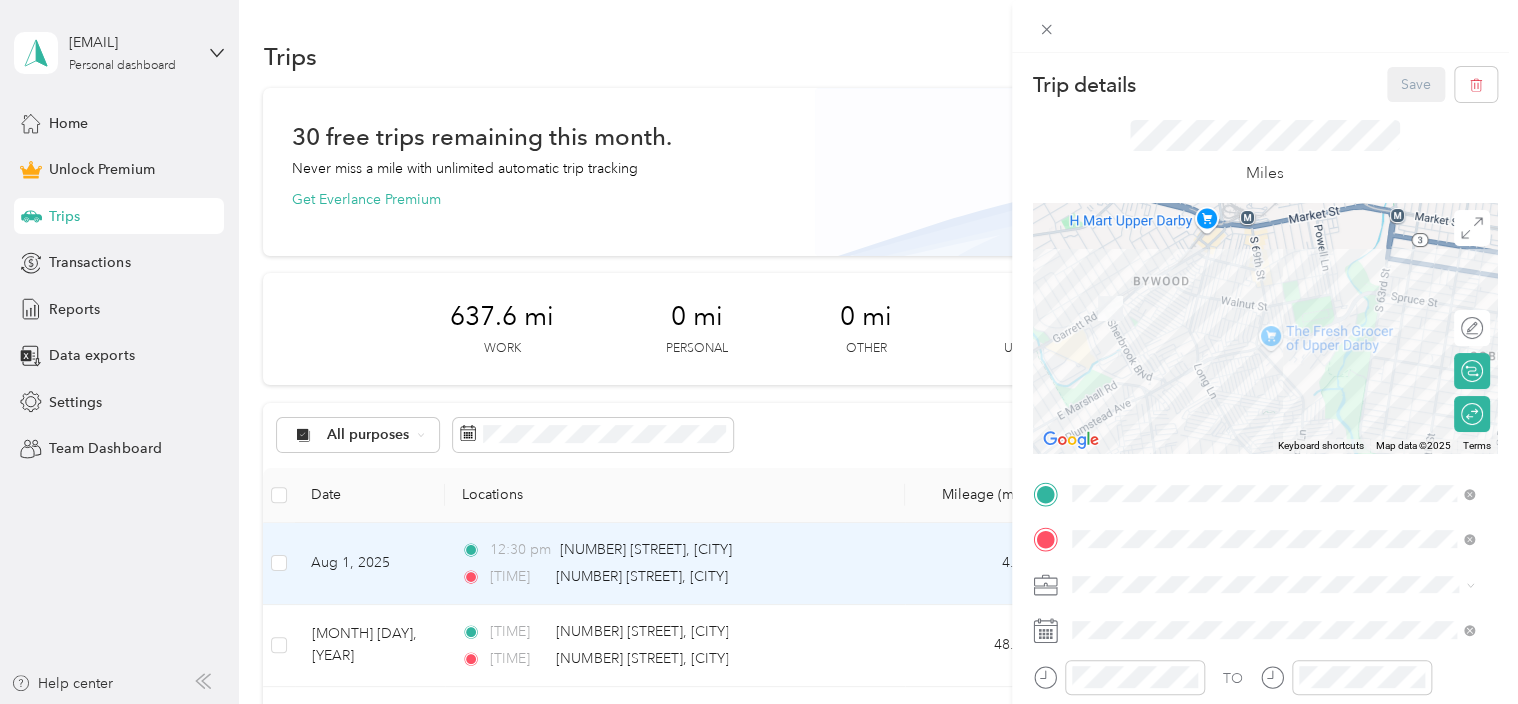 click 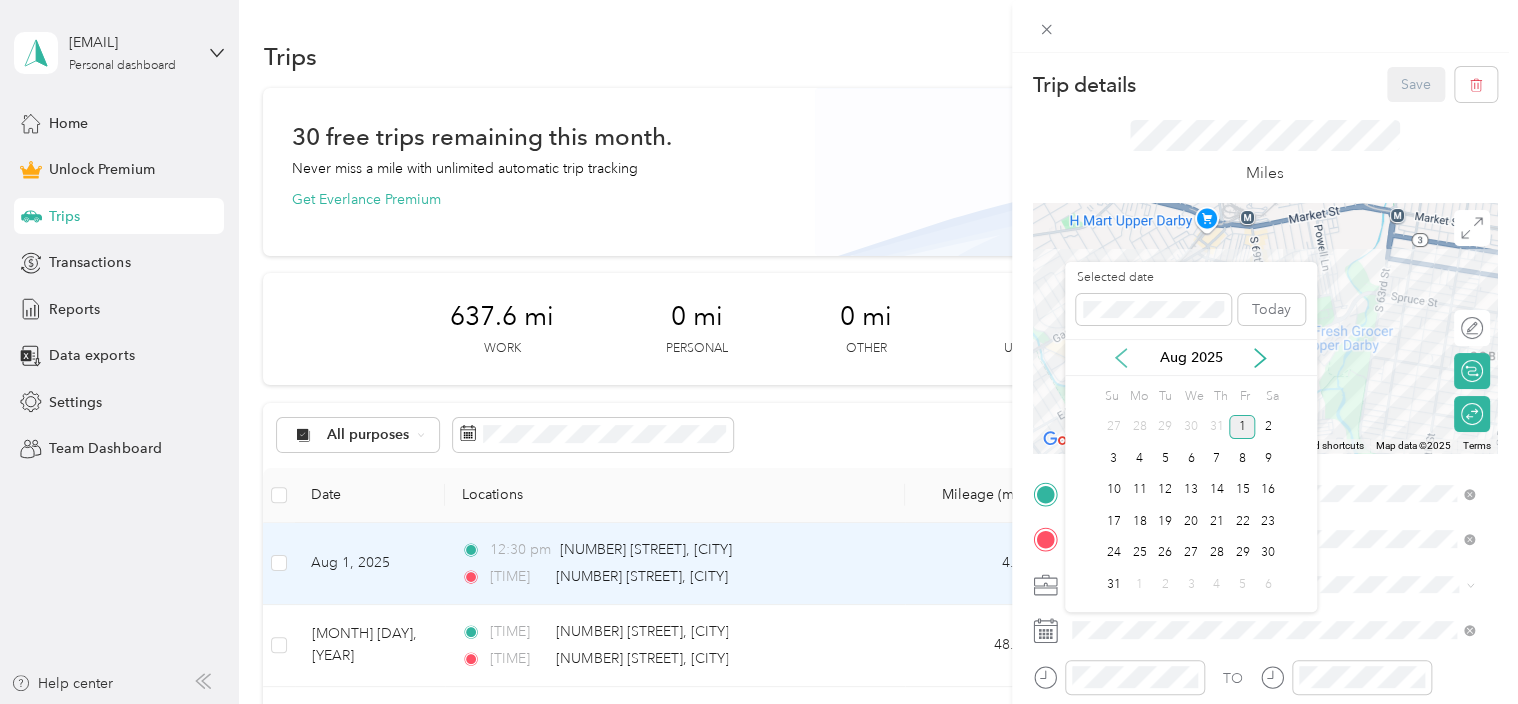 click 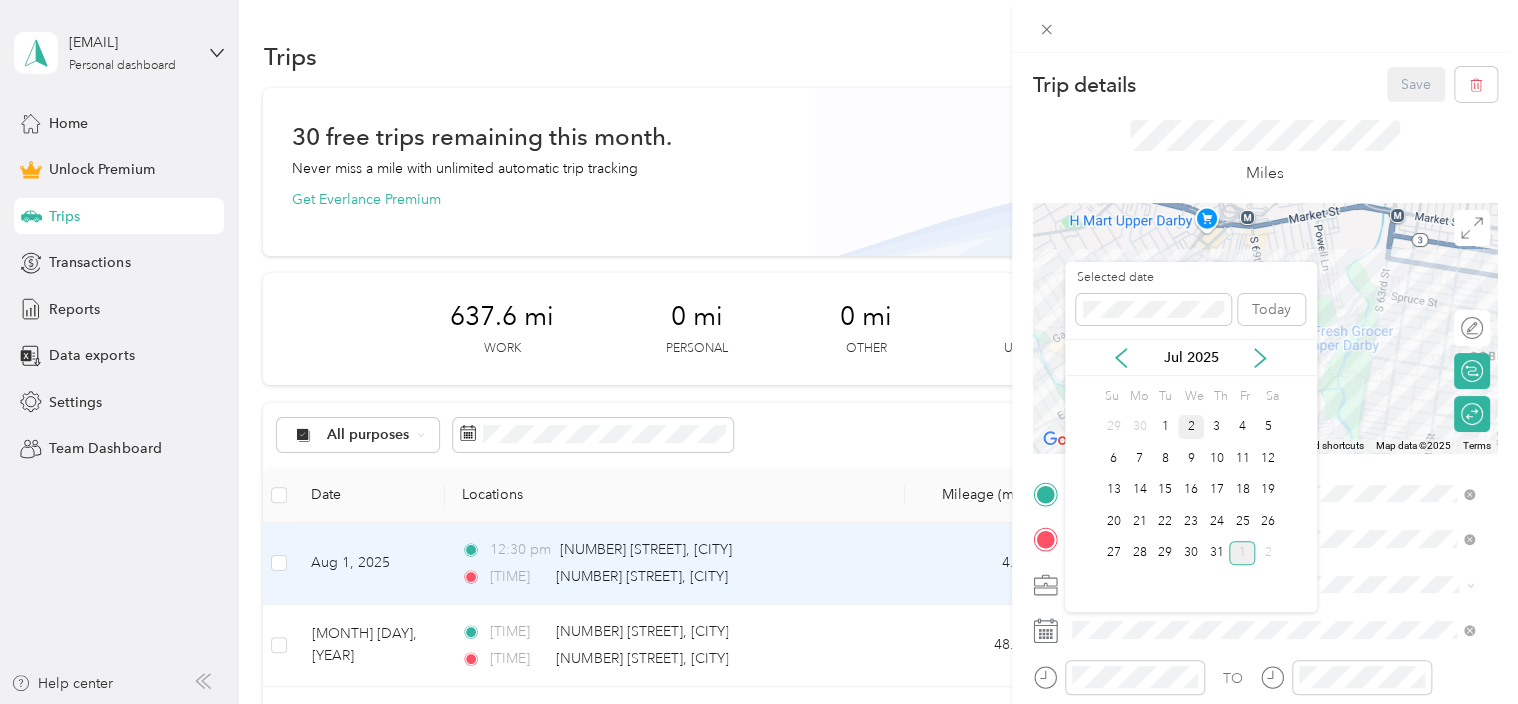 click on "2" at bounding box center (1191, 427) 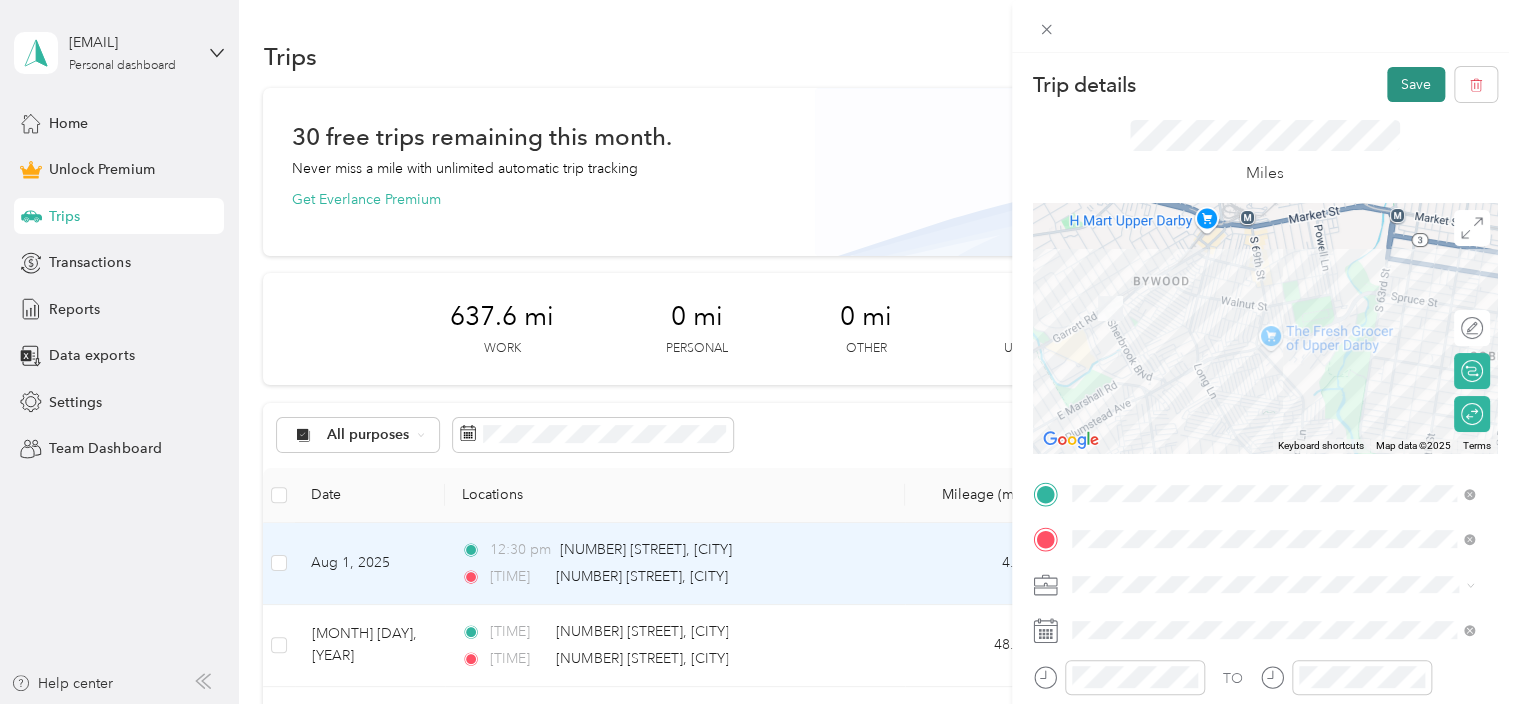 click on "Save" at bounding box center (1416, 84) 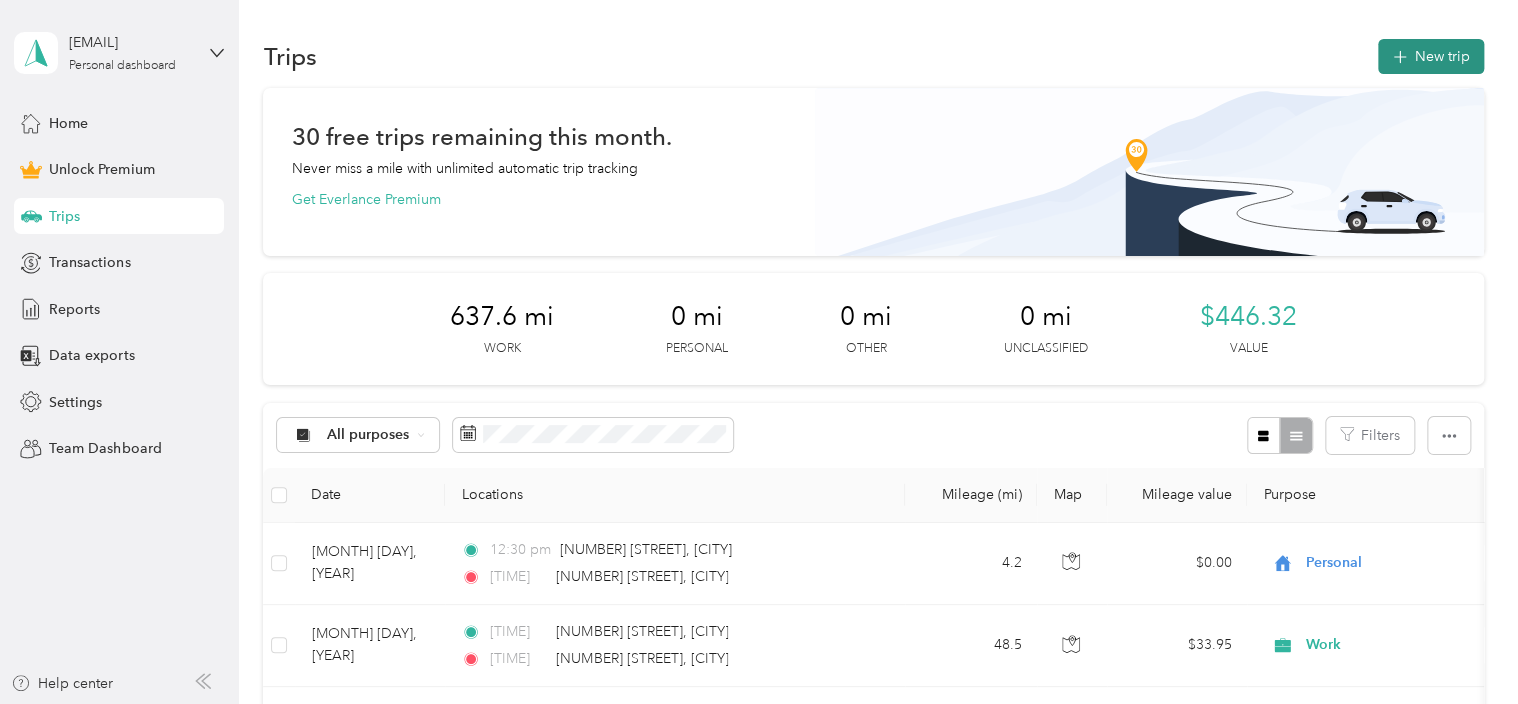 click 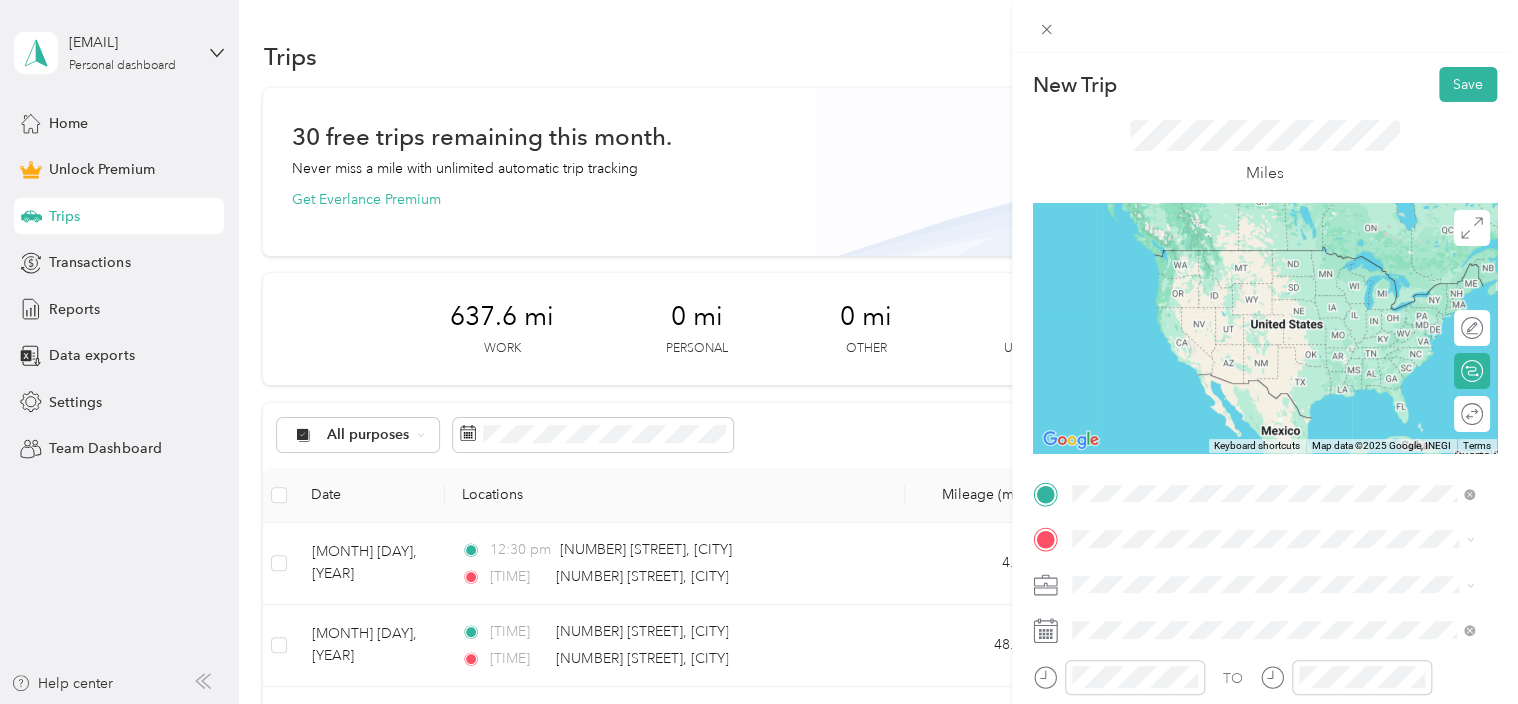 click on "[NUMBER] [STREET]
[CITY], [STATE] [POSTAL_CODE], [COUNTRY]" at bounding box center (1253, 258) 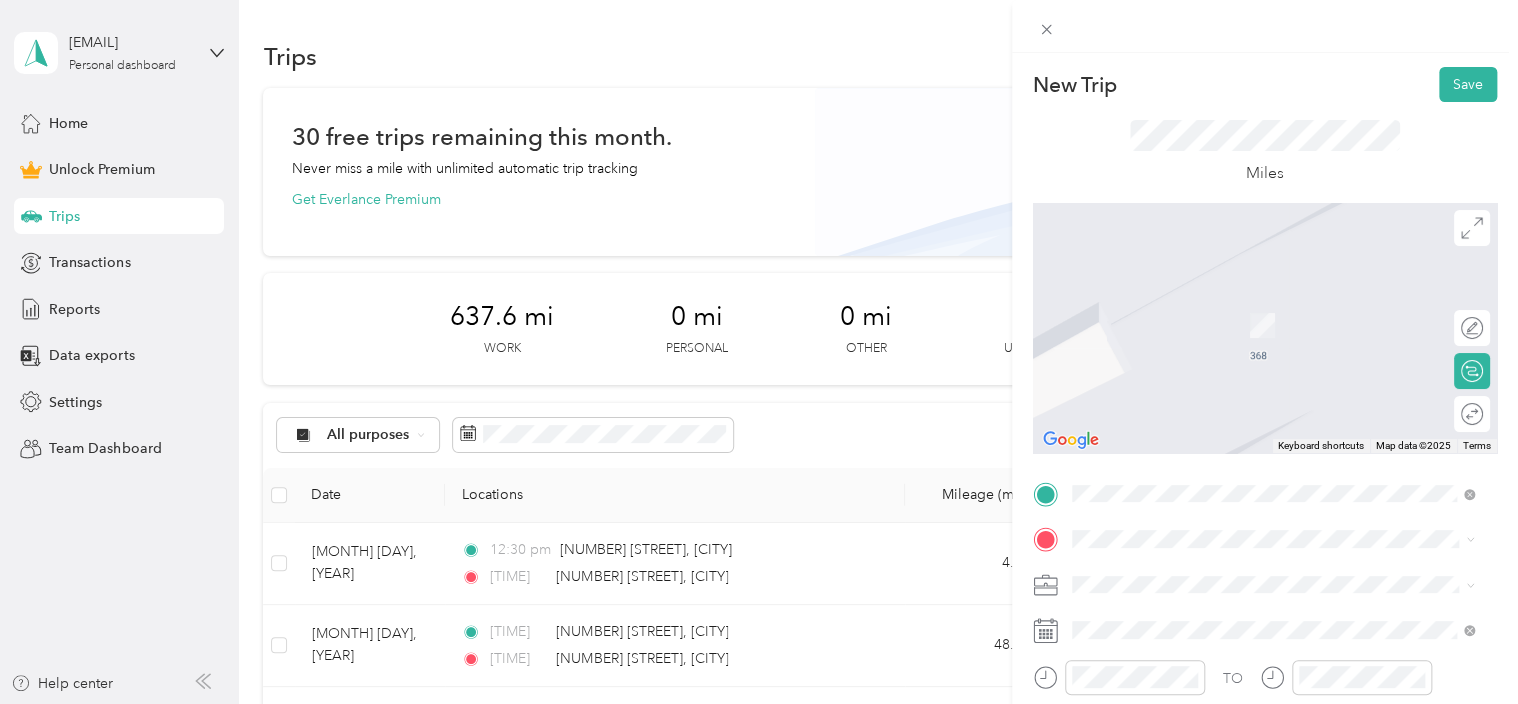 click on "[NUMBER] [STREET]
[CITY], [STATE] [POSTAL_CODE], [COUNTRY]" at bounding box center (1253, 294) 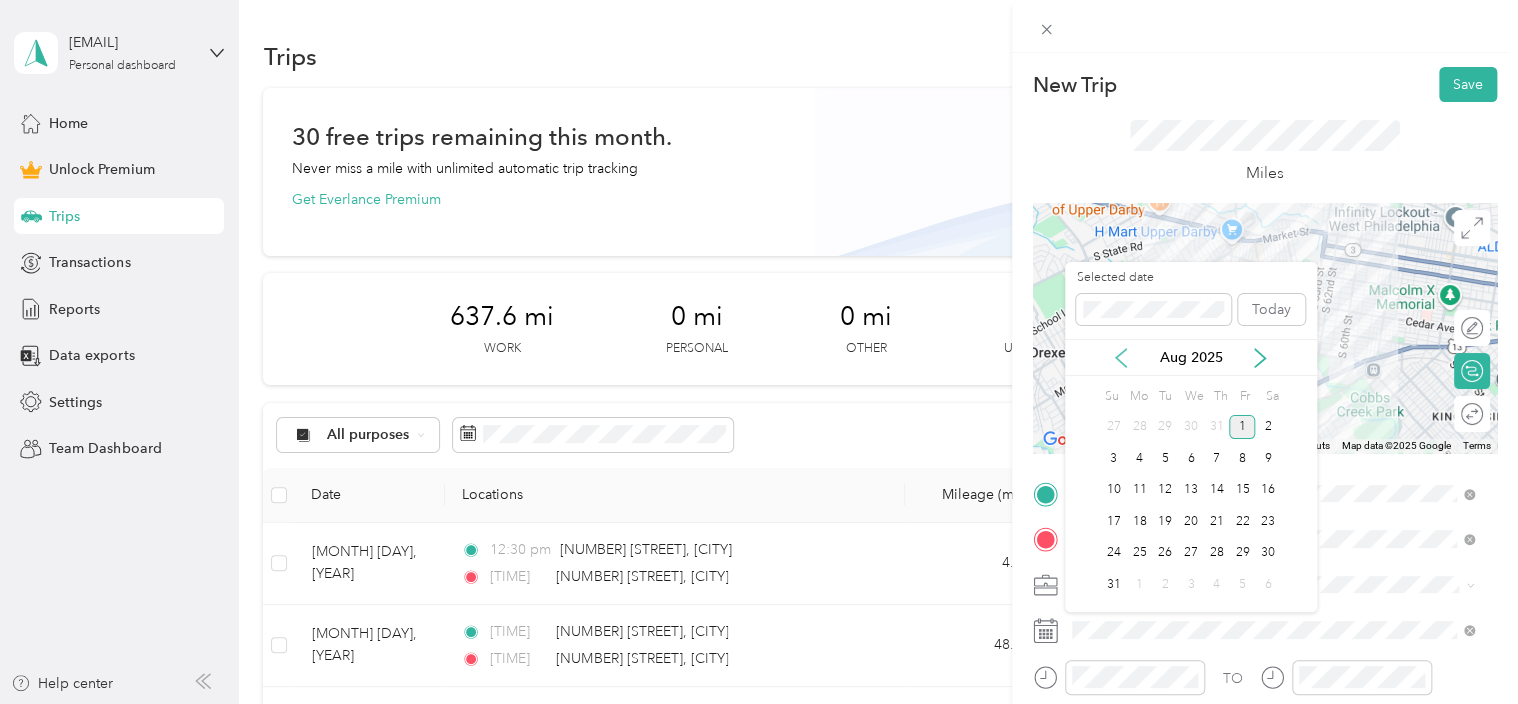 click 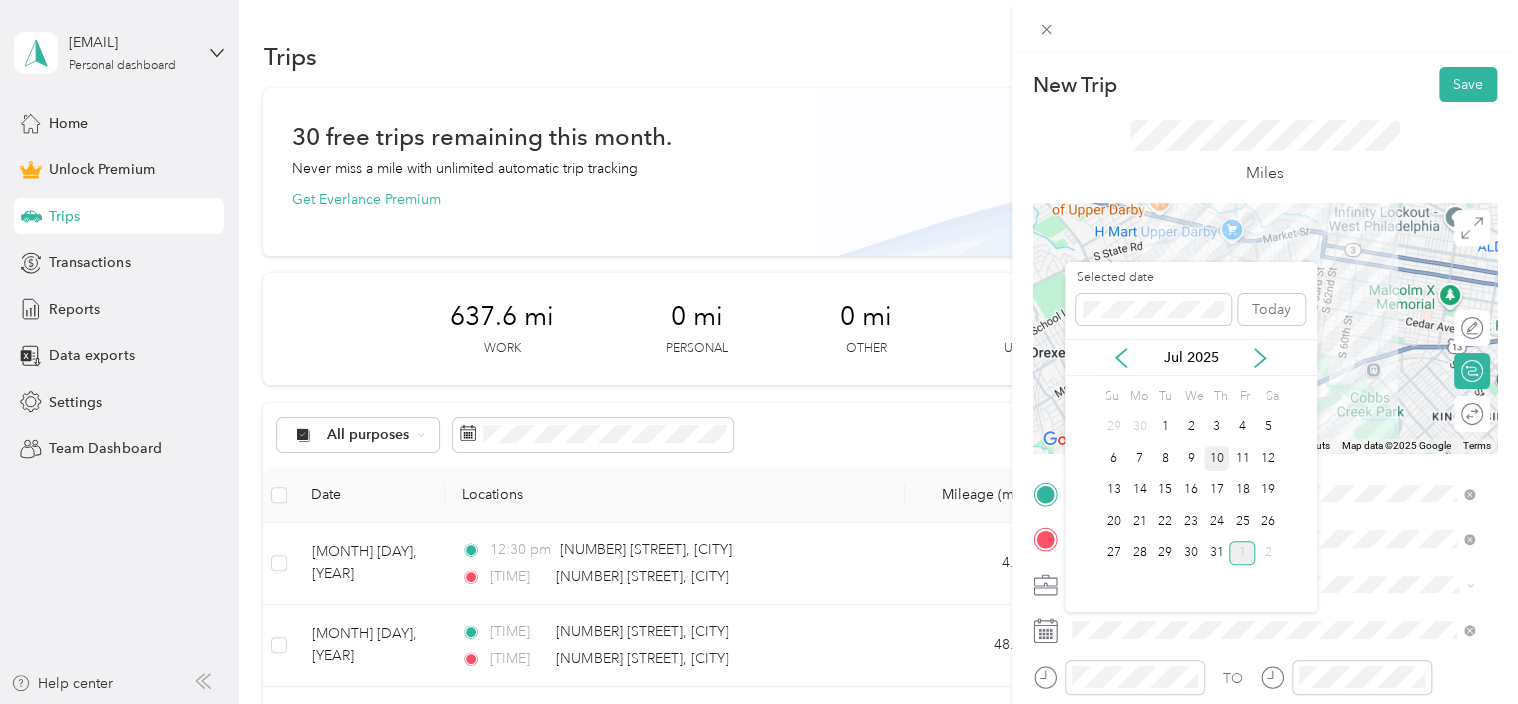 click on "10" at bounding box center (1217, 458) 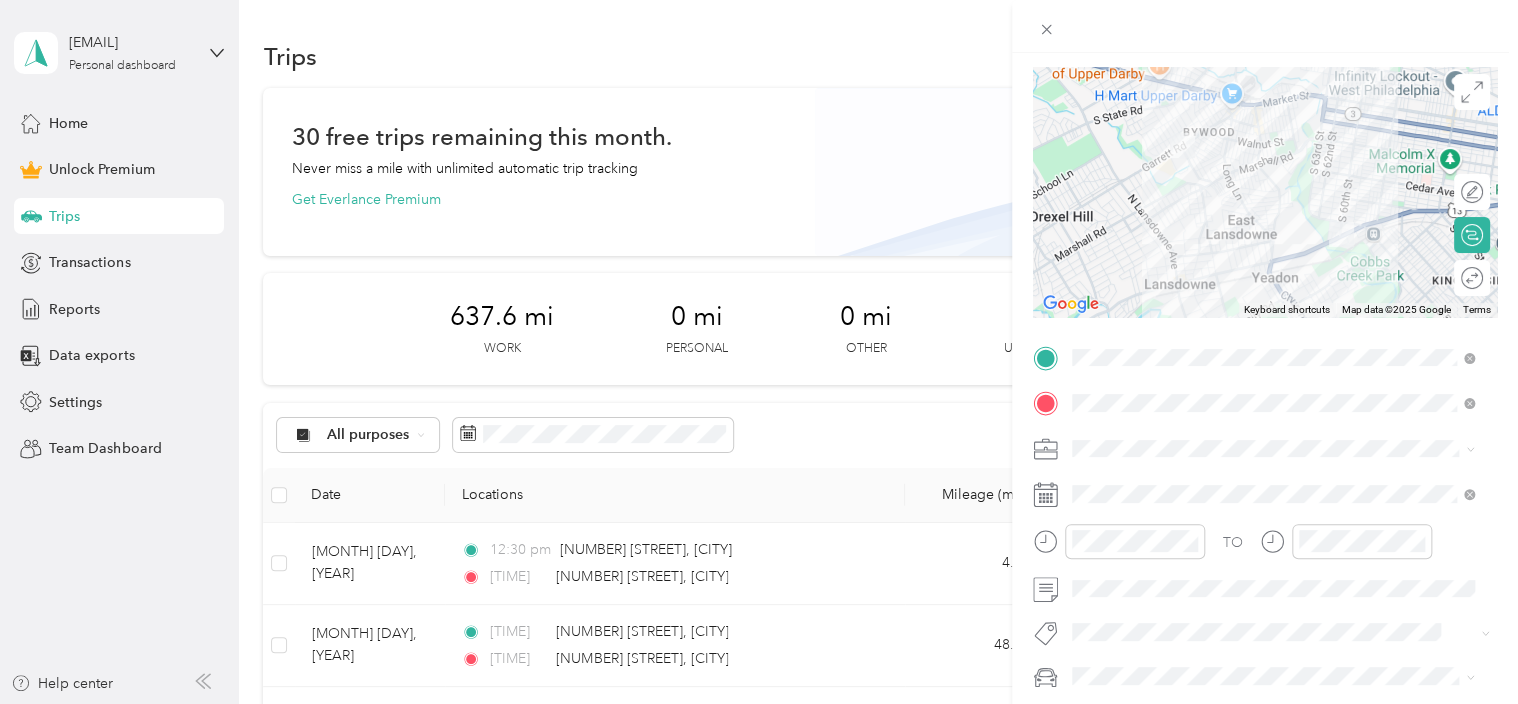 scroll, scrollTop: 136, scrollLeft: 0, axis: vertical 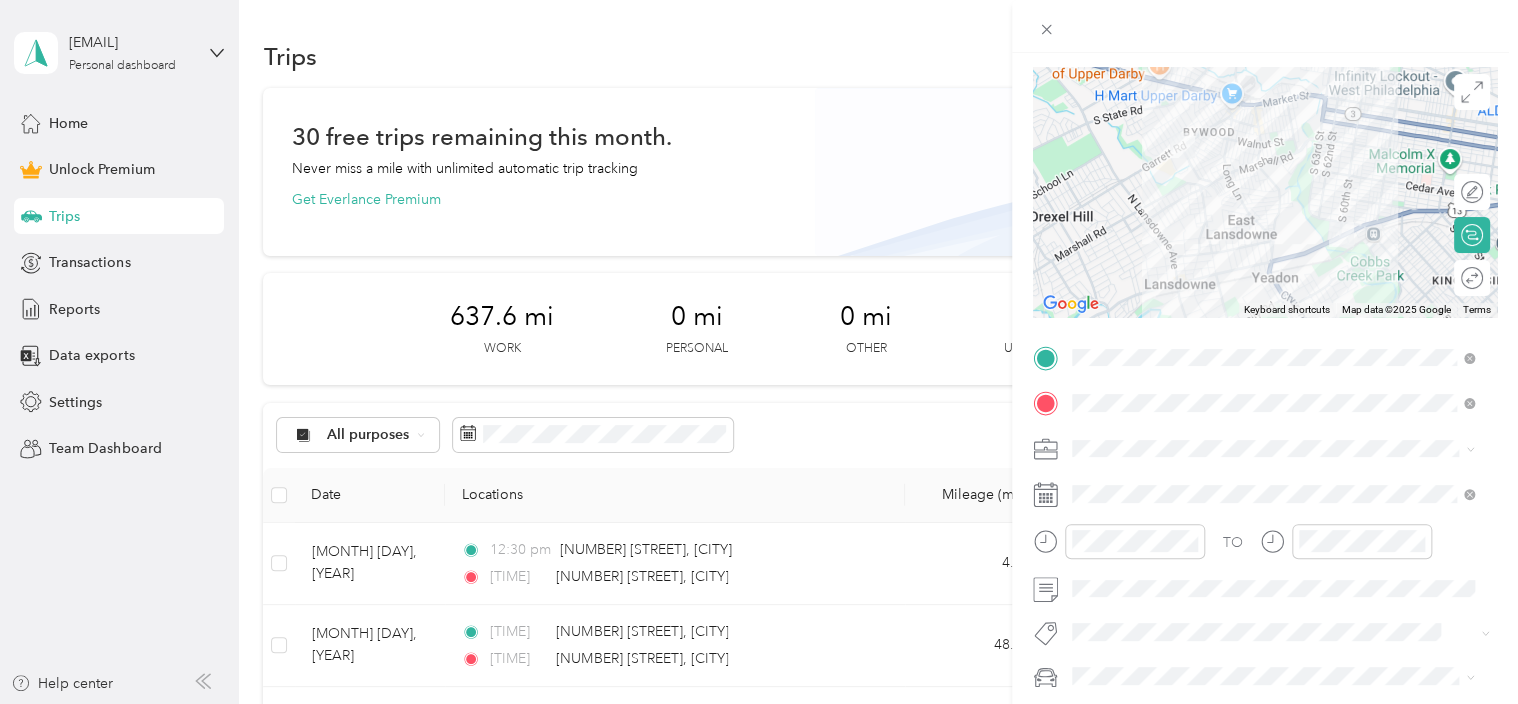 click 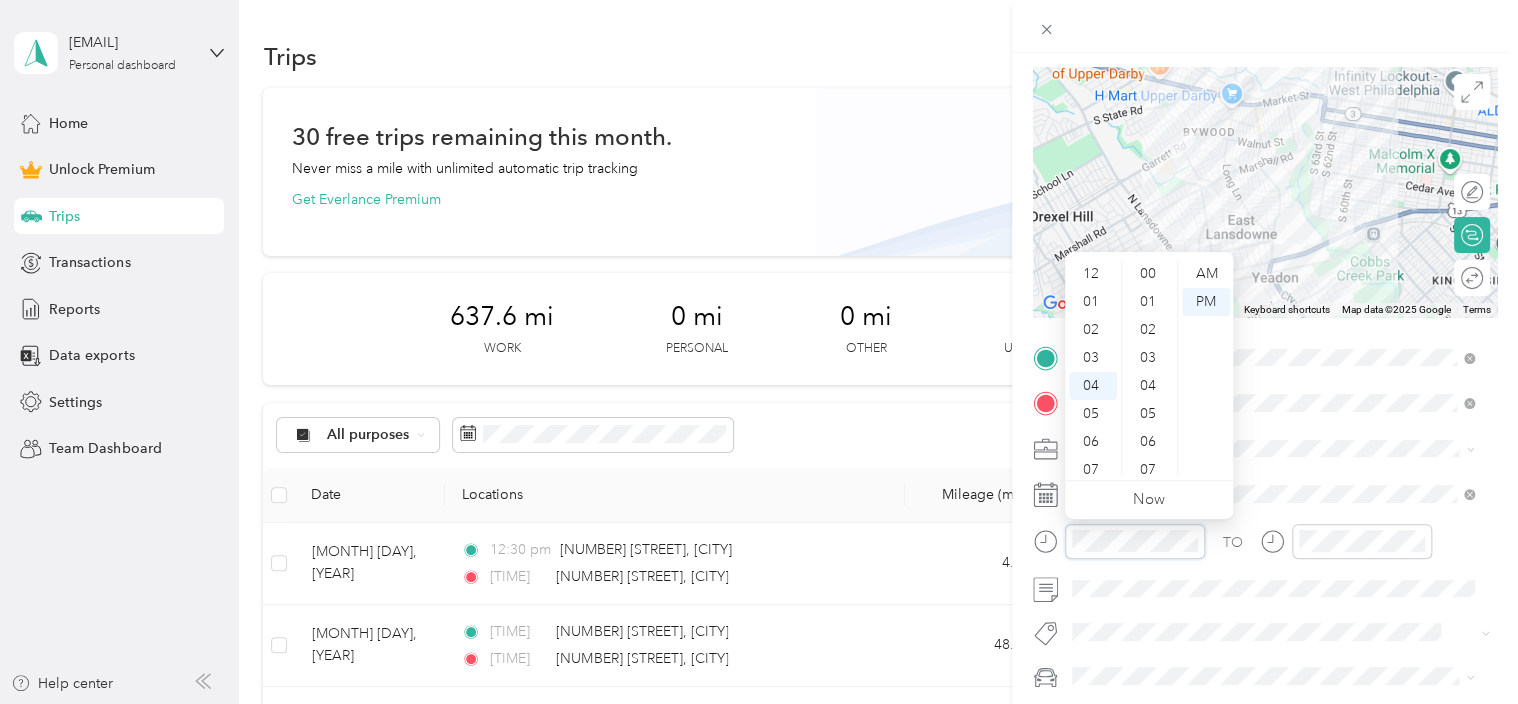 scroll, scrollTop: 616, scrollLeft: 0, axis: vertical 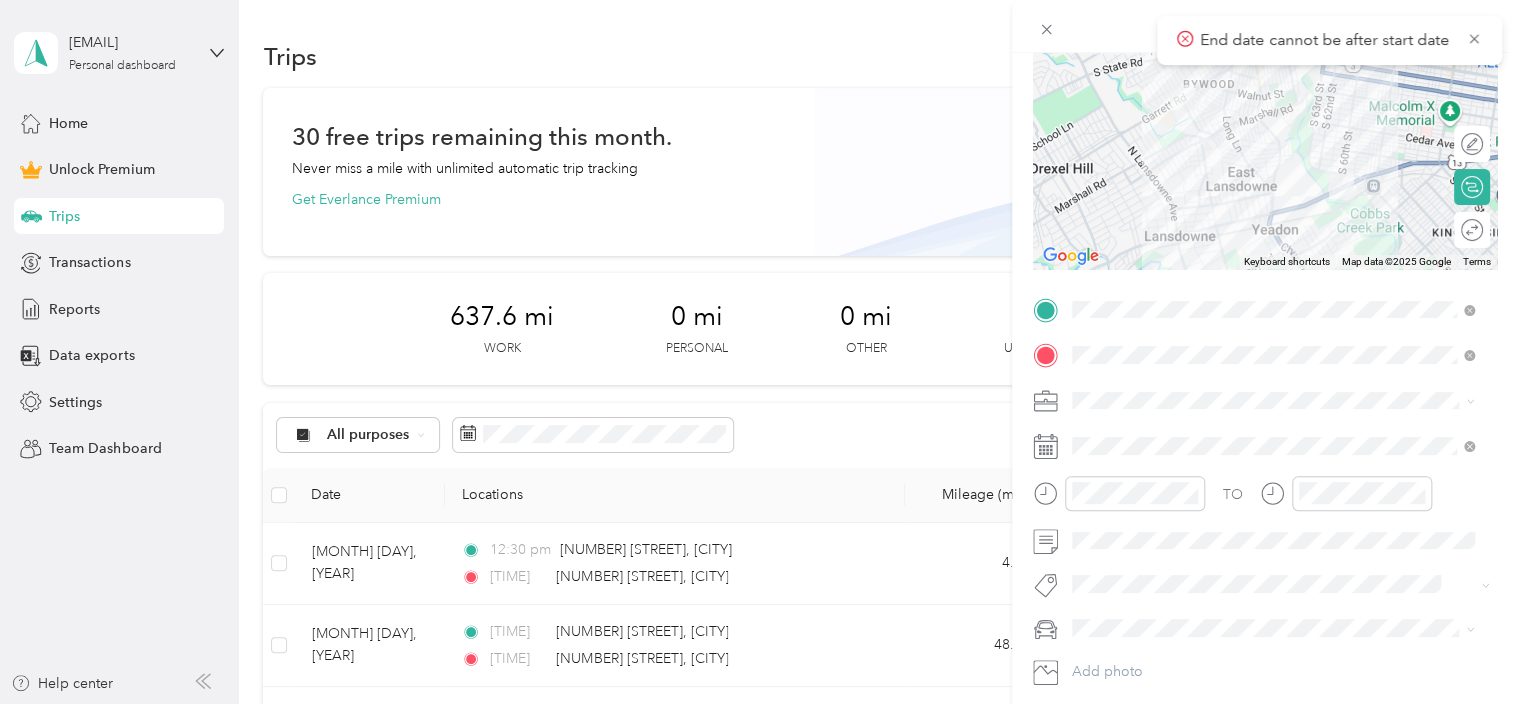 click on "TO Add photo" at bounding box center (1265, 513) 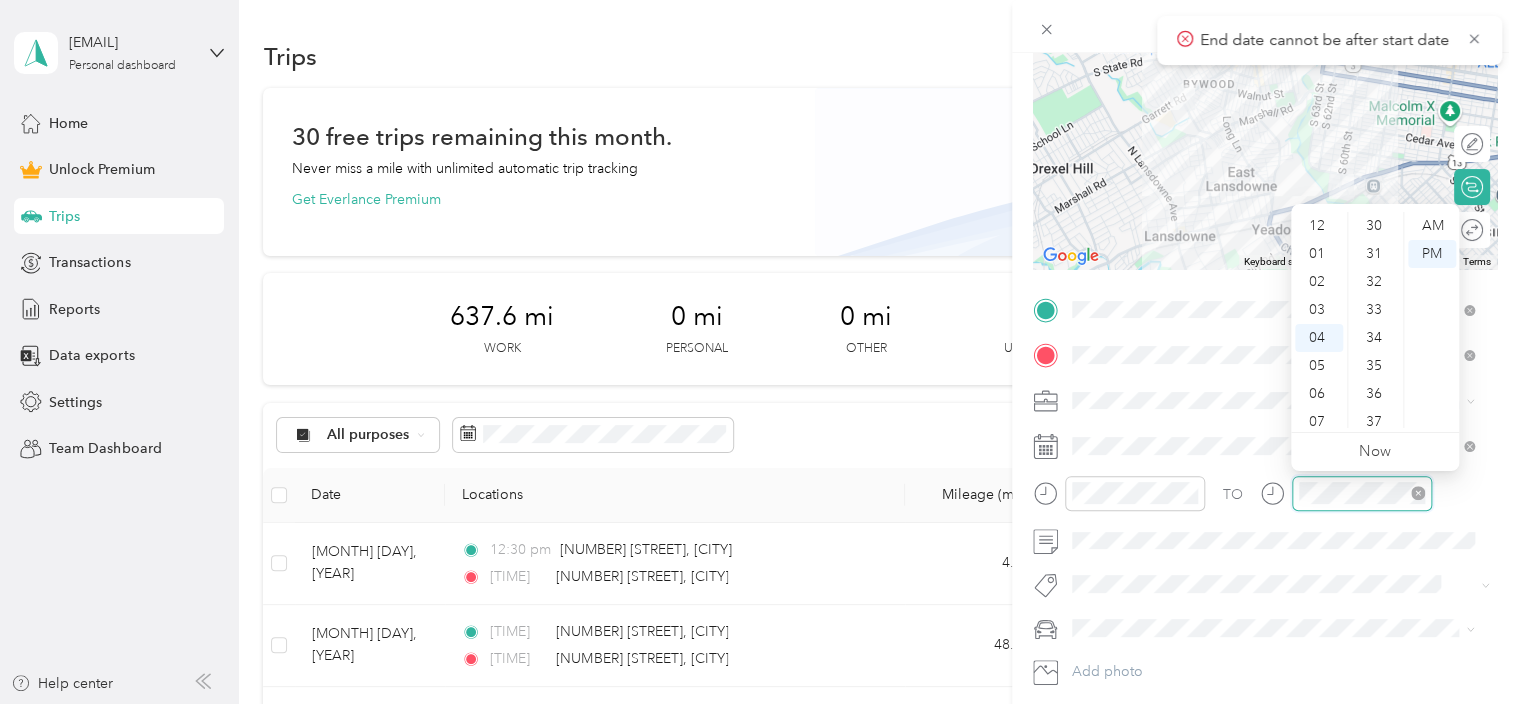 scroll, scrollTop: 112, scrollLeft: 0, axis: vertical 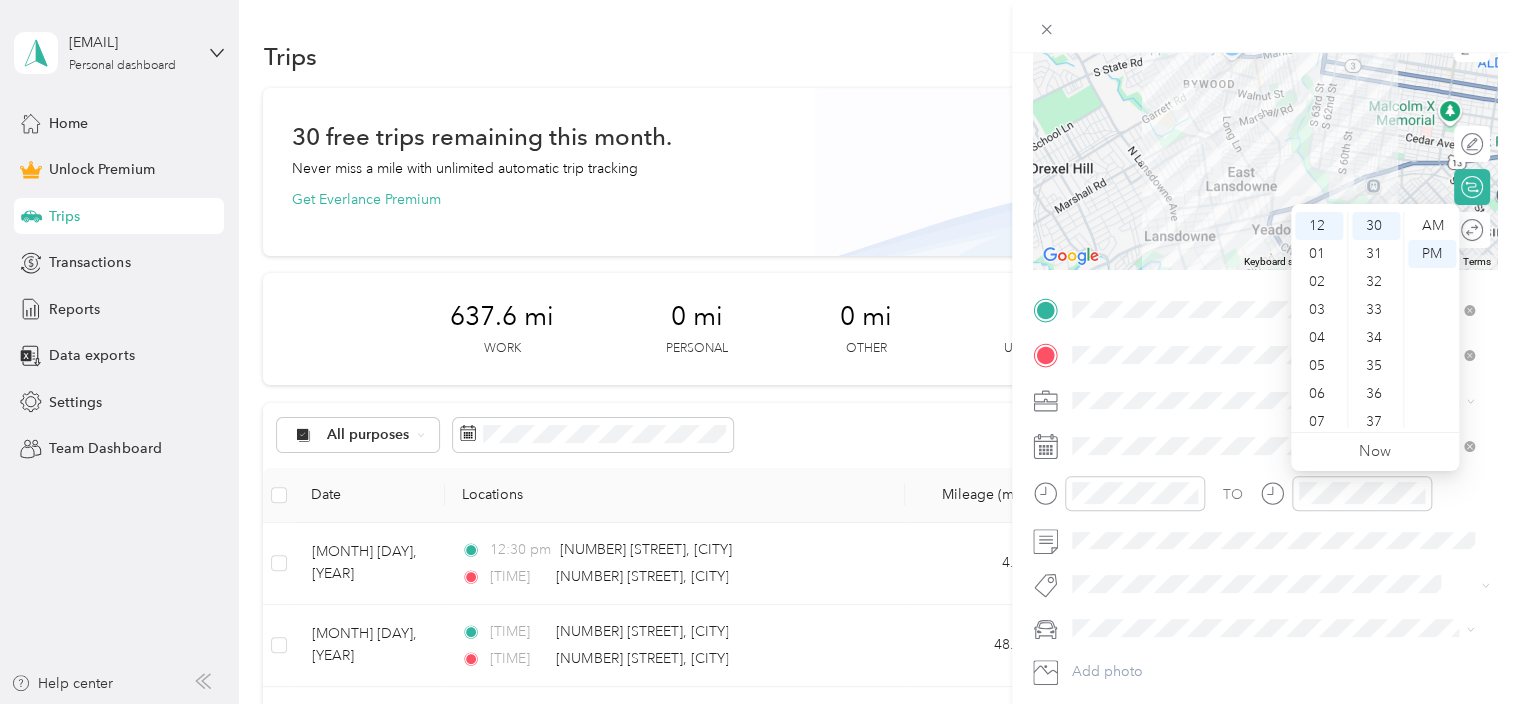 click on "Now" at bounding box center [1375, 452] 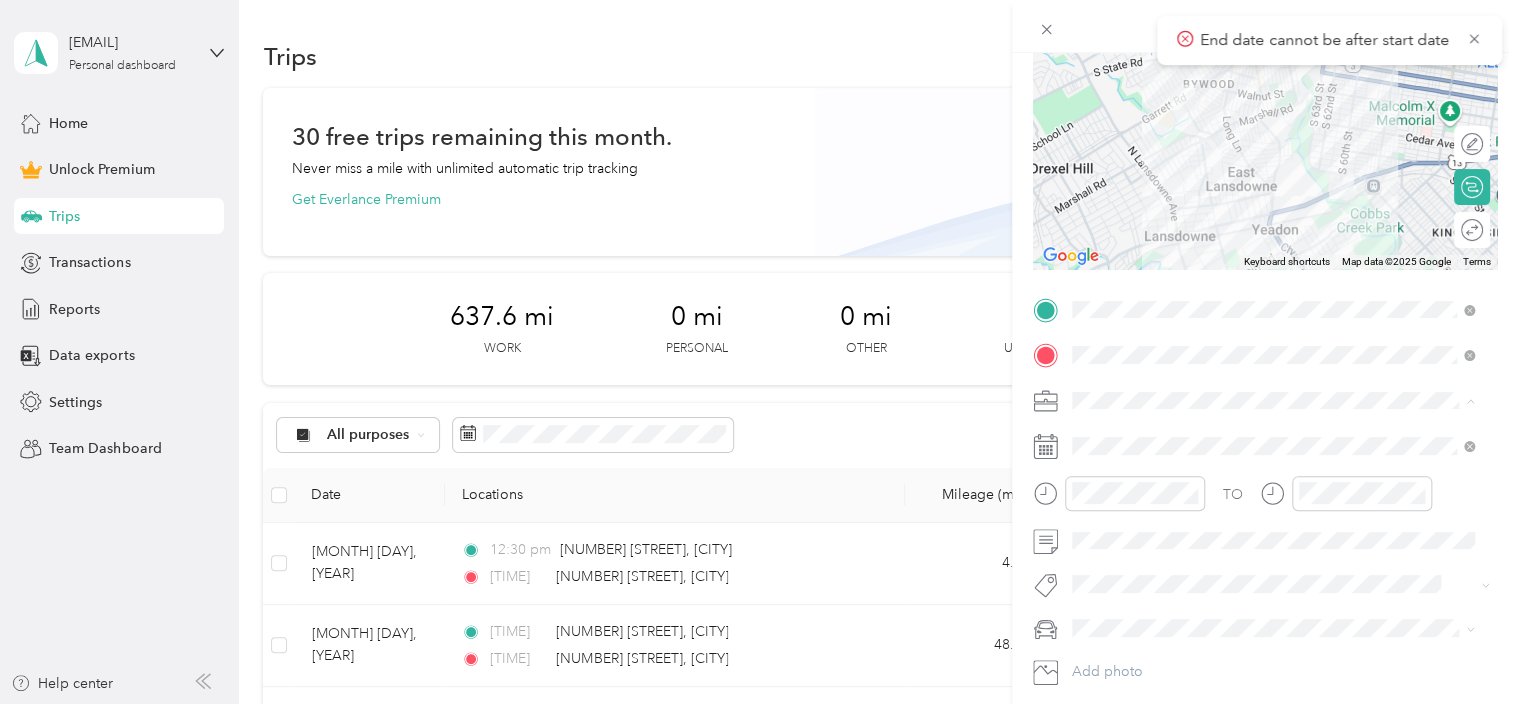 click on "New Trip Save This trip cannot be edited because it is either under review, approved, or paid. Contact your Team Manager to edit it. Miles To navigate the map with touch gestures double-tap and hold your finger on the map, then drag the map. ← Move left → Move right ↑ Move up ↓ Move down + Zoom in - Zoom out Home Jump left by 75% End Jump right by 75% Page Up Jump up by 75% Page Down Jump down by 75% Keyboard shortcuts Map Data Map data ©[YEAR] Google Map data ©[YEAR] Google 1 km  Click to toggle between metric and imperial units Terms Report a map error Edit route Calculate route Round trip TO Add photo" at bounding box center (759, 352) 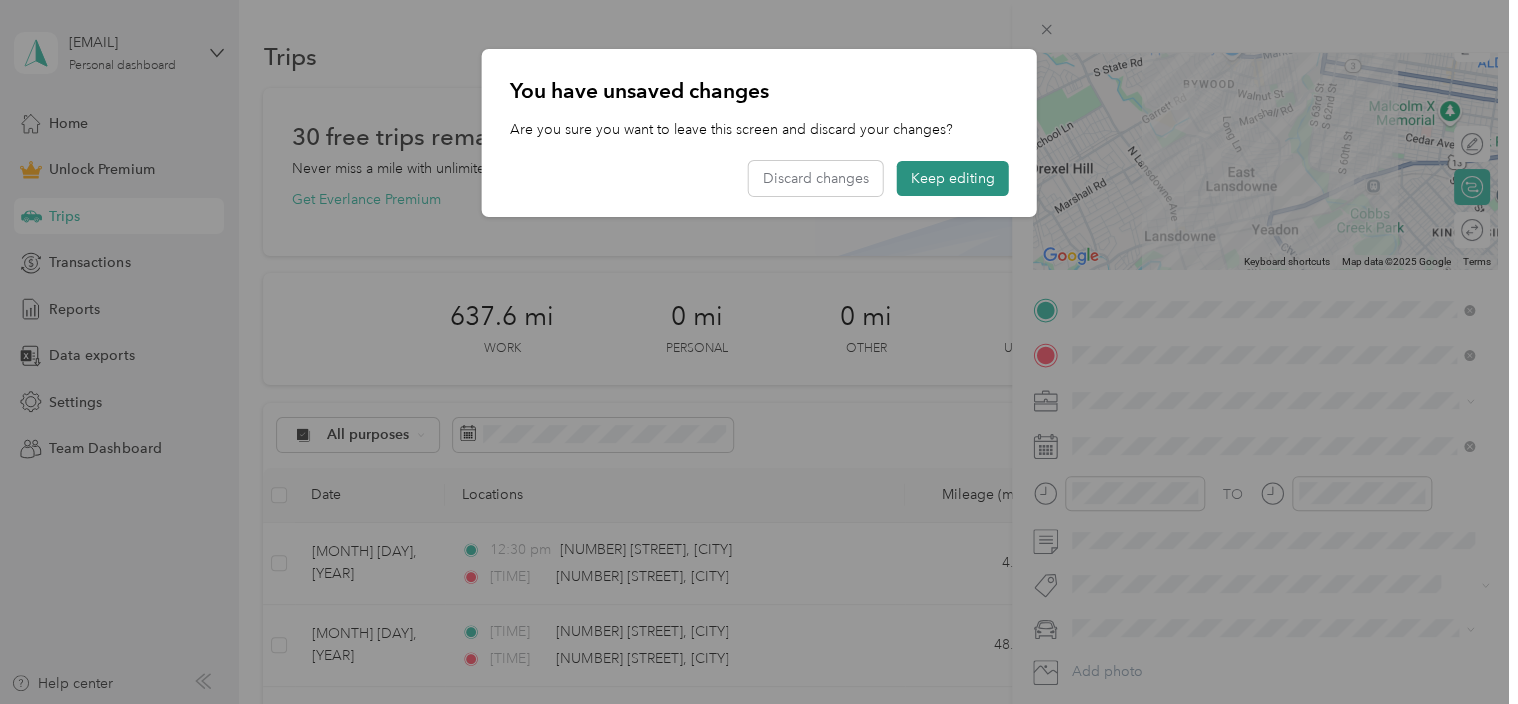 click on "Keep editing" at bounding box center [953, 178] 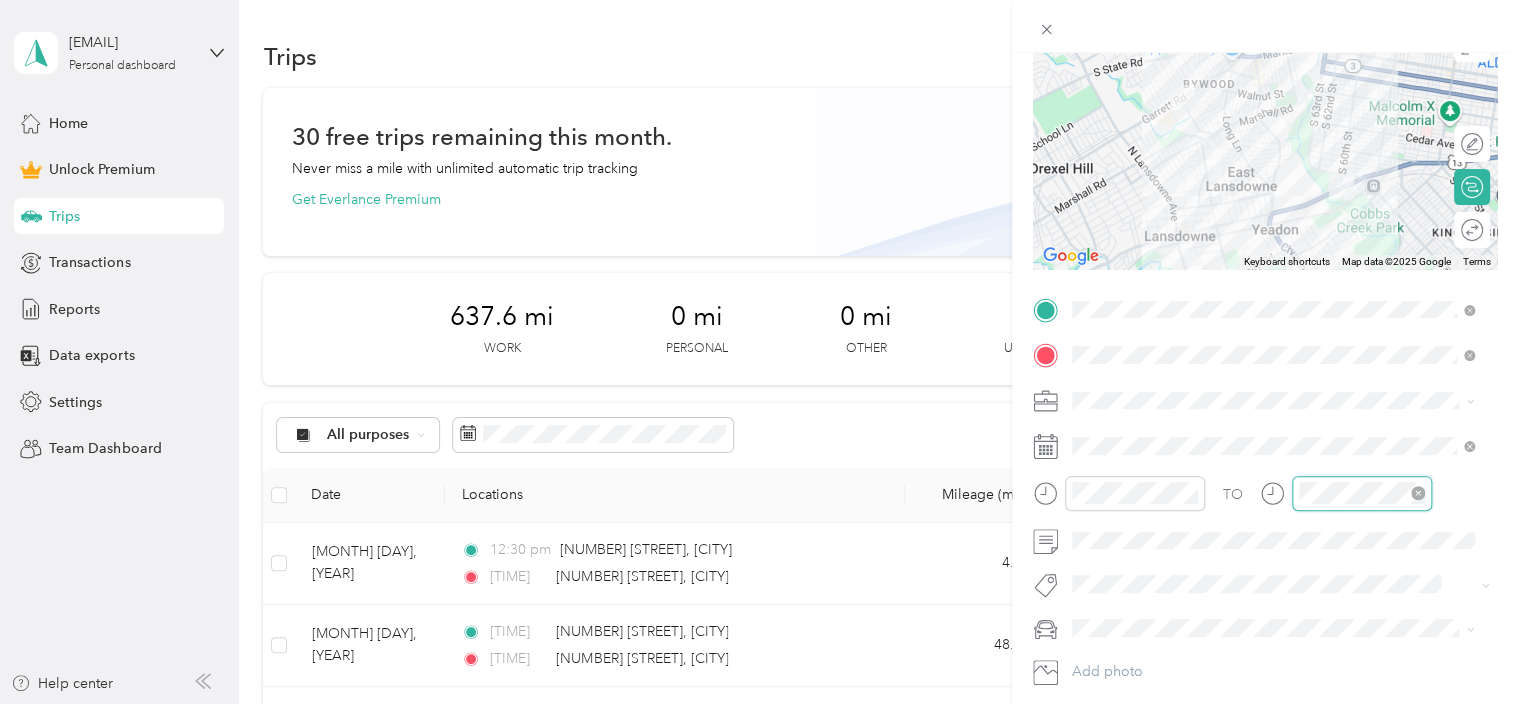 scroll, scrollTop: 112, scrollLeft: 0, axis: vertical 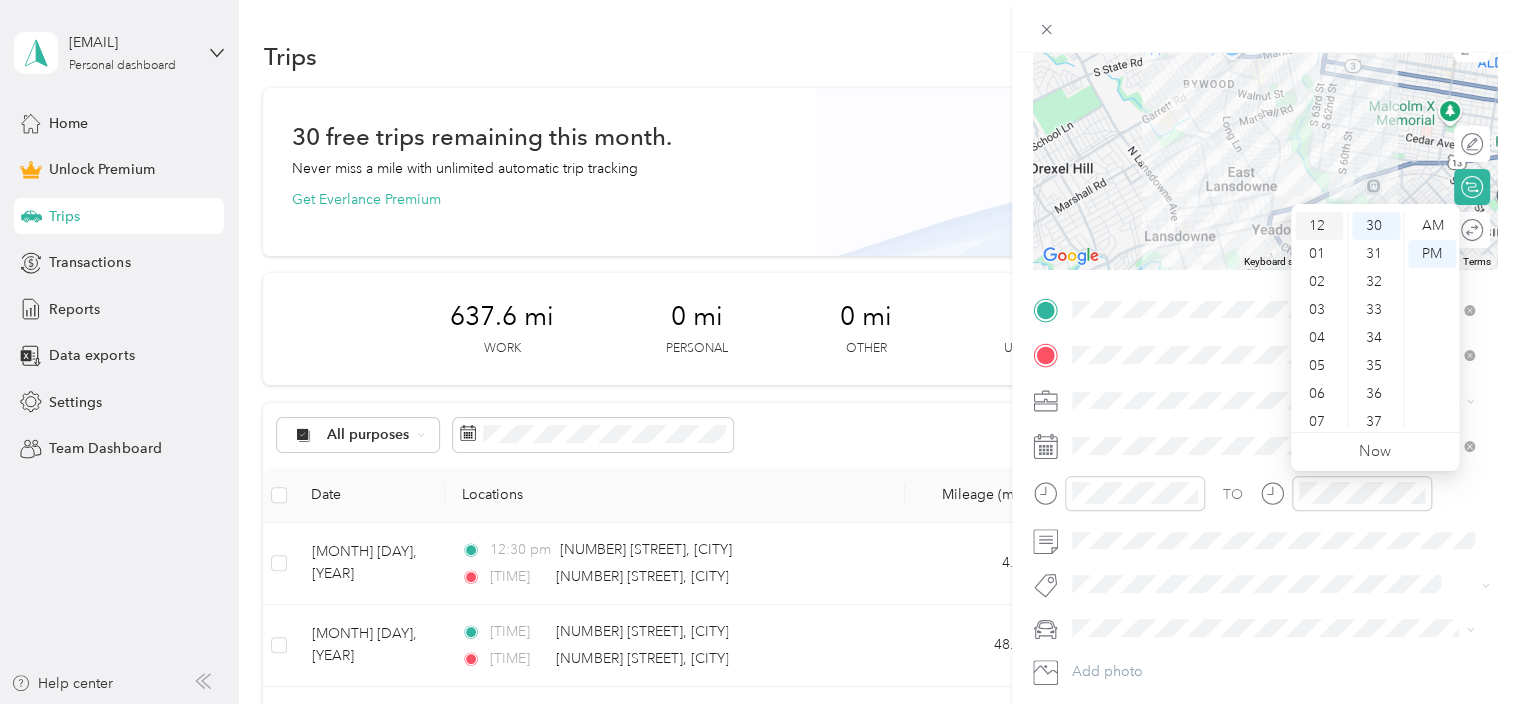 click on "12" at bounding box center [1319, 226] 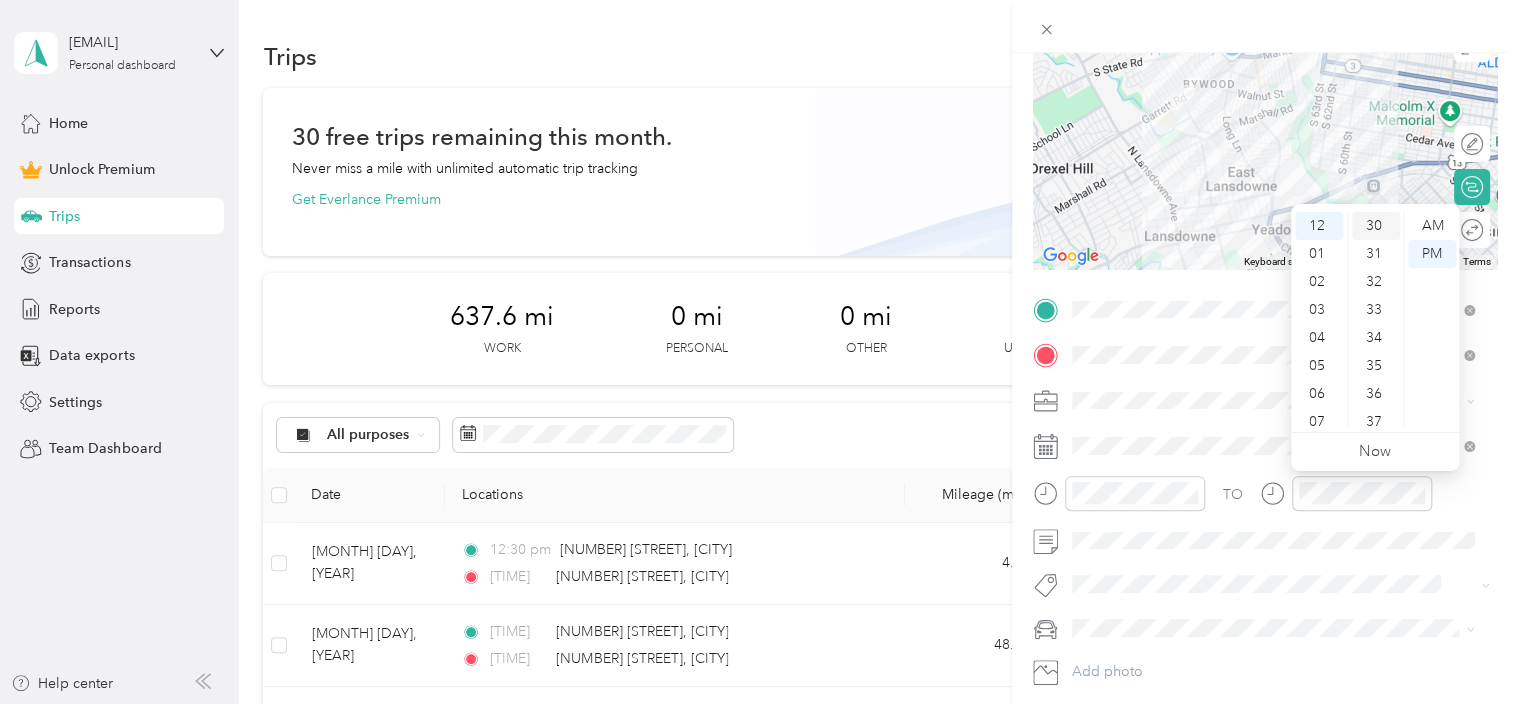 click on "30" at bounding box center [1376, 226] 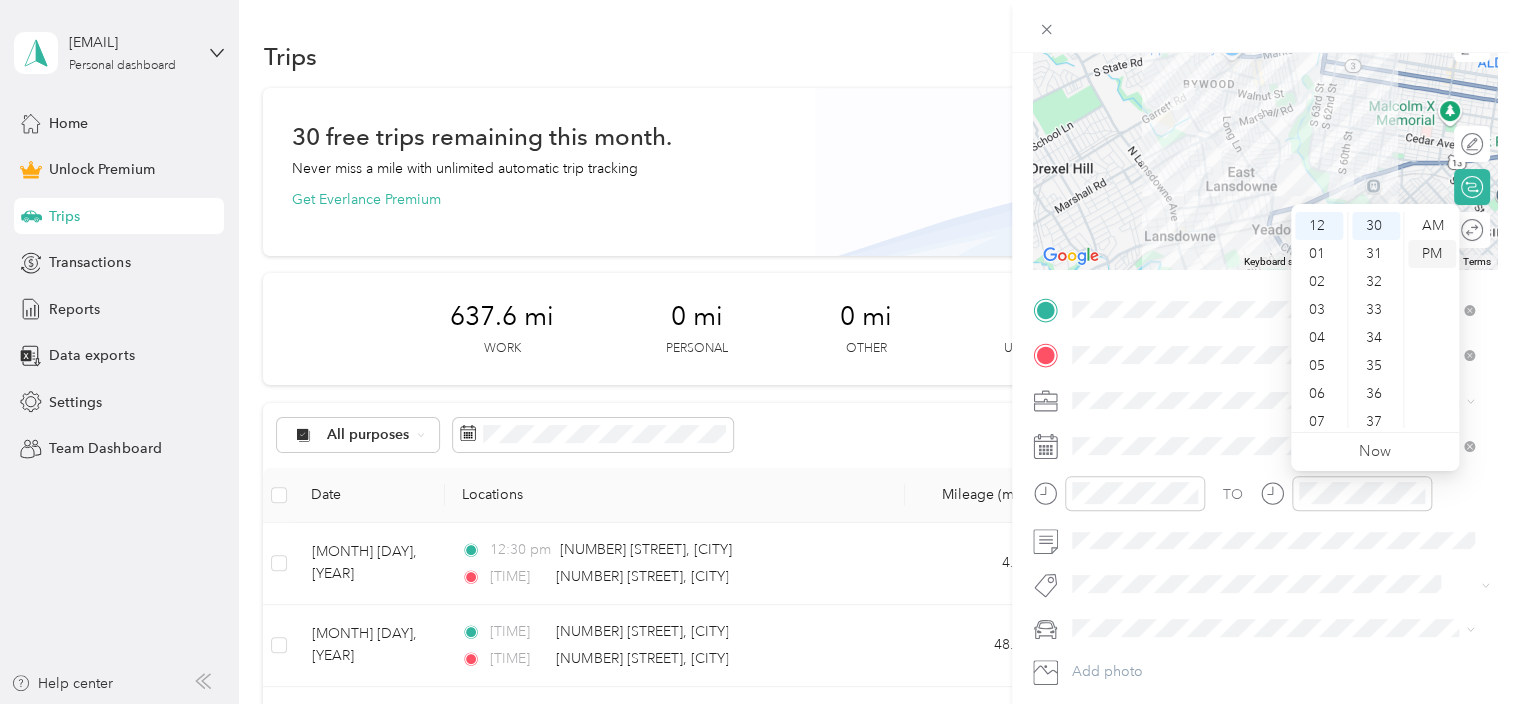 click on "PM" at bounding box center (1432, 254) 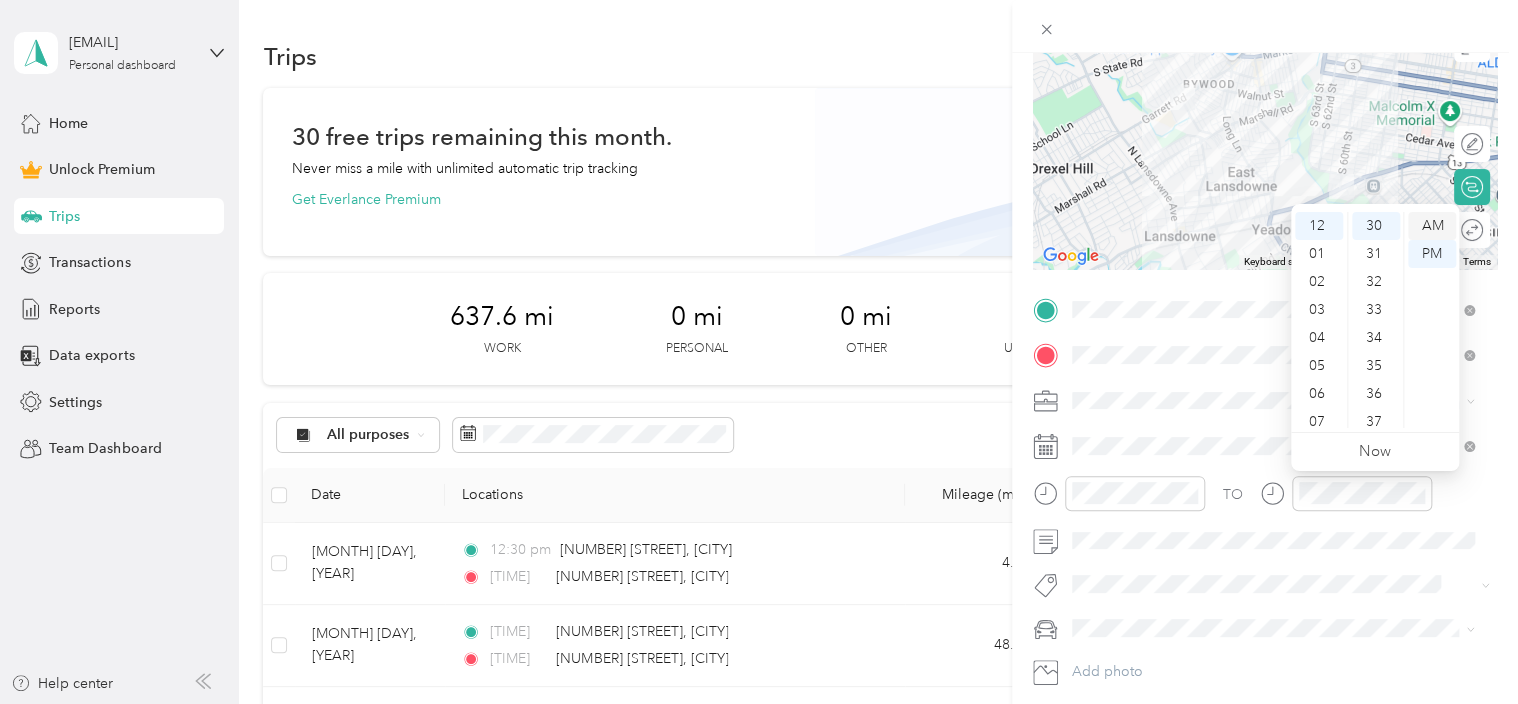 click on "AM" at bounding box center [1432, 226] 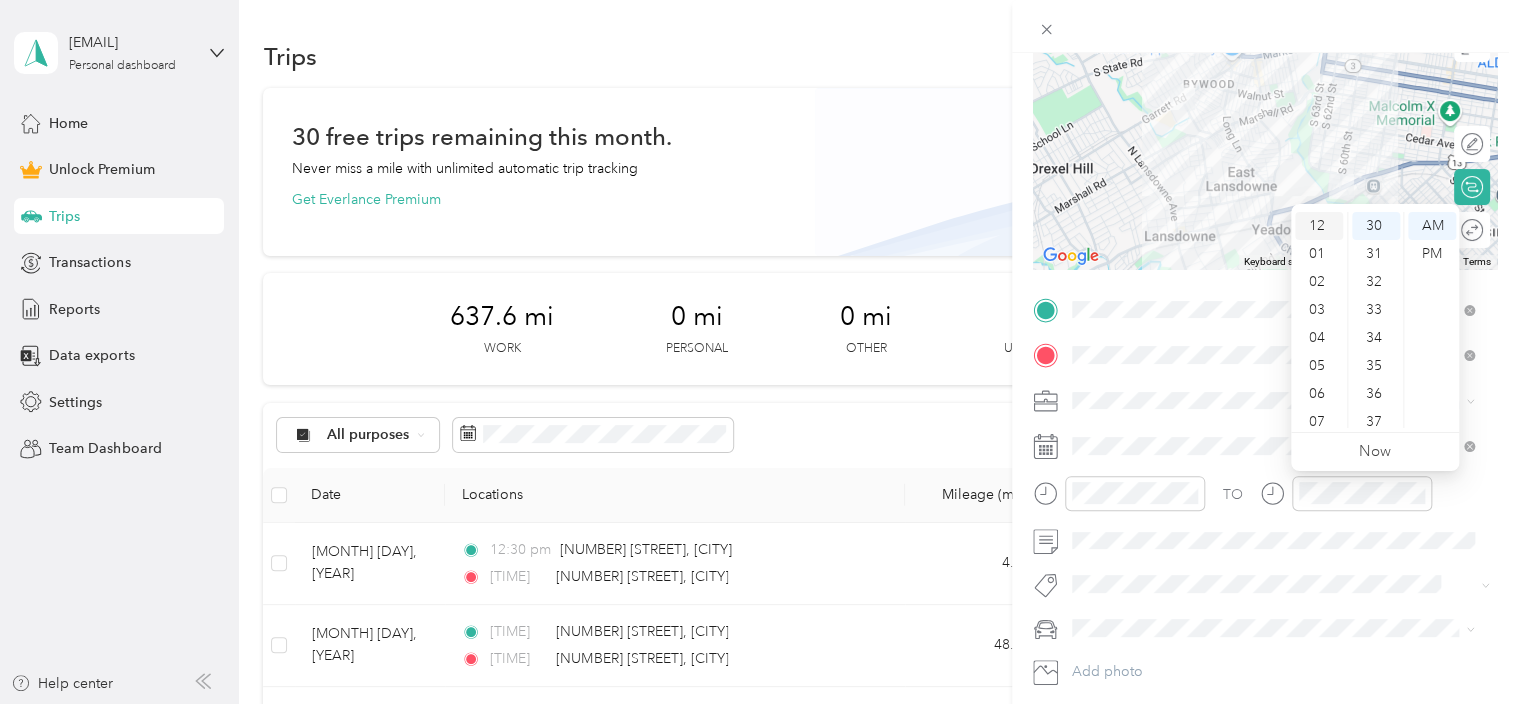 click on "12" at bounding box center (1319, 226) 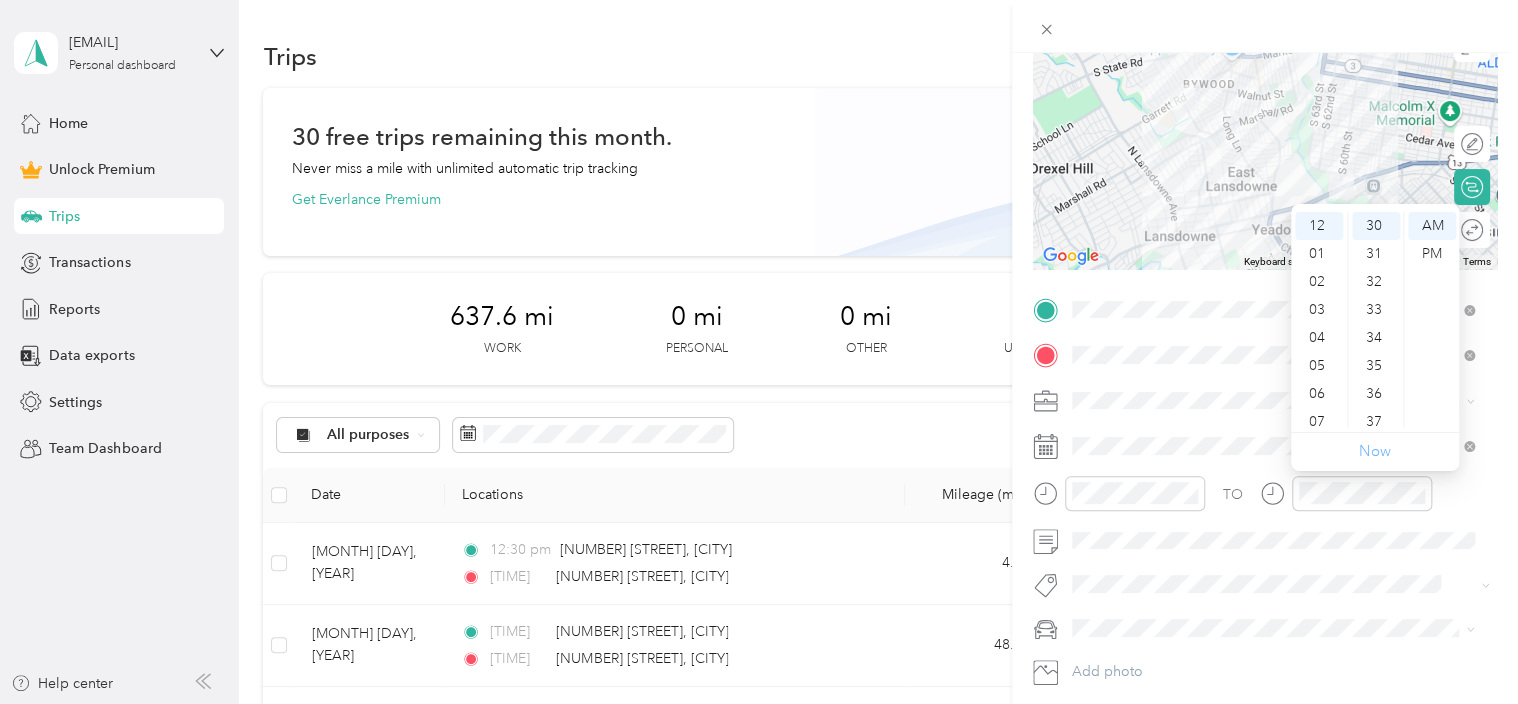 click on "Now" at bounding box center (1375, 451) 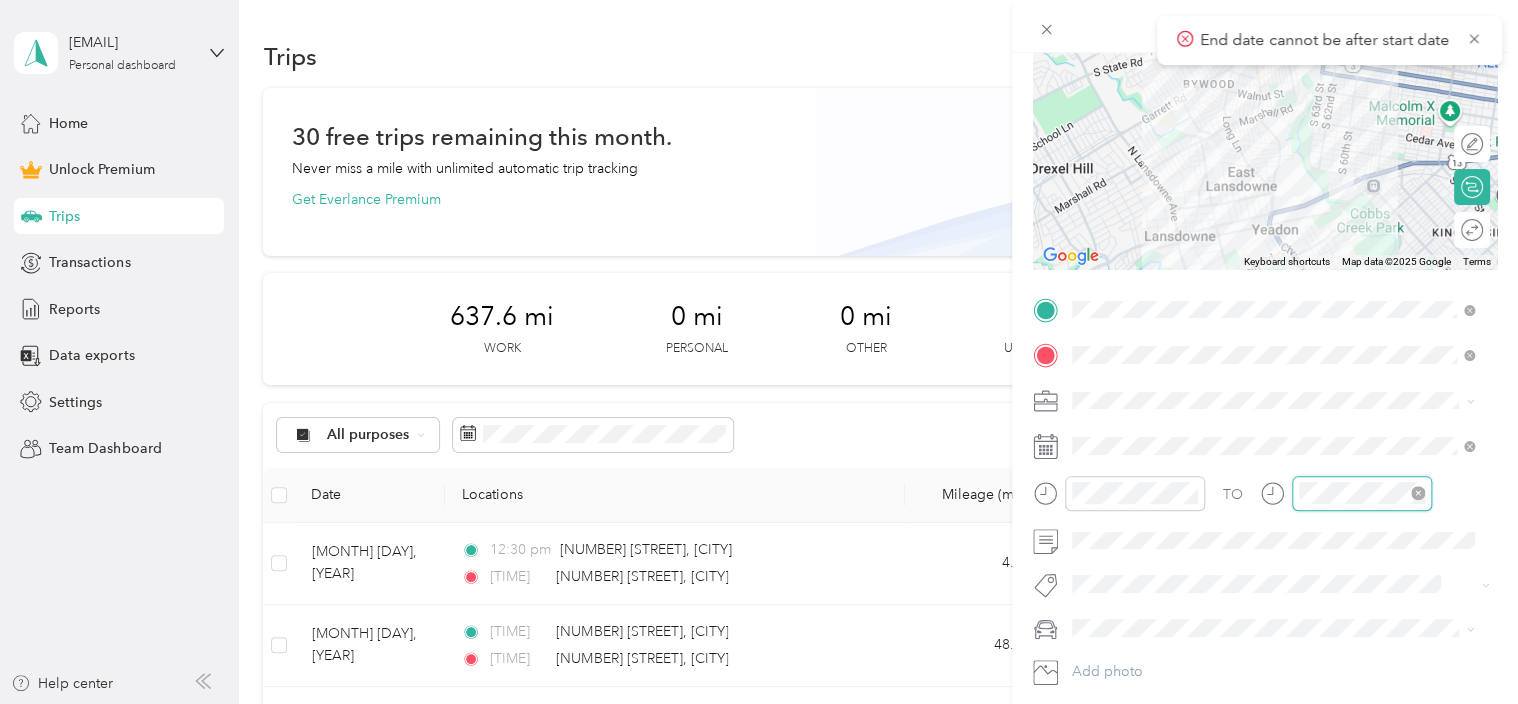scroll, scrollTop: 112, scrollLeft: 0, axis: vertical 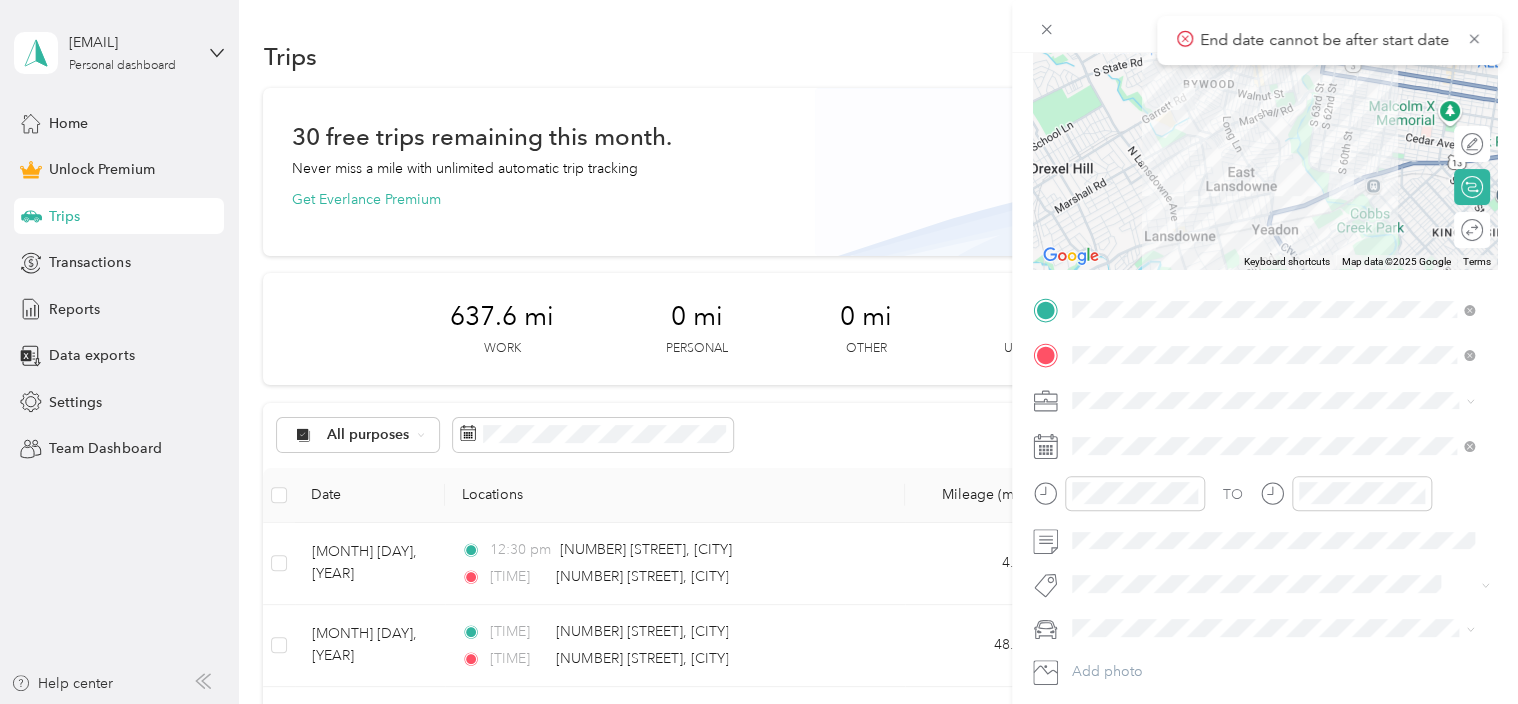 click on "New Trip Save This trip cannot be edited because it is either under review, approved, or paid. Contact your Team Manager to edit it. Miles To navigate the map with touch gestures double-tap and hold your finger on the map, then drag the map. ← Move left → Move right ↑ Move up ↓ Move down + Zoom in - Zoom out Home Jump left by 75% End Jump right by 75% Page Up Jump up by 75% Page Down Jump down by 75% Keyboard shortcuts Map Data Map data ©[YEAR] Google Map data ©[YEAR] Google 1 km  Click to toggle between metric and imperial units Terms Report a map error Edit route Calculate route Round trip TO Add photo" at bounding box center (759, 352) 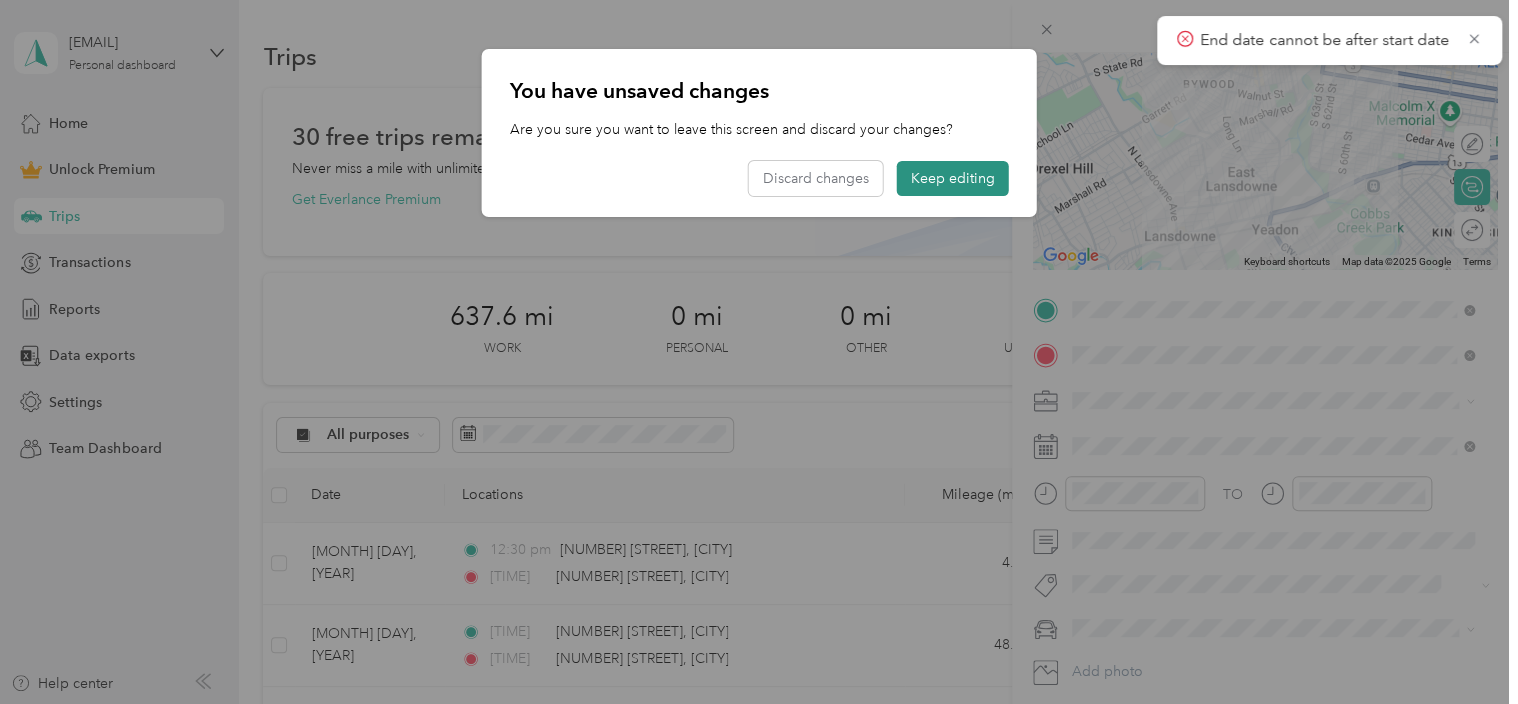 click on "Keep editing" at bounding box center (953, 178) 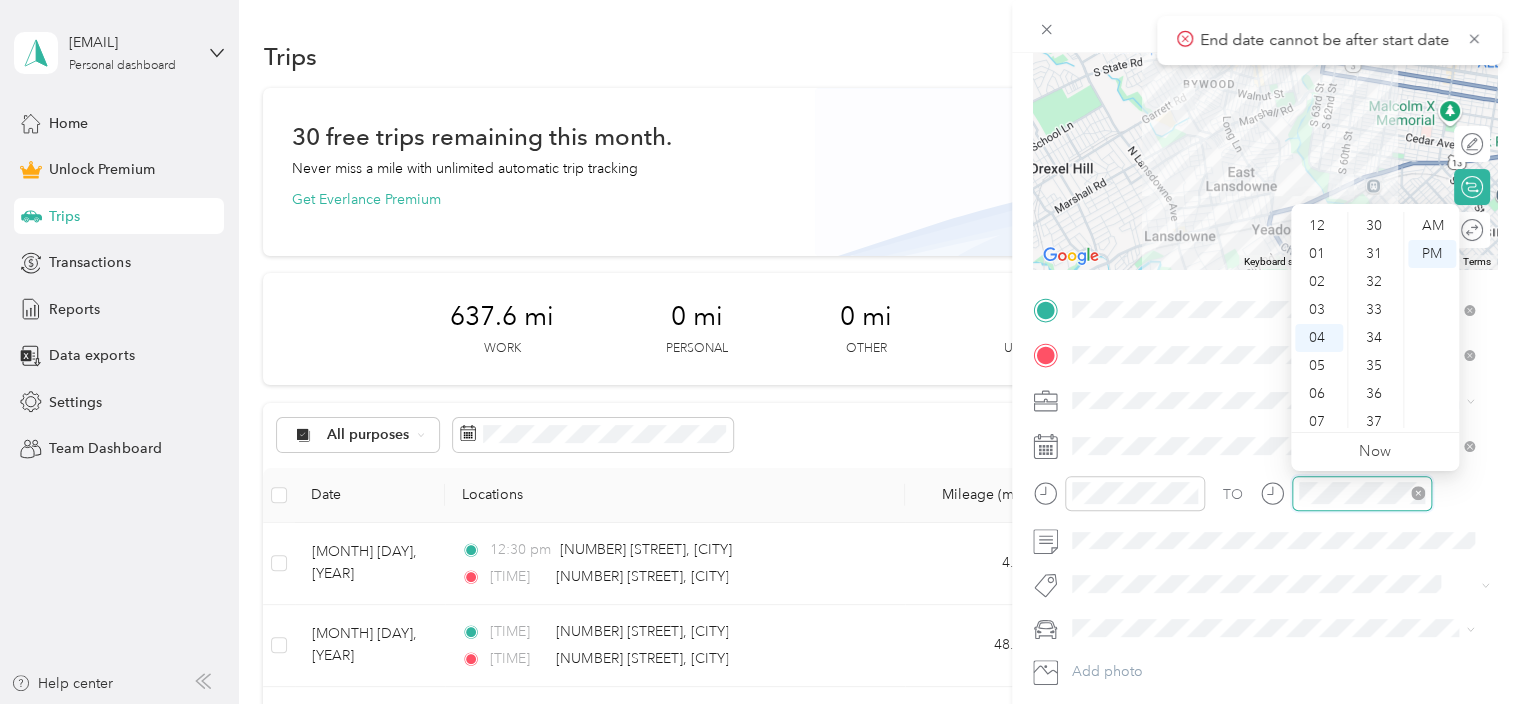 scroll, scrollTop: 112, scrollLeft: 0, axis: vertical 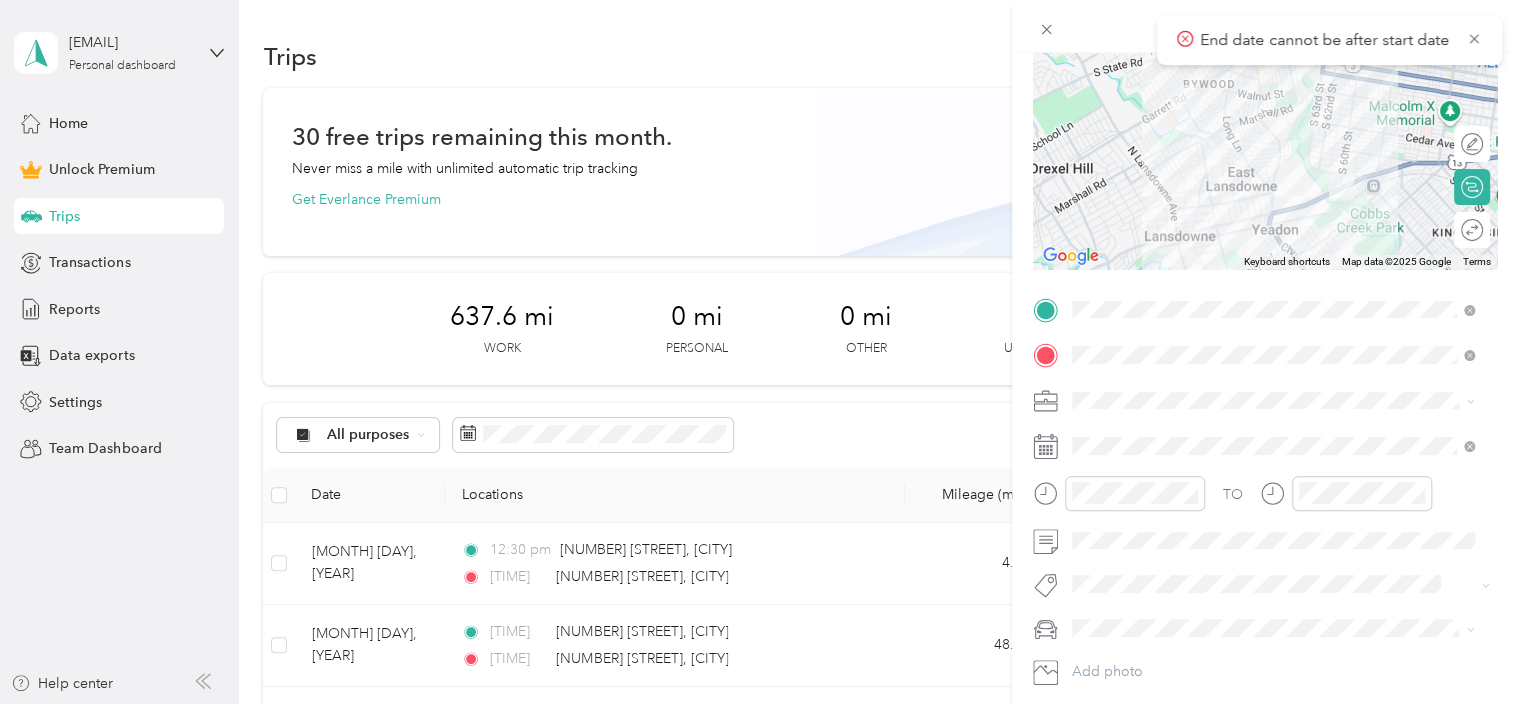 click on "TO Add photo" at bounding box center (1265, 513) 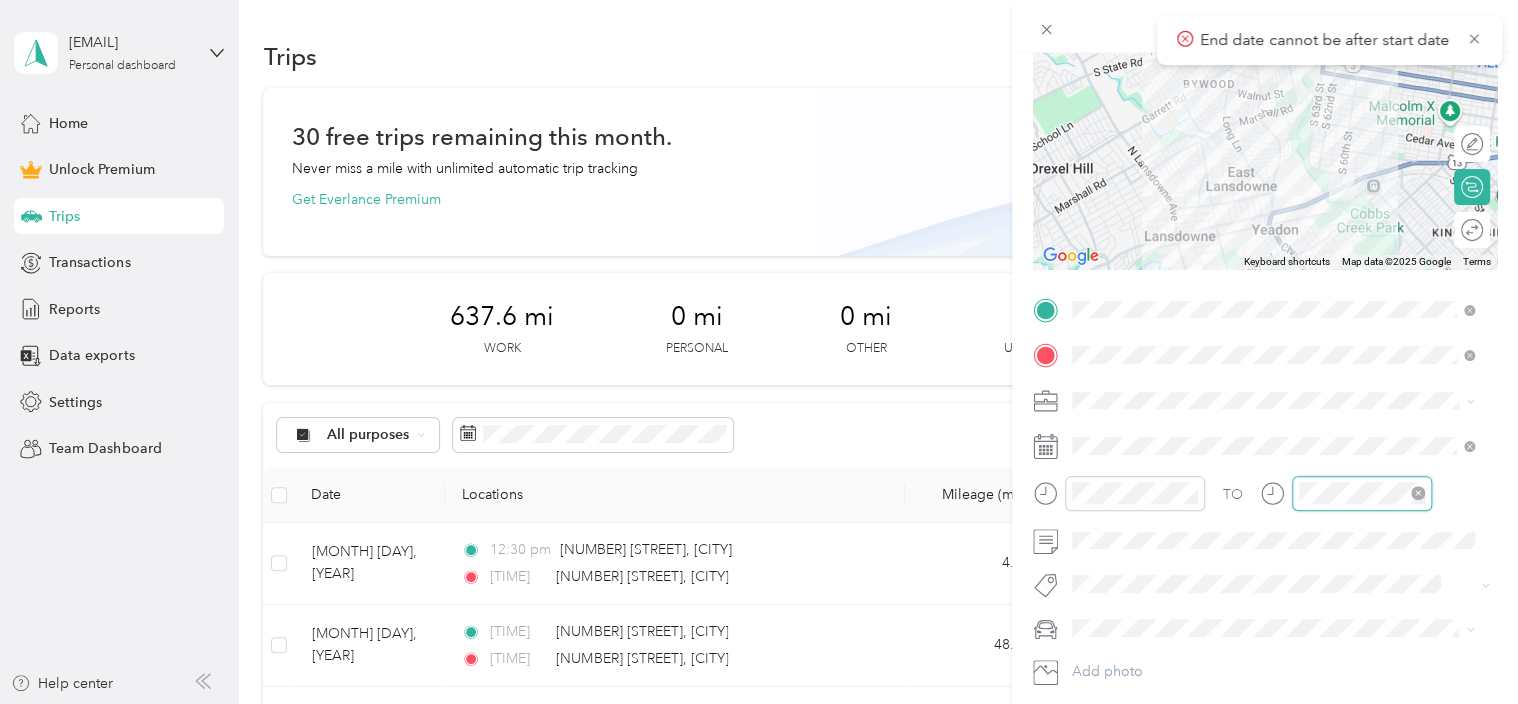scroll, scrollTop: 108, scrollLeft: 0, axis: vertical 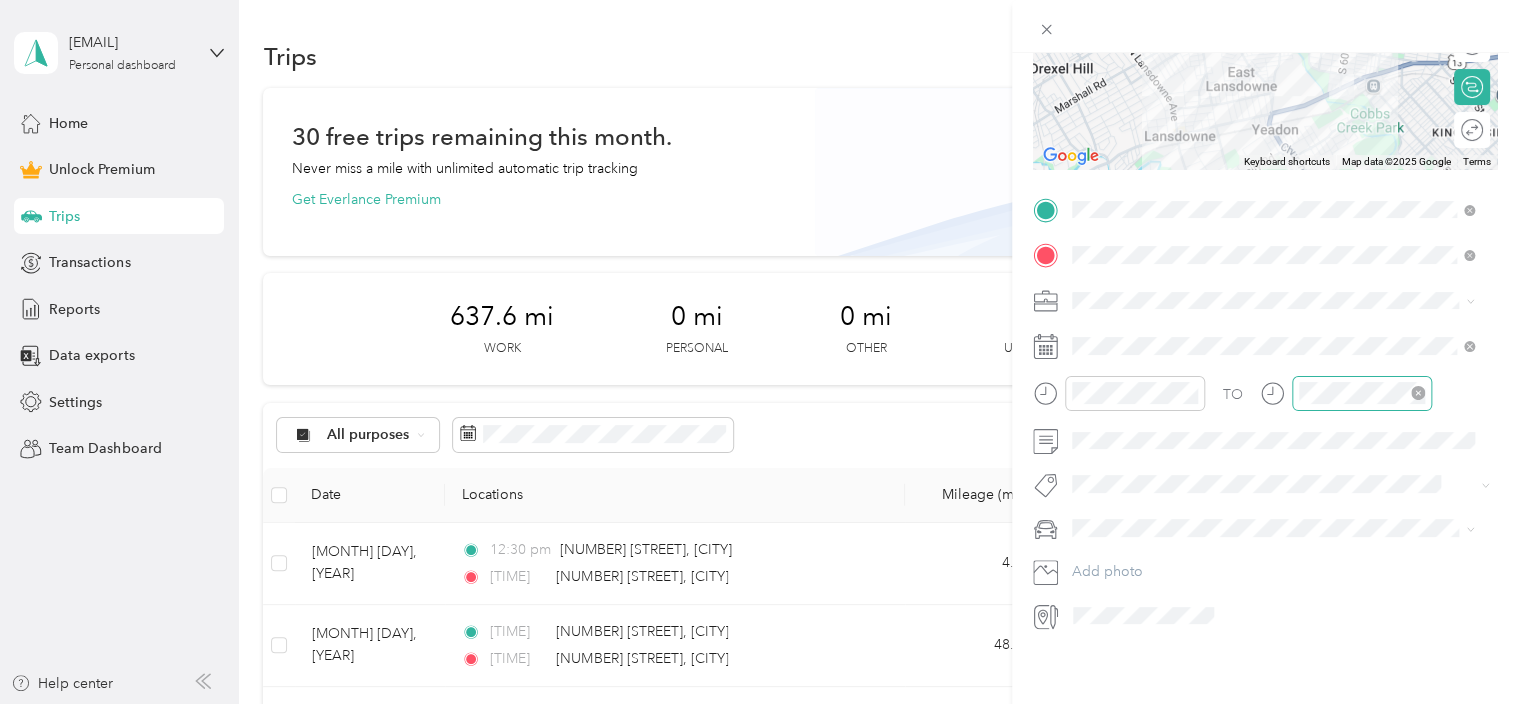 click on "TO Add photo" at bounding box center [1265, 413] 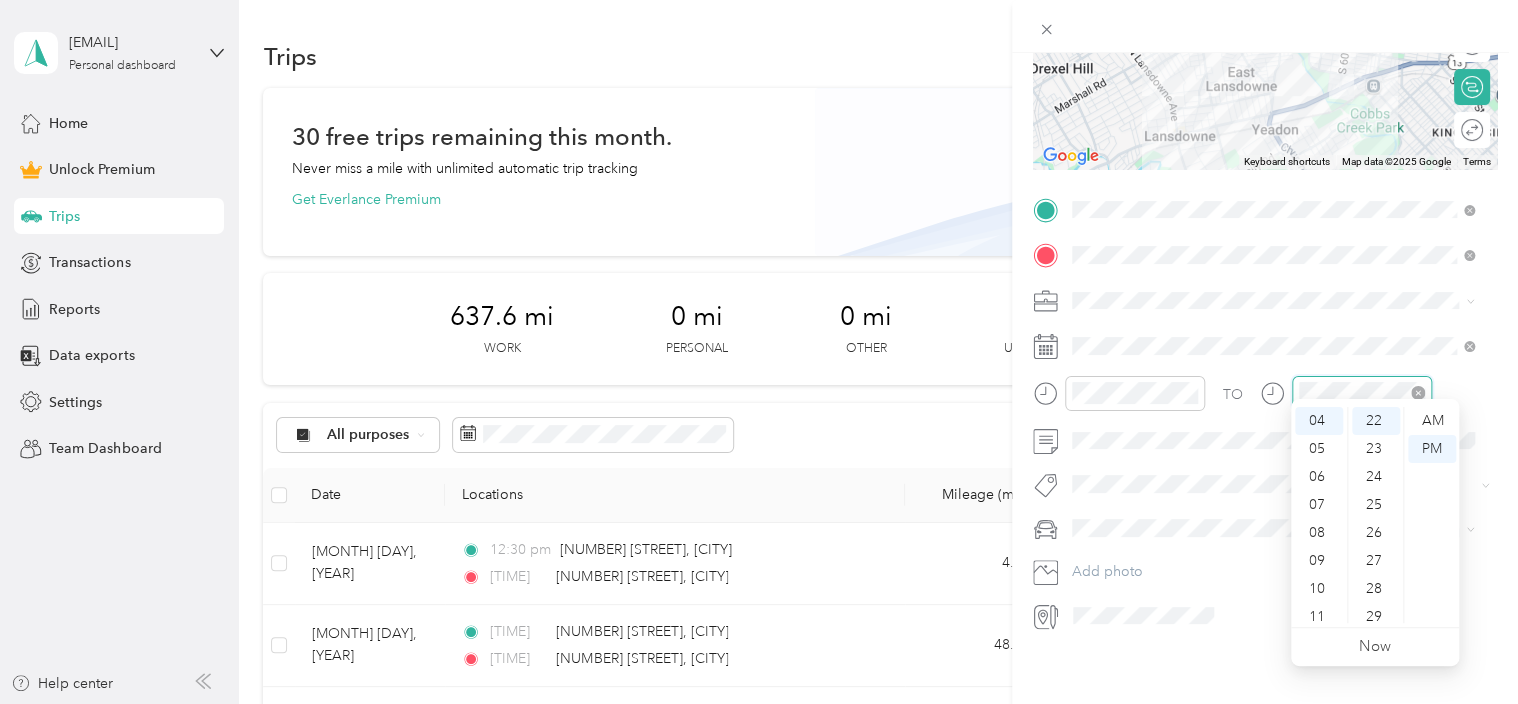 scroll, scrollTop: 0, scrollLeft: 0, axis: both 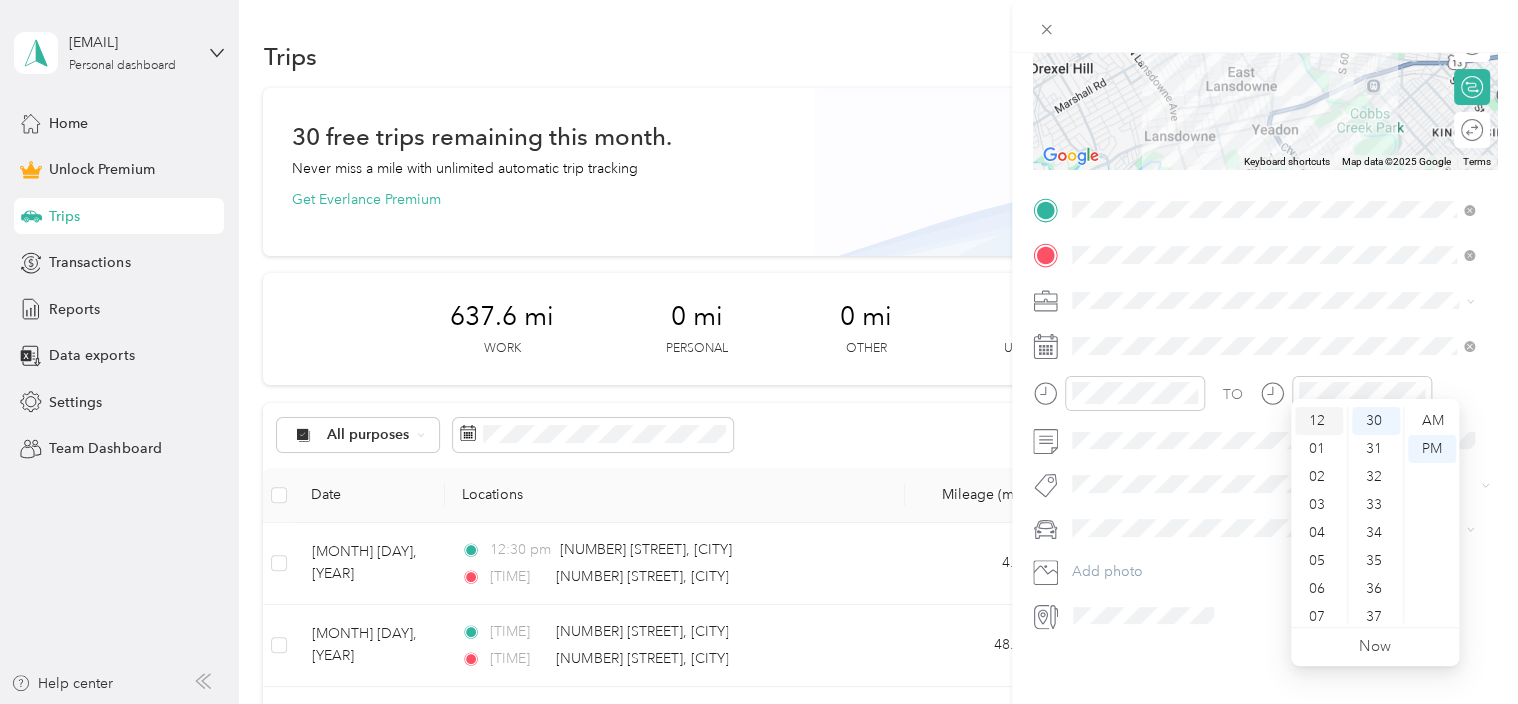 click on "12" at bounding box center [1319, 421] 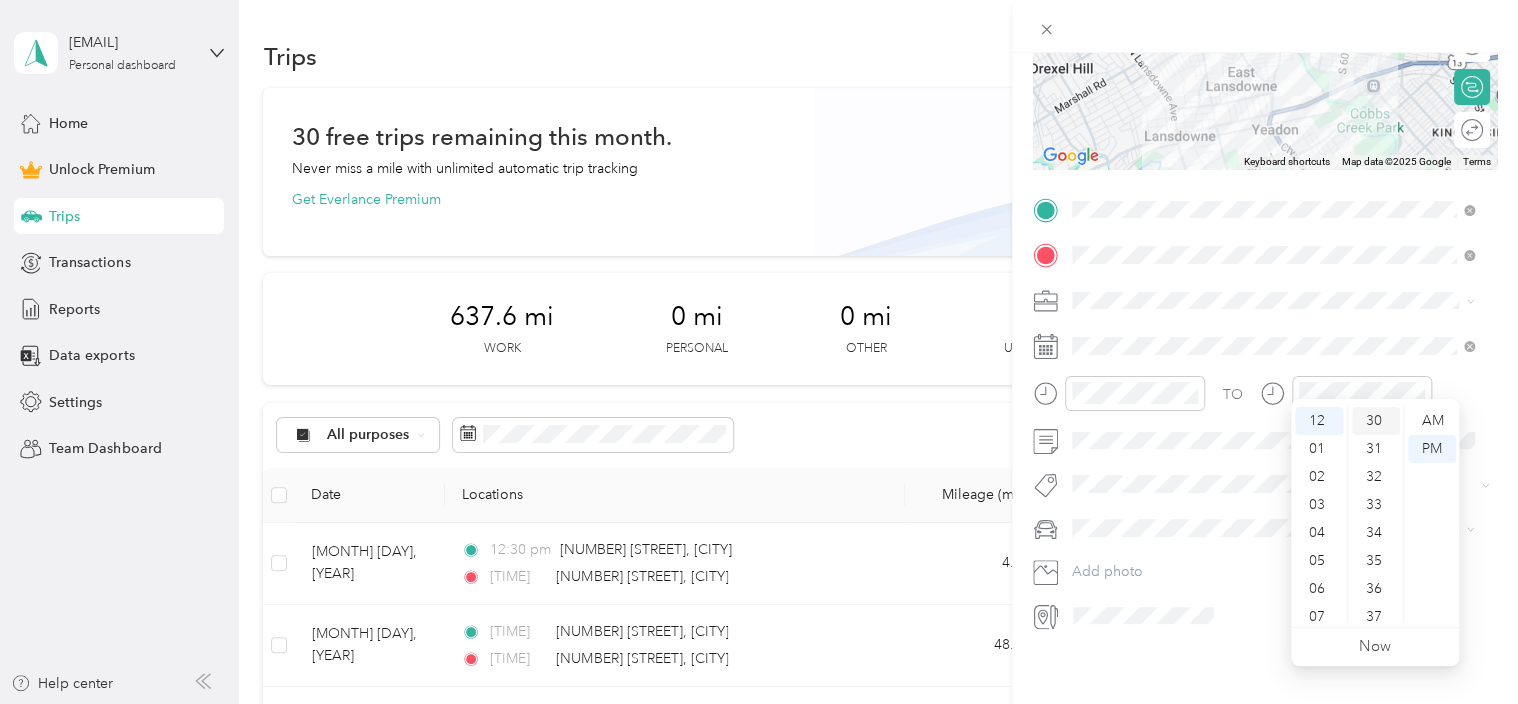 click on "30" at bounding box center [1376, 421] 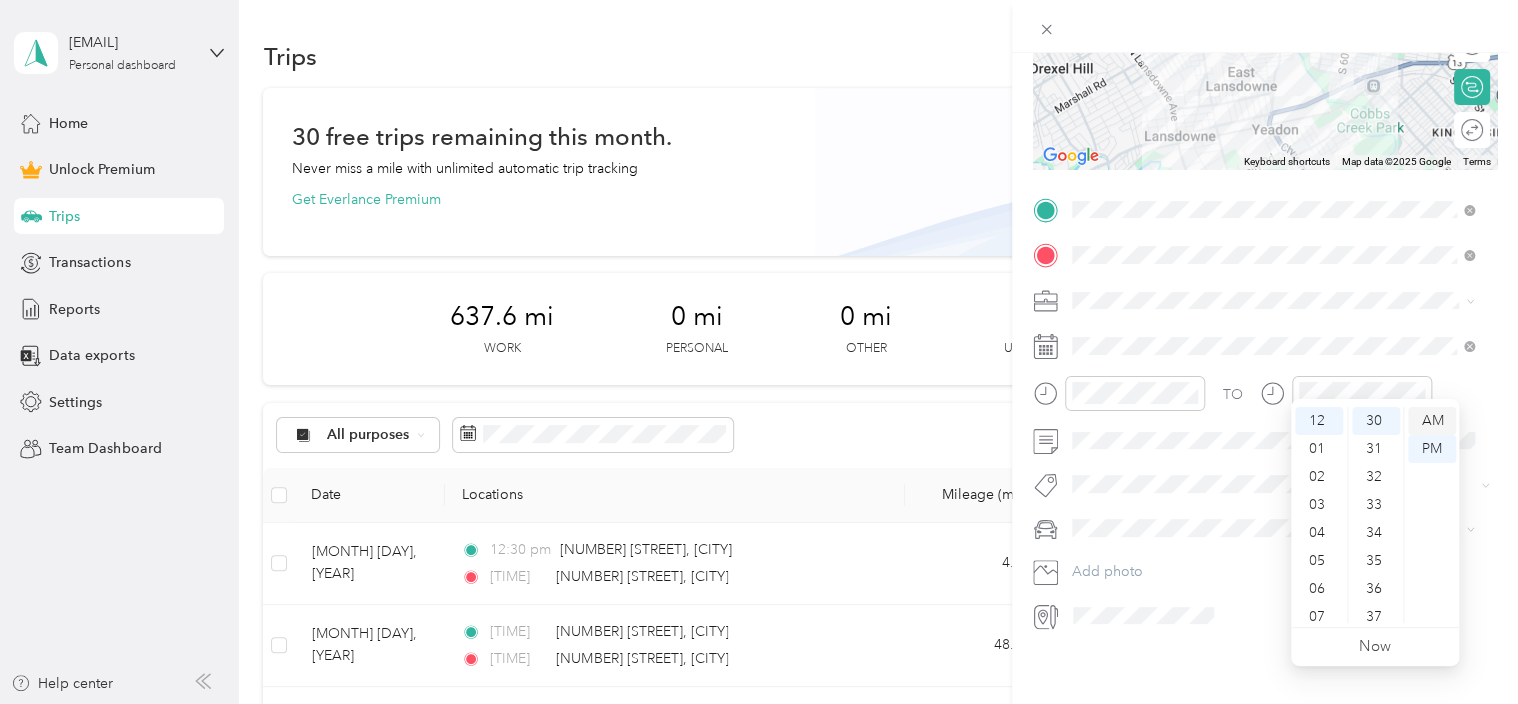click on "AM" at bounding box center (1432, 421) 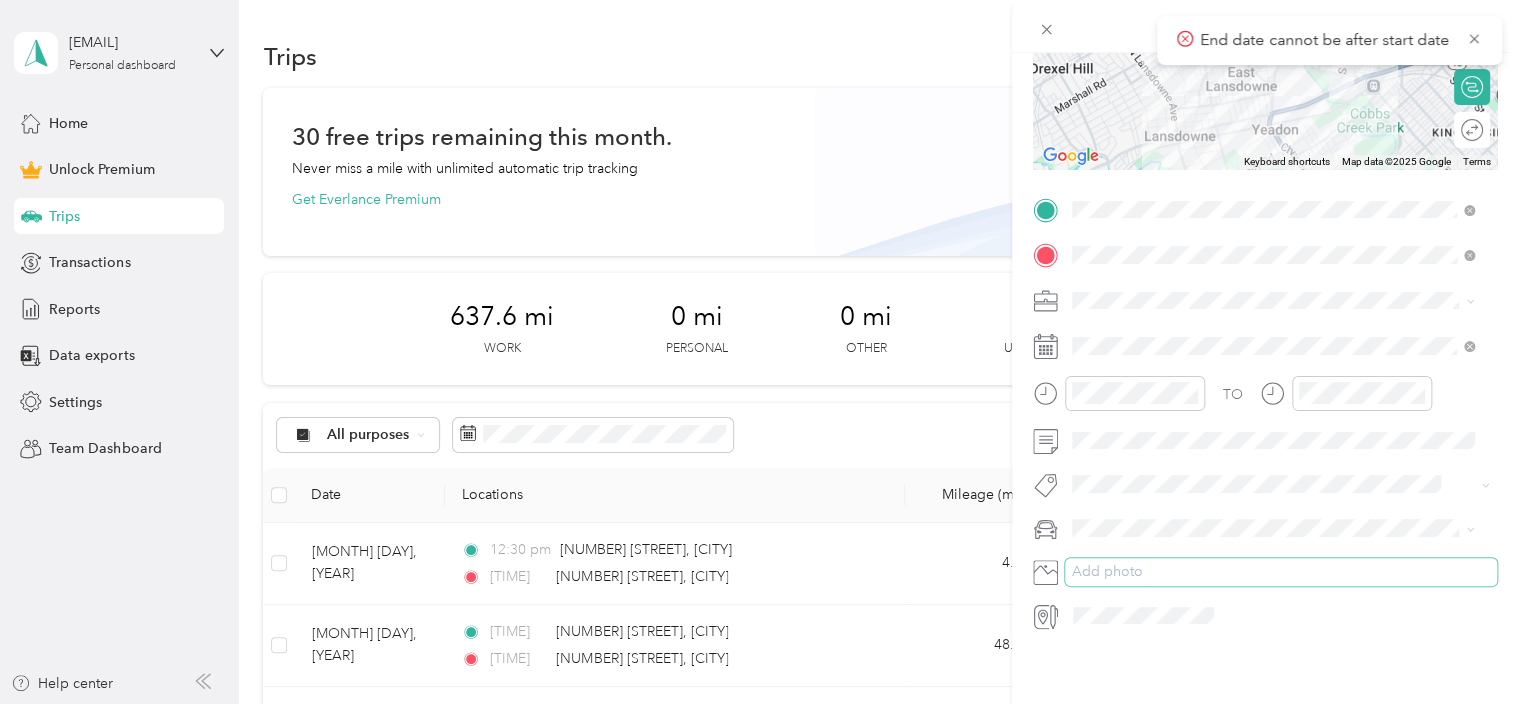 click on "Add photo" at bounding box center (1281, 572) 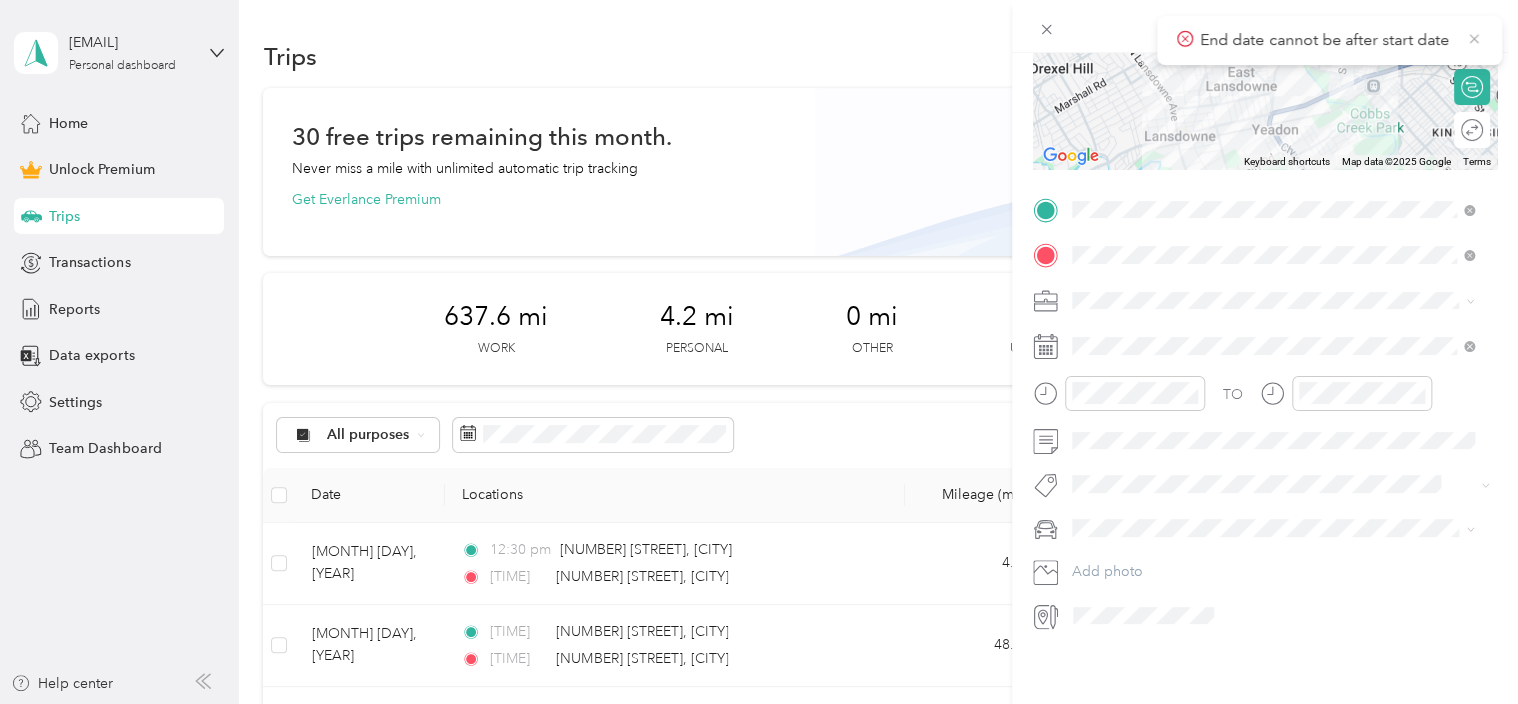 click 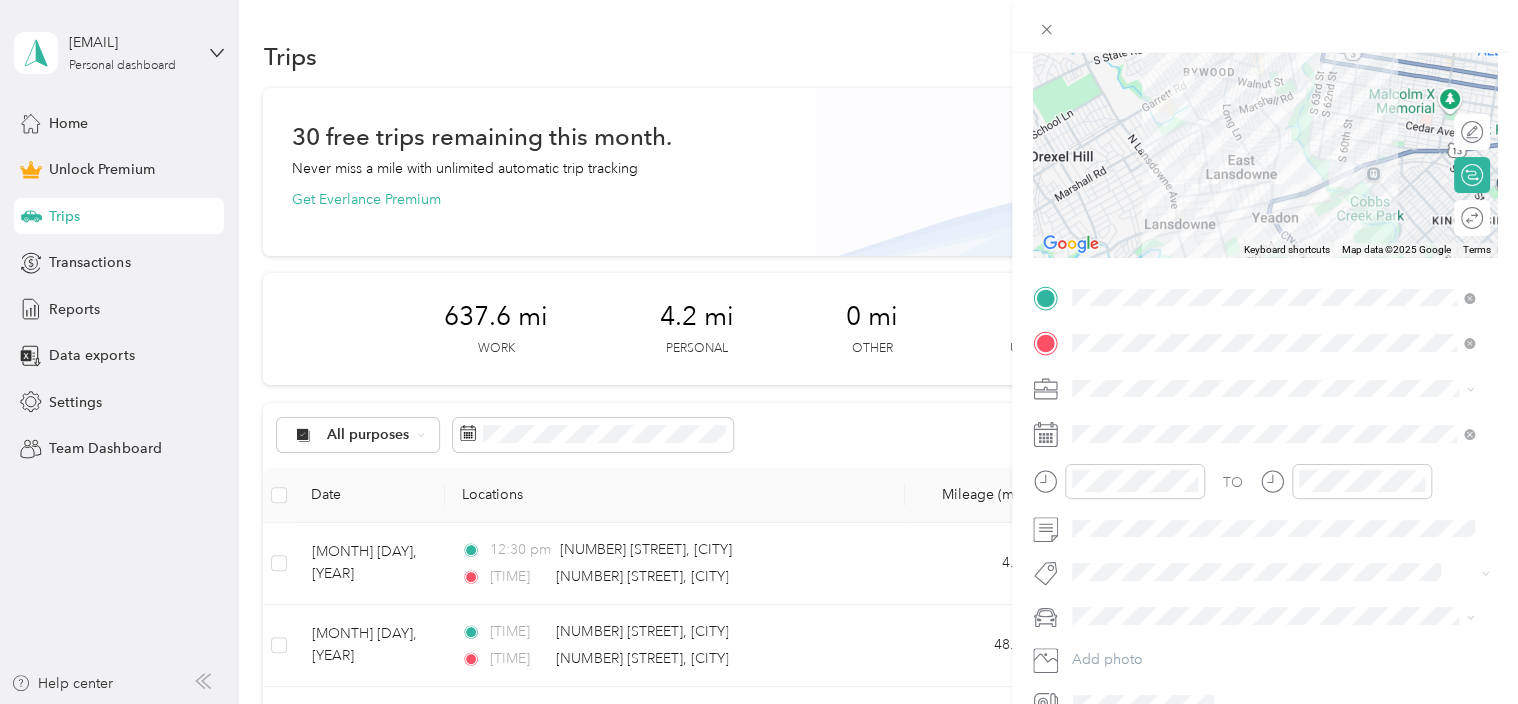 scroll, scrollTop: 207, scrollLeft: 0, axis: vertical 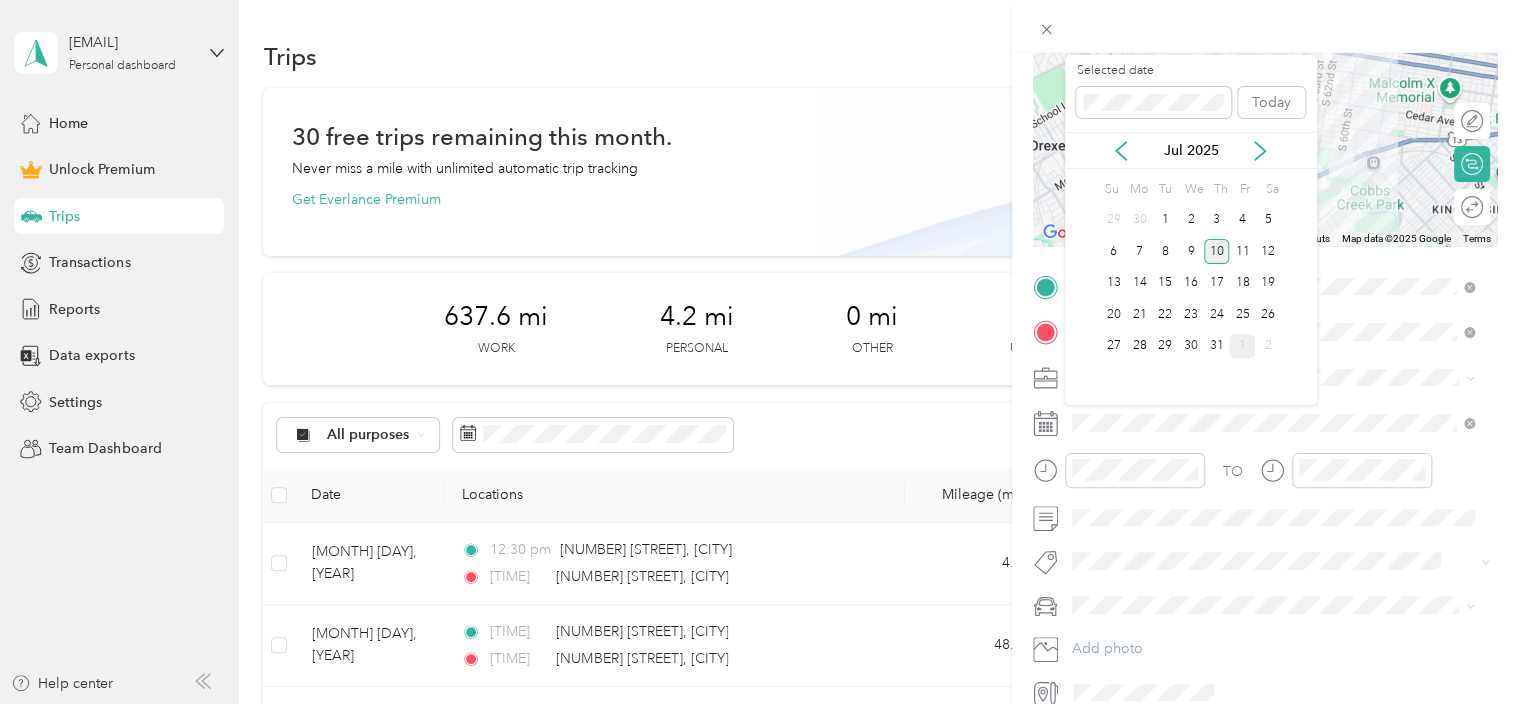 click on "10" at bounding box center (1217, 251) 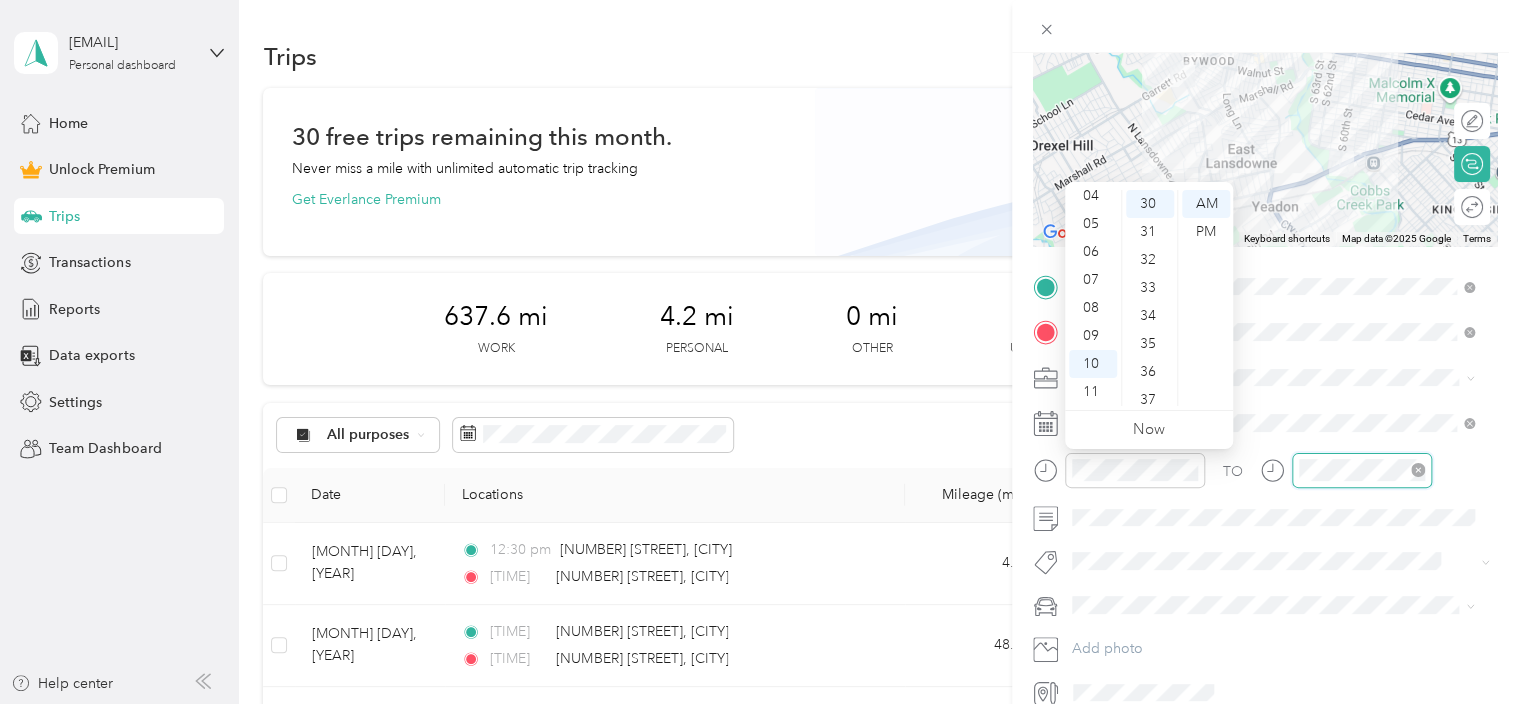scroll, scrollTop: 108, scrollLeft: 0, axis: vertical 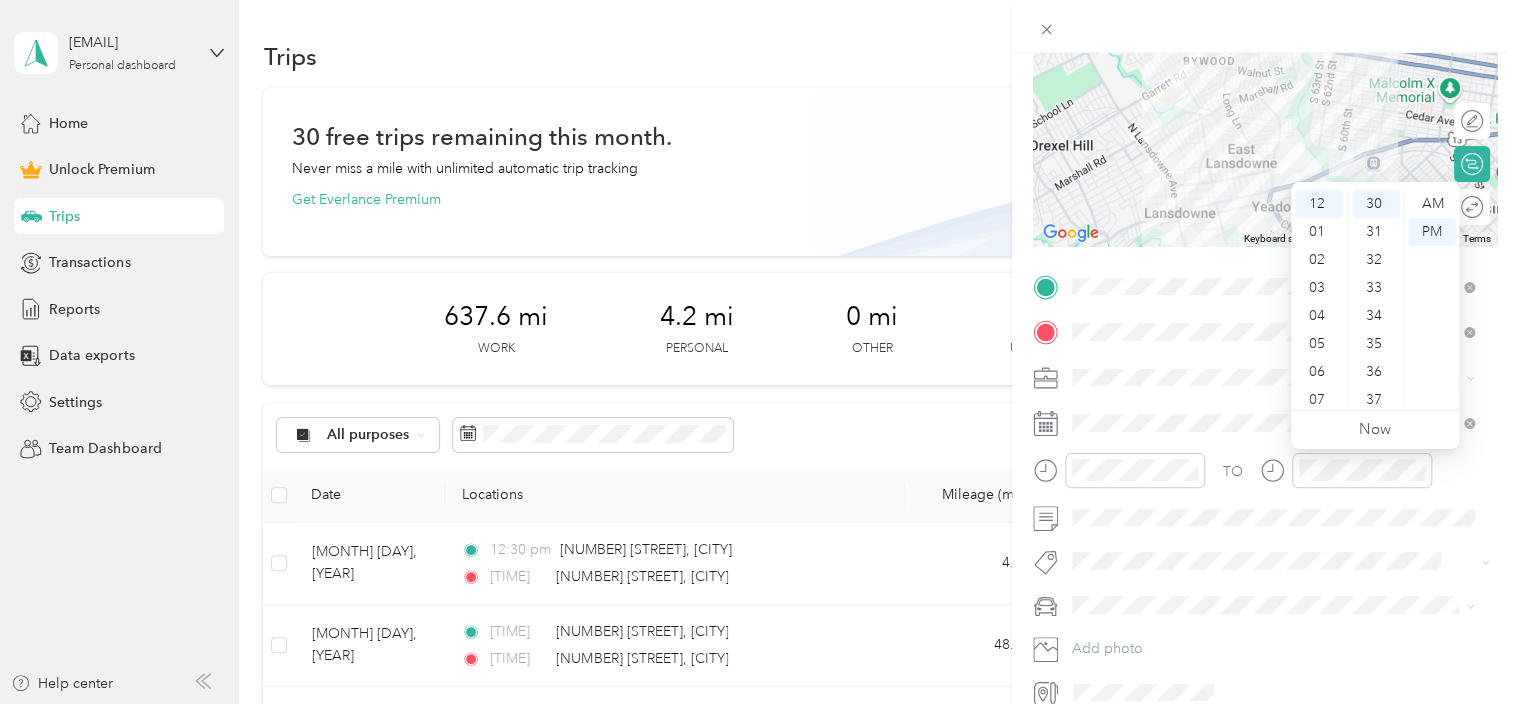 click at bounding box center [1281, 605] 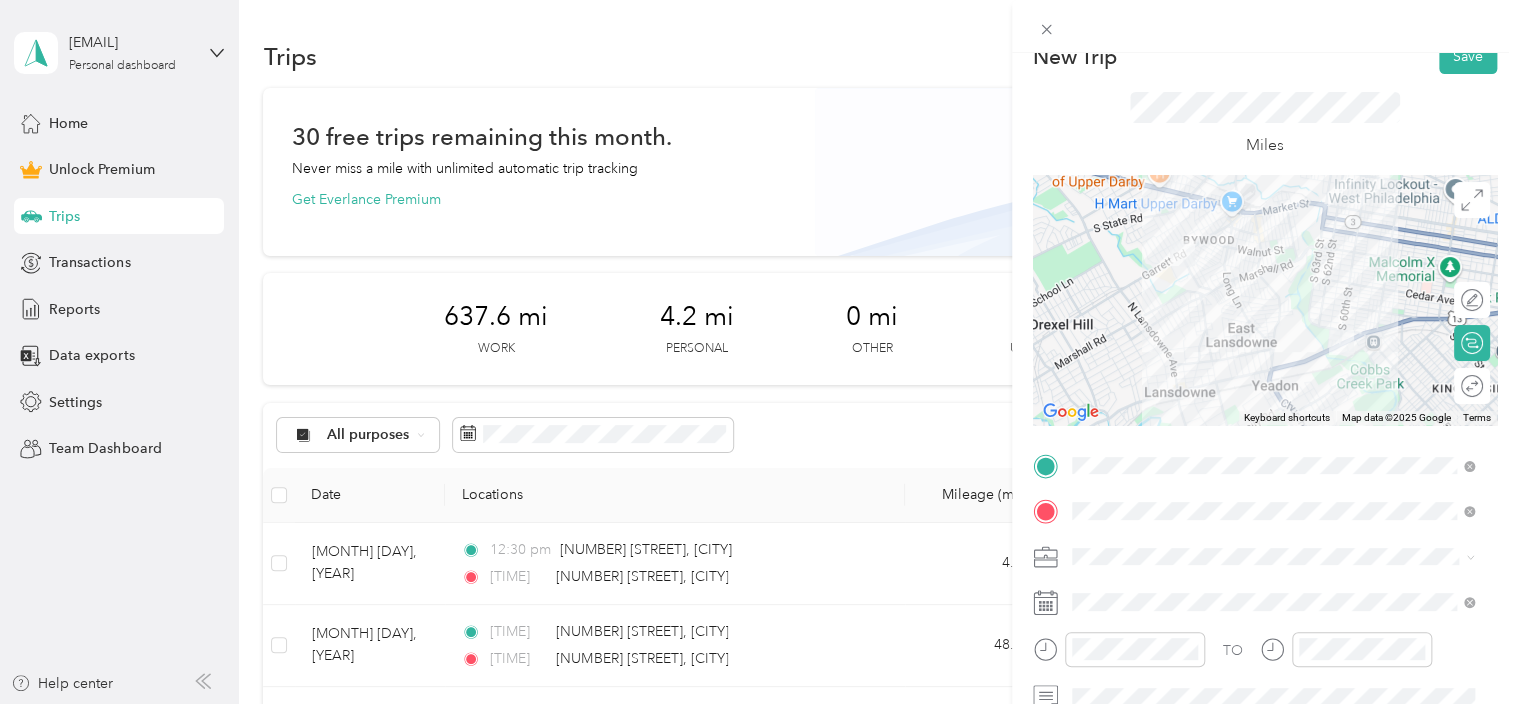 scroll, scrollTop: 0, scrollLeft: 0, axis: both 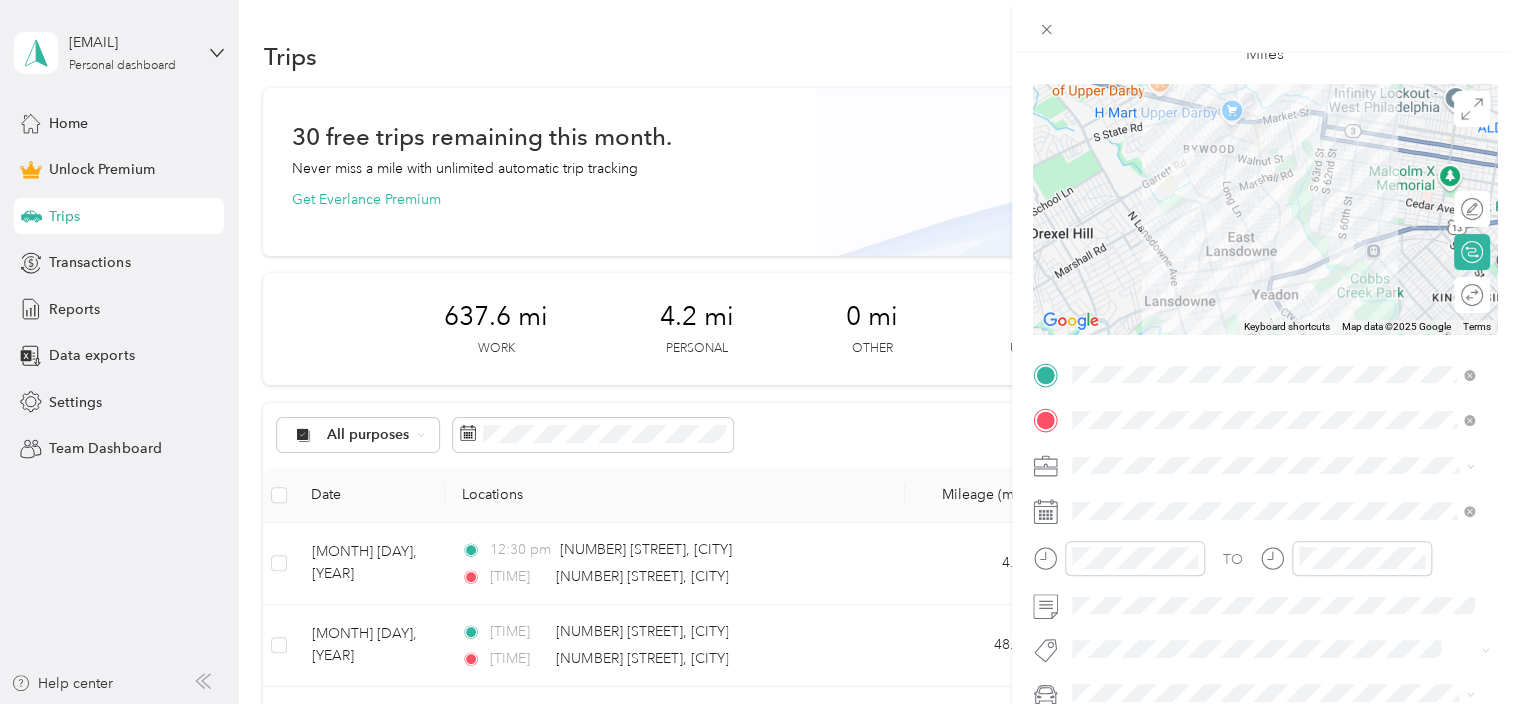 click 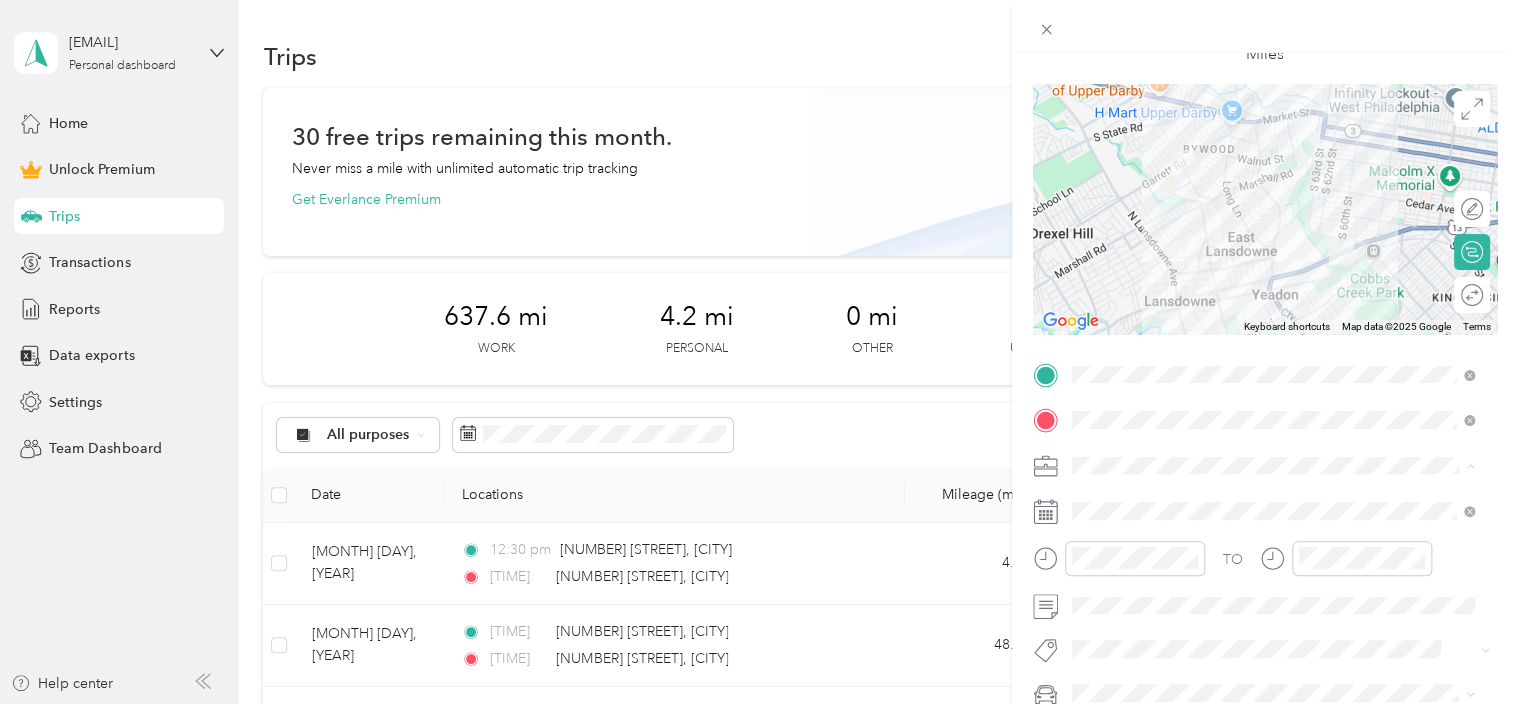 click on "Work Personal Home Services Other Charity Medical Moving Commute" at bounding box center (1273, 308) 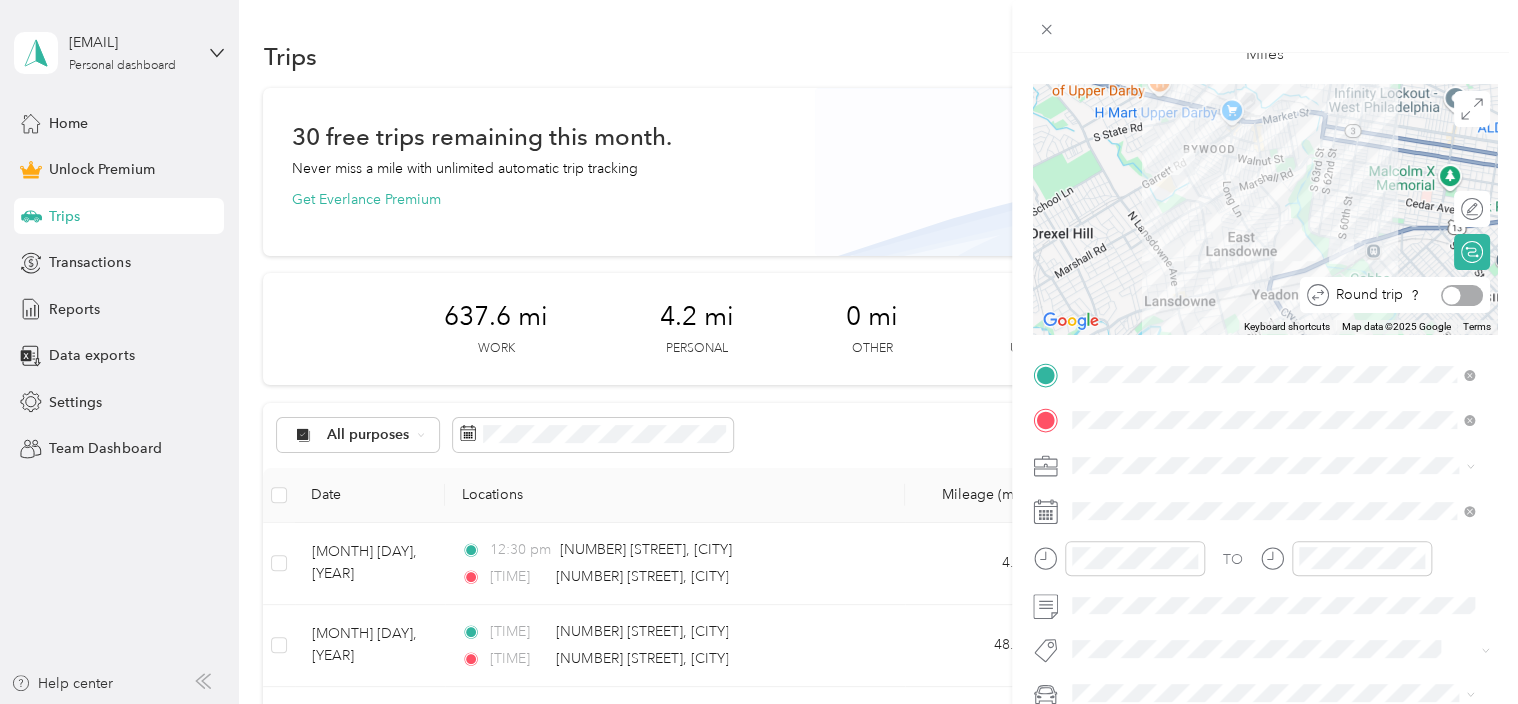 click at bounding box center (1462, 295) 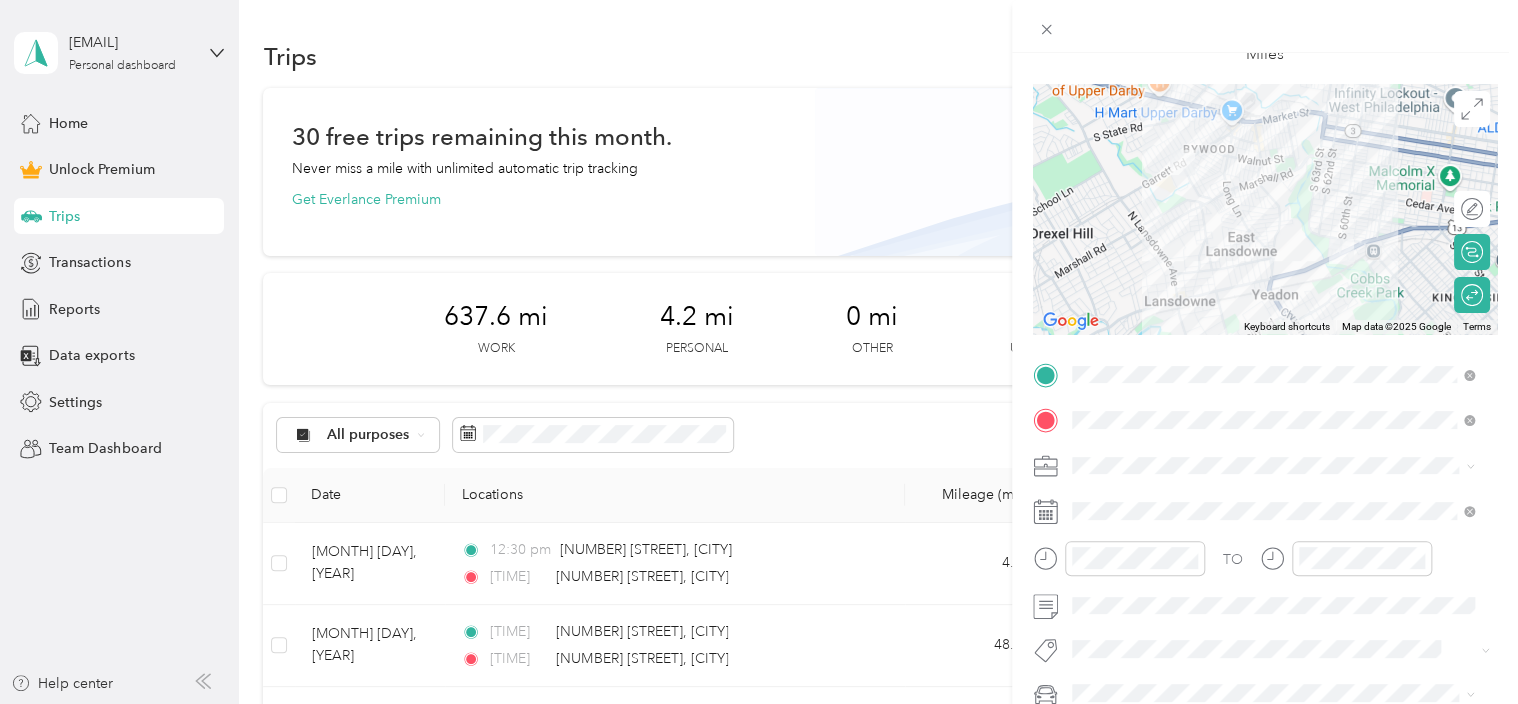 scroll, scrollTop: 0, scrollLeft: 0, axis: both 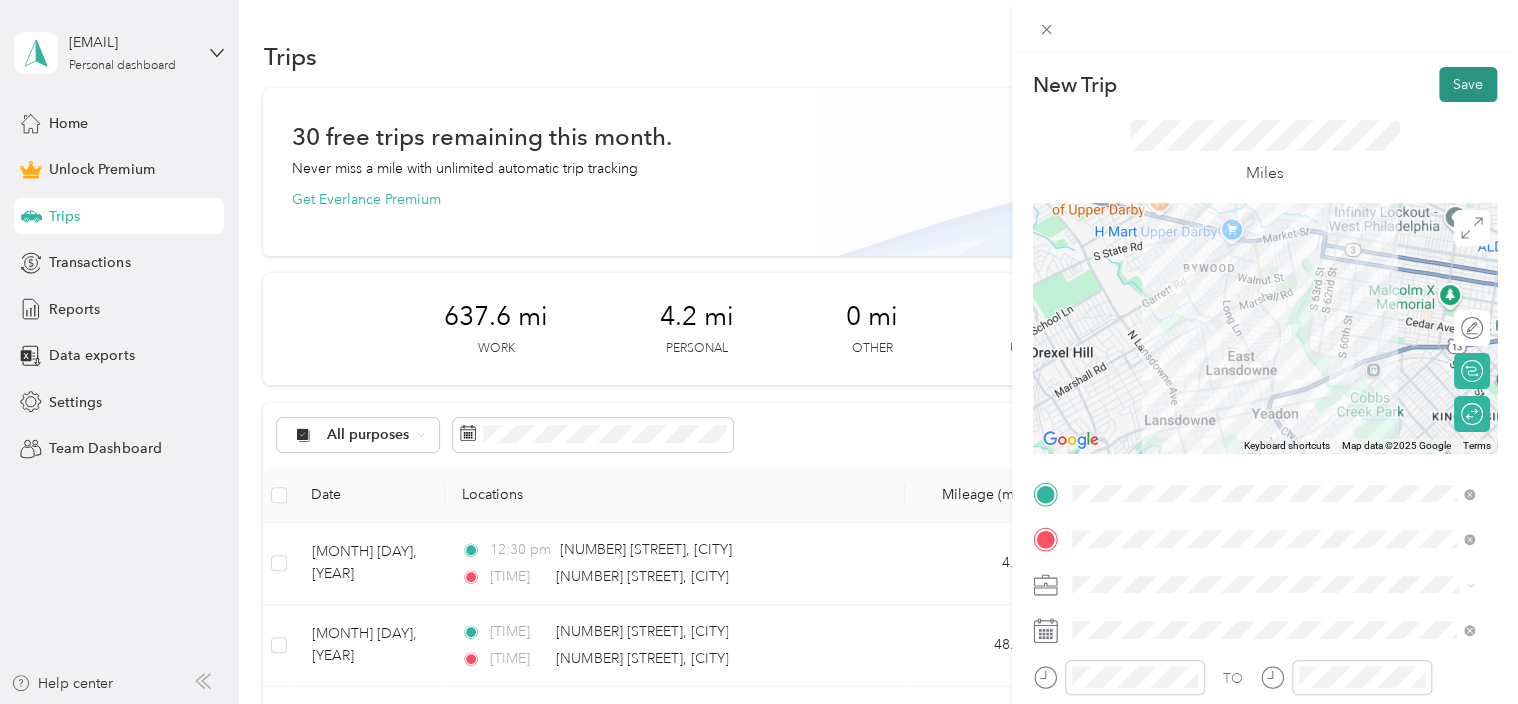 click on "Save" at bounding box center (1468, 84) 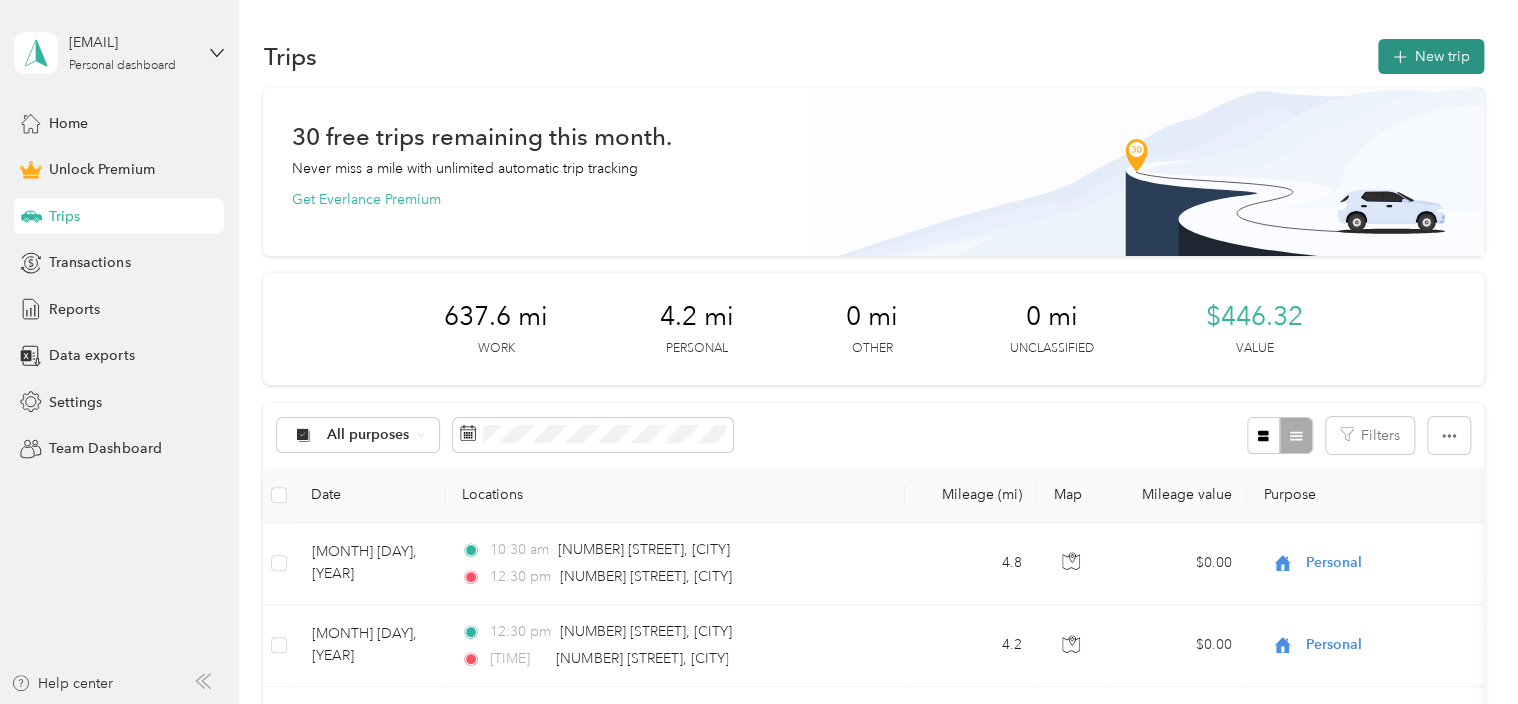 click on "New trip" at bounding box center [1431, 56] 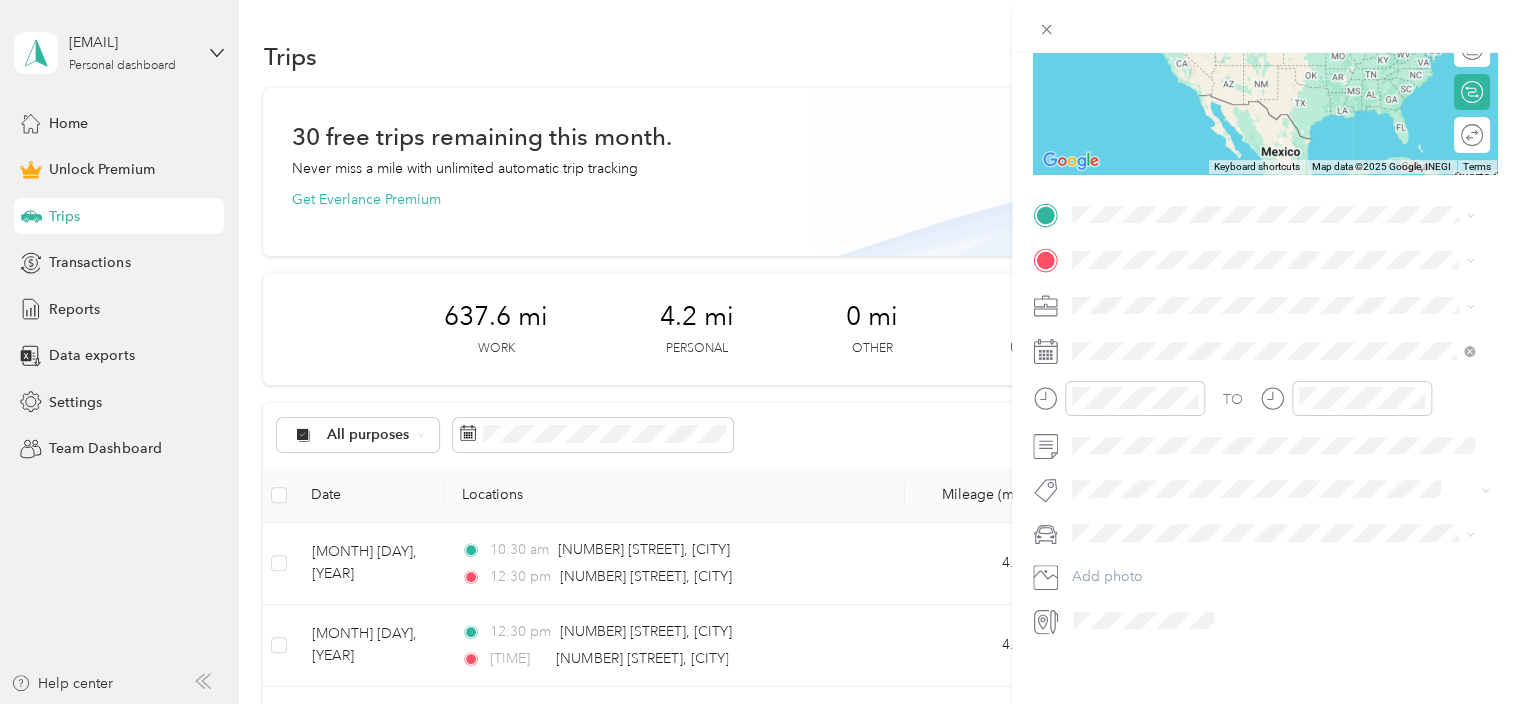 scroll, scrollTop: 288, scrollLeft: 0, axis: vertical 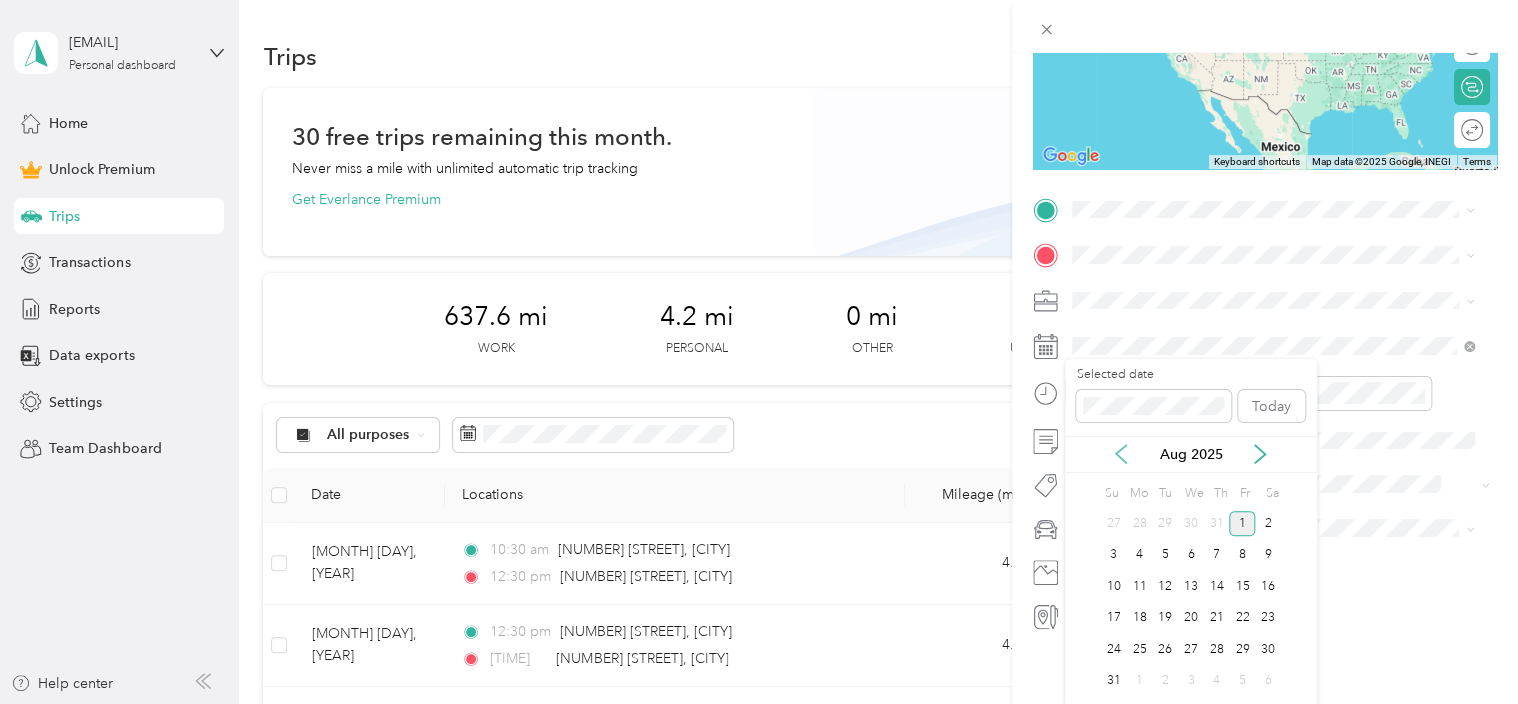 click 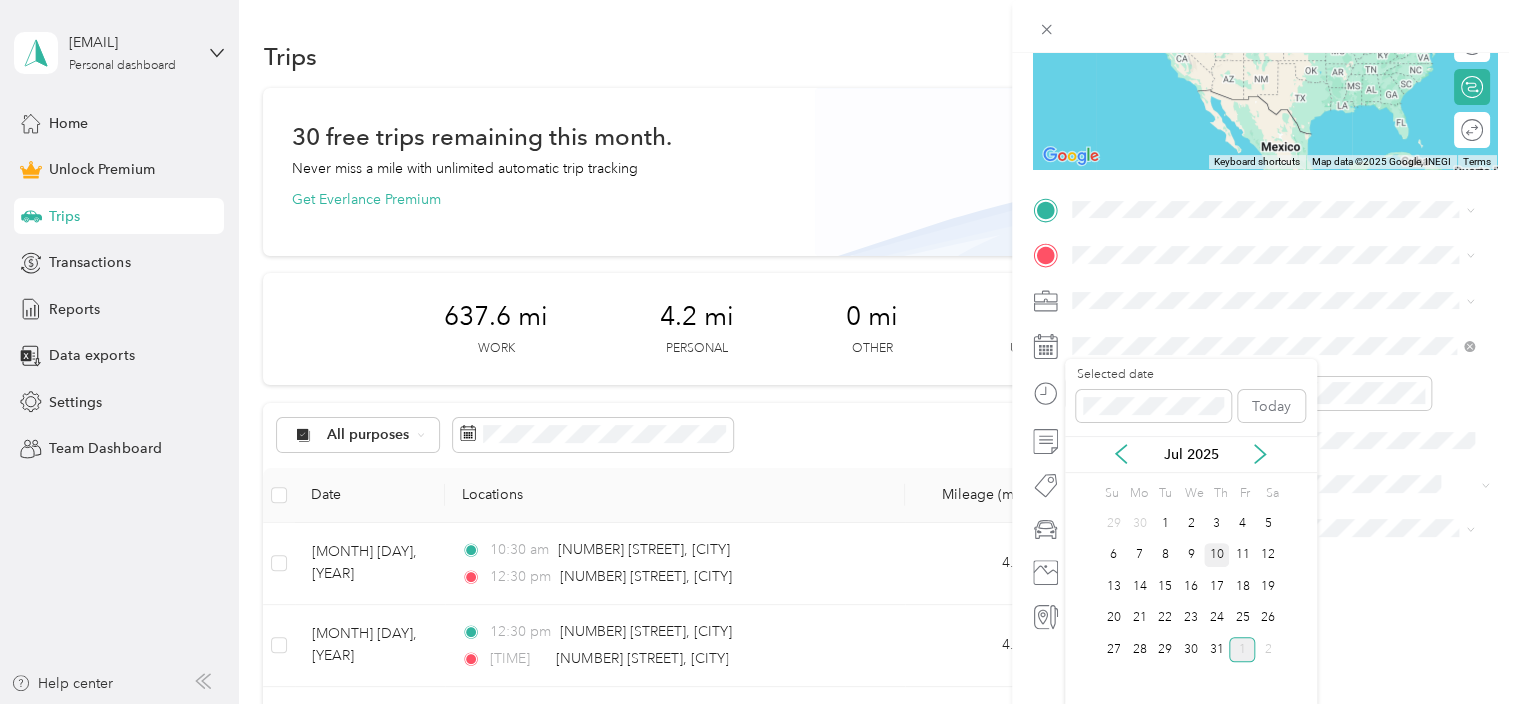 click on "10" at bounding box center (1217, 555) 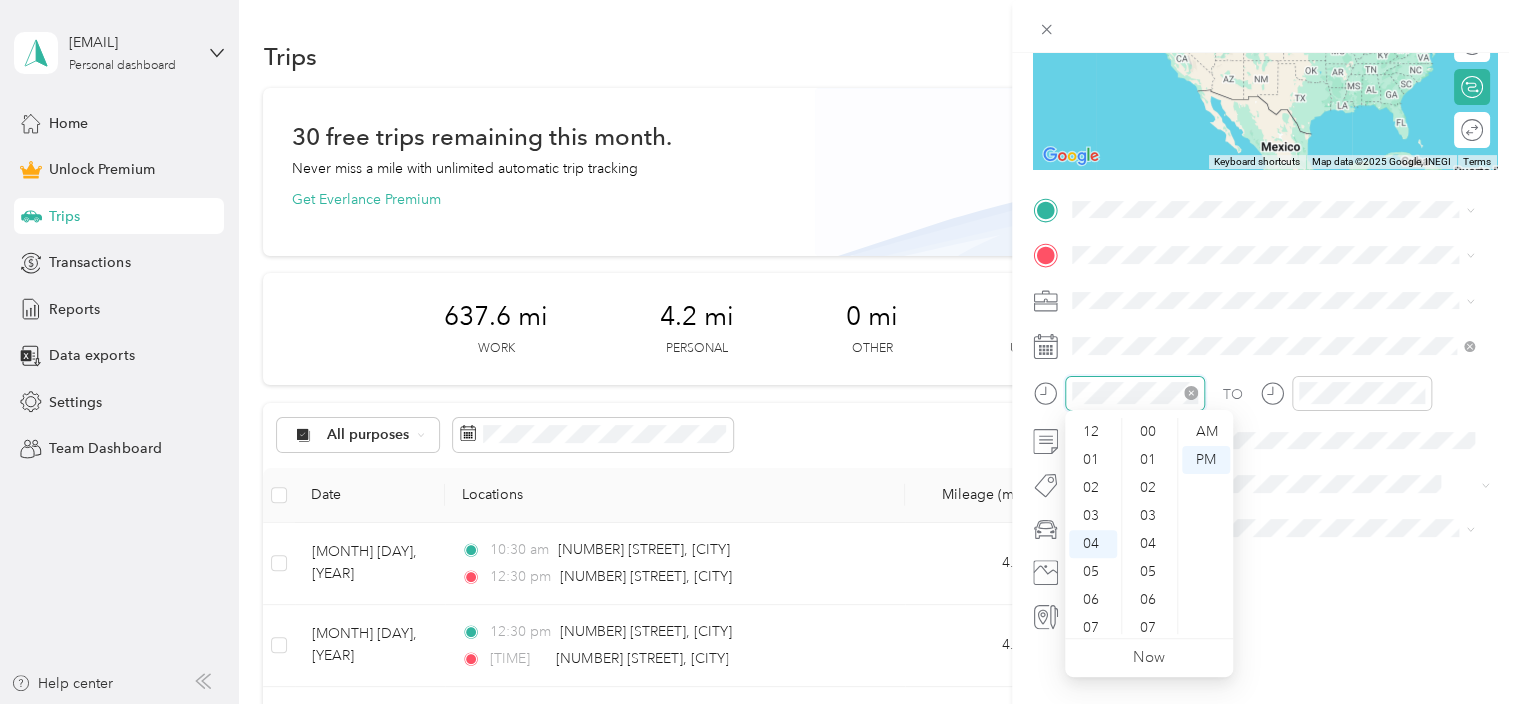 scroll, scrollTop: 112, scrollLeft: 0, axis: vertical 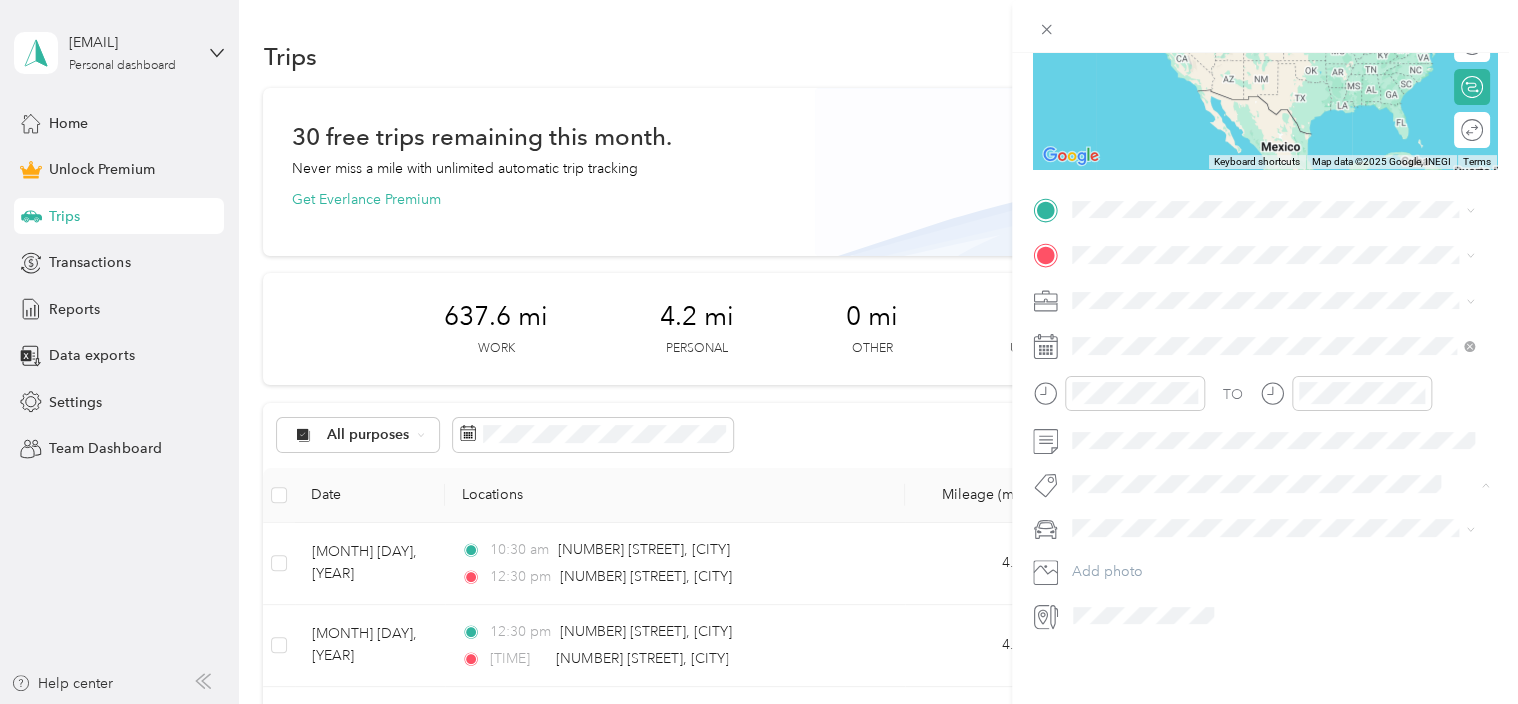 click 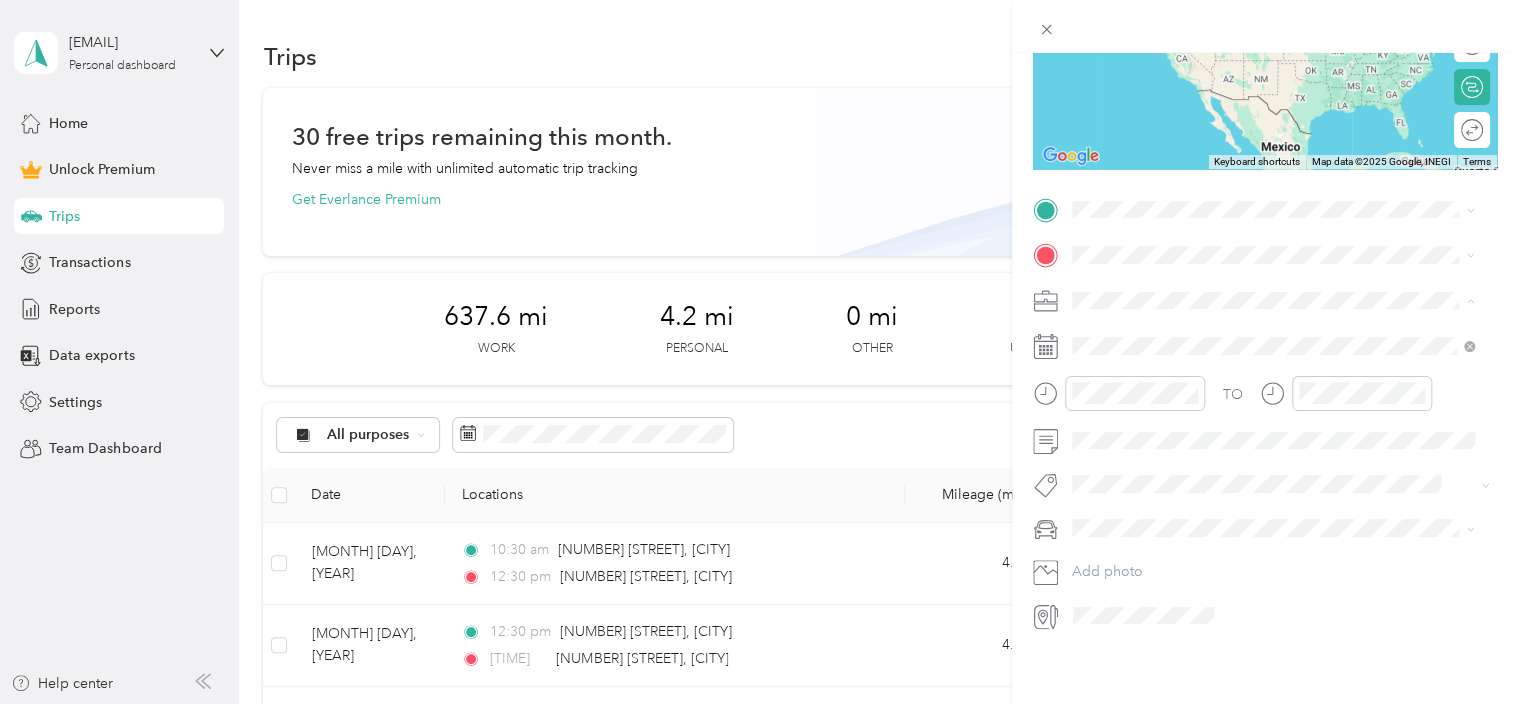 click on "Work Personal Home Services Other Charity Medical Moving Commute" at bounding box center (1273, 453) 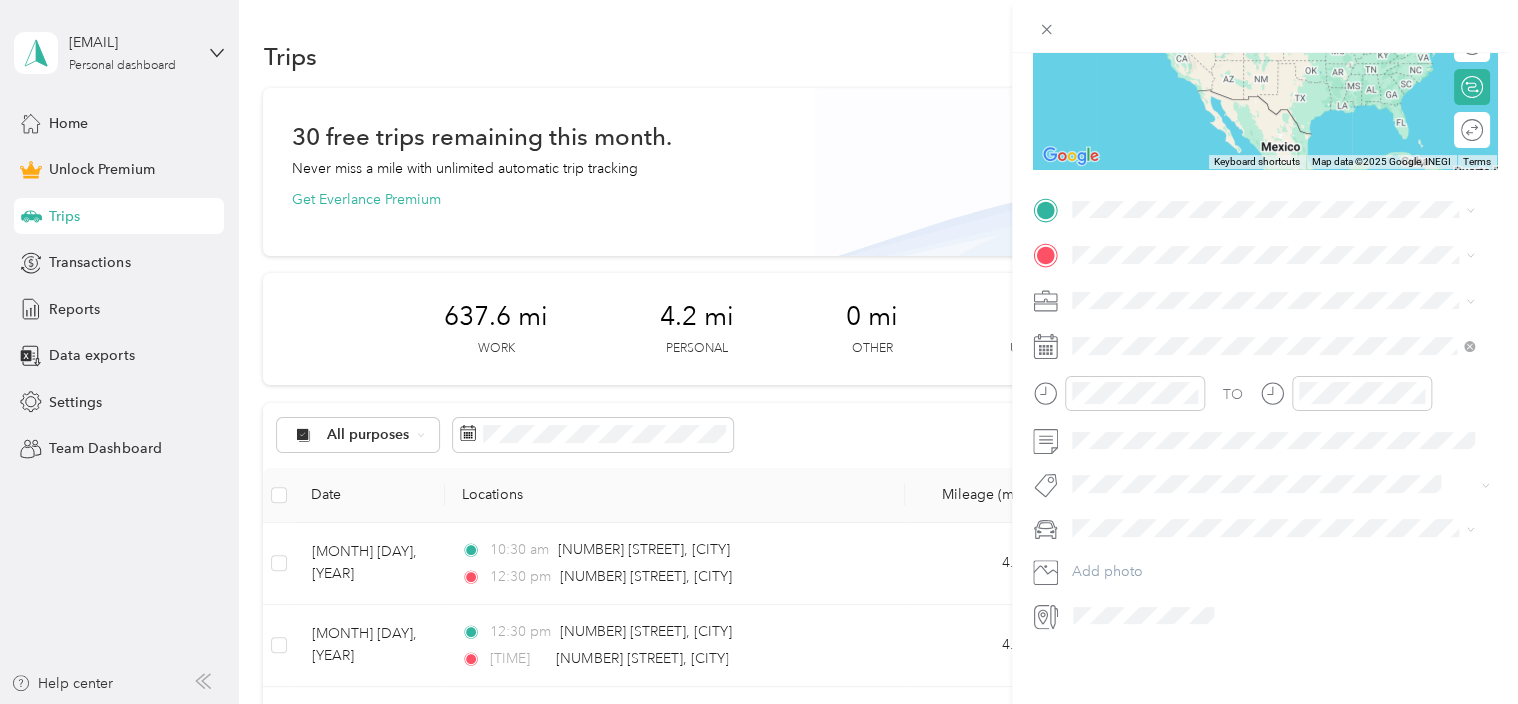 click at bounding box center (1281, 301) 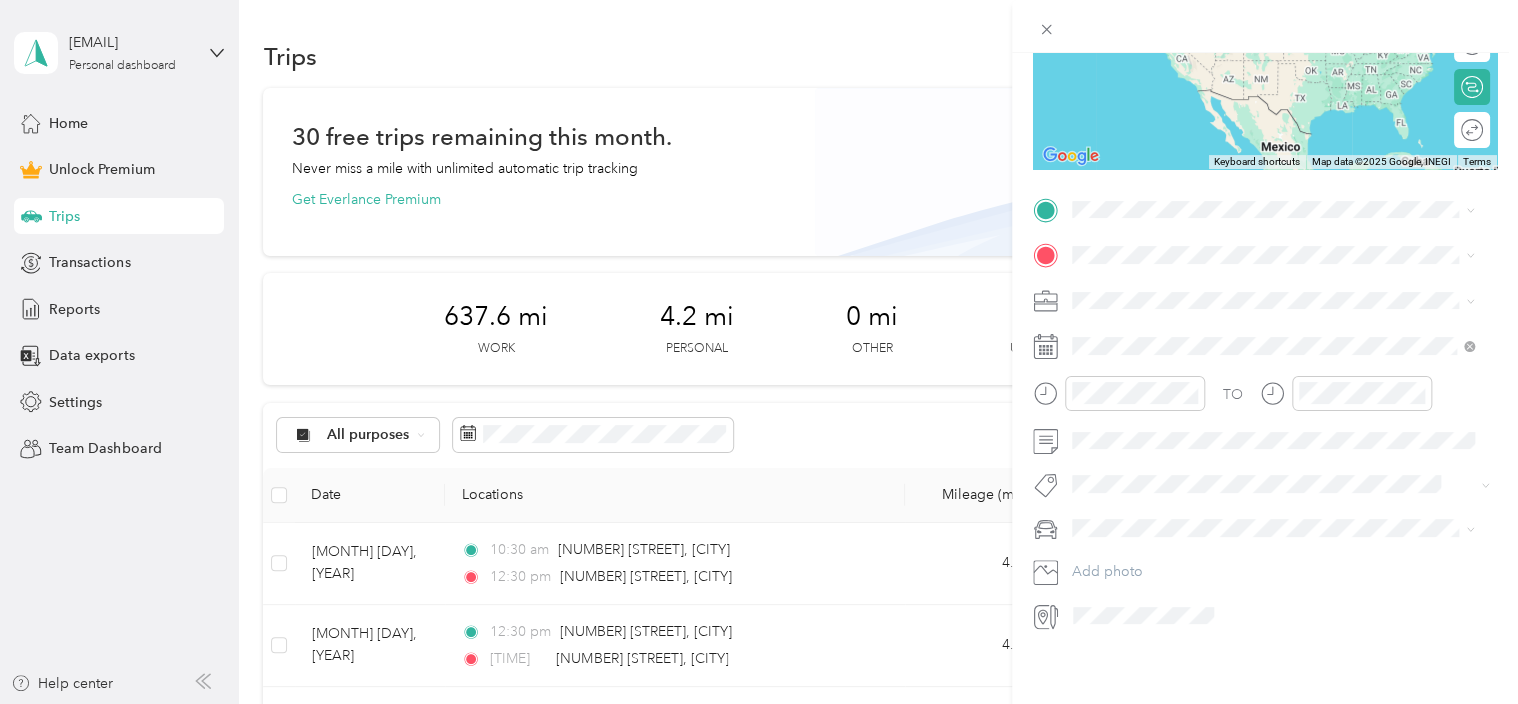 click on "Work Personal Home Services Other Charity Medical Moving Commute" at bounding box center [1273, 452] 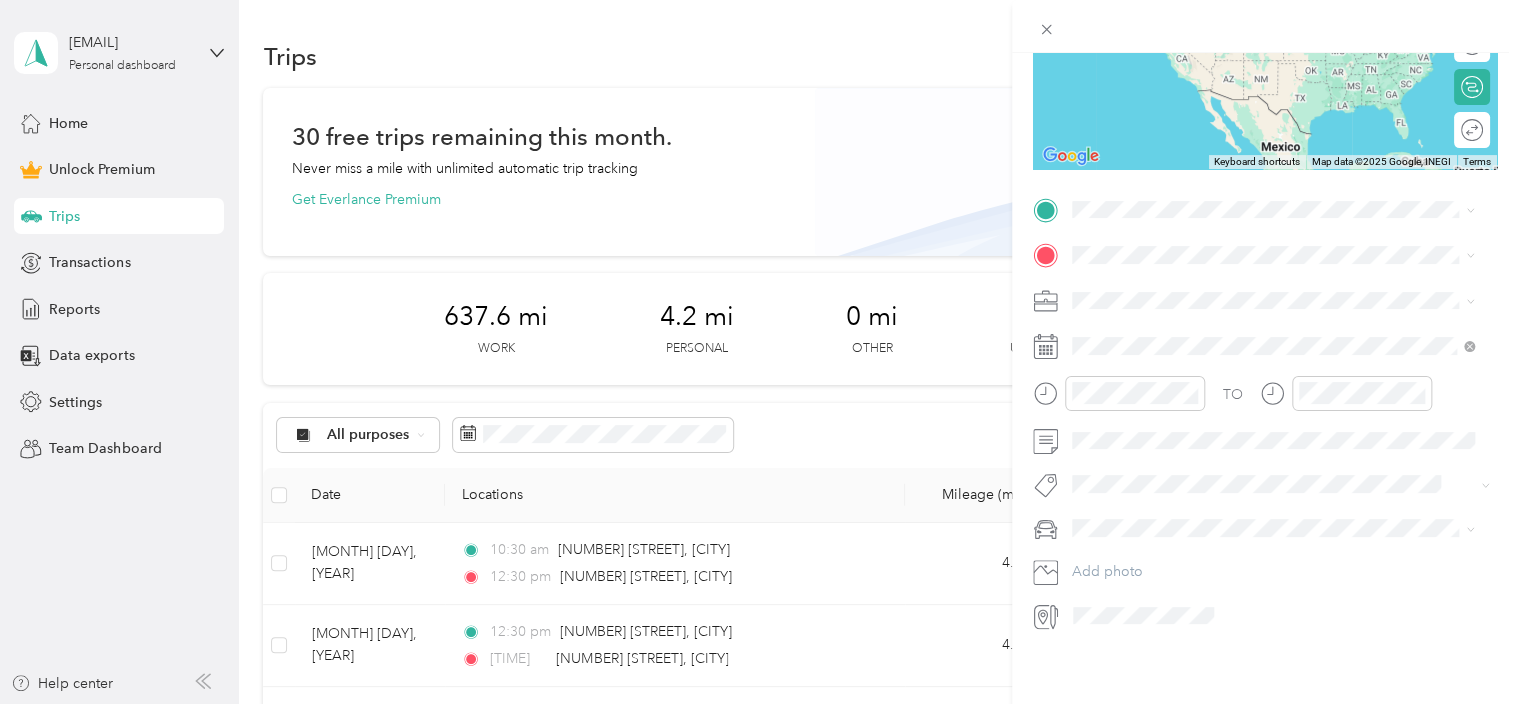 click 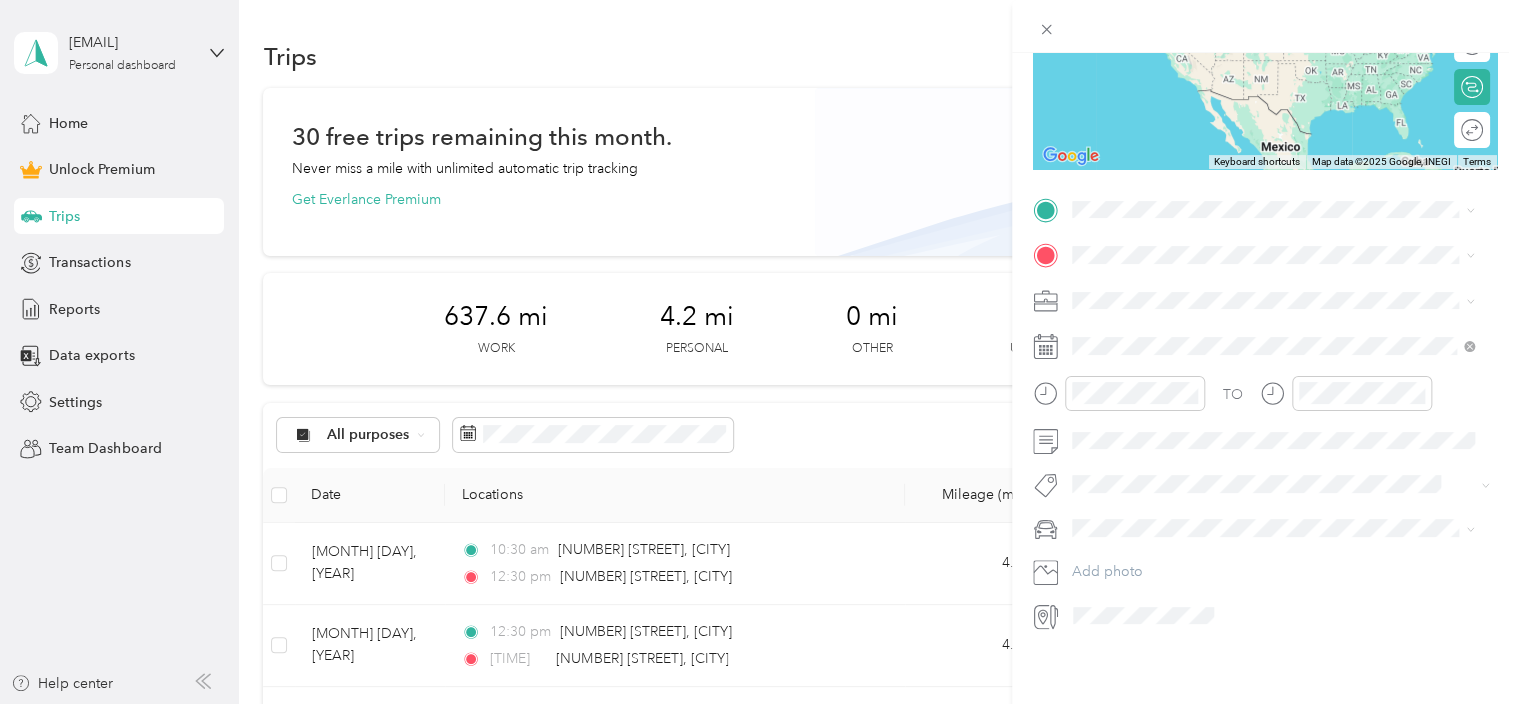 click on "Work Personal Home Services Other Charity Medical Moving Commute" at bounding box center [1273, 451] 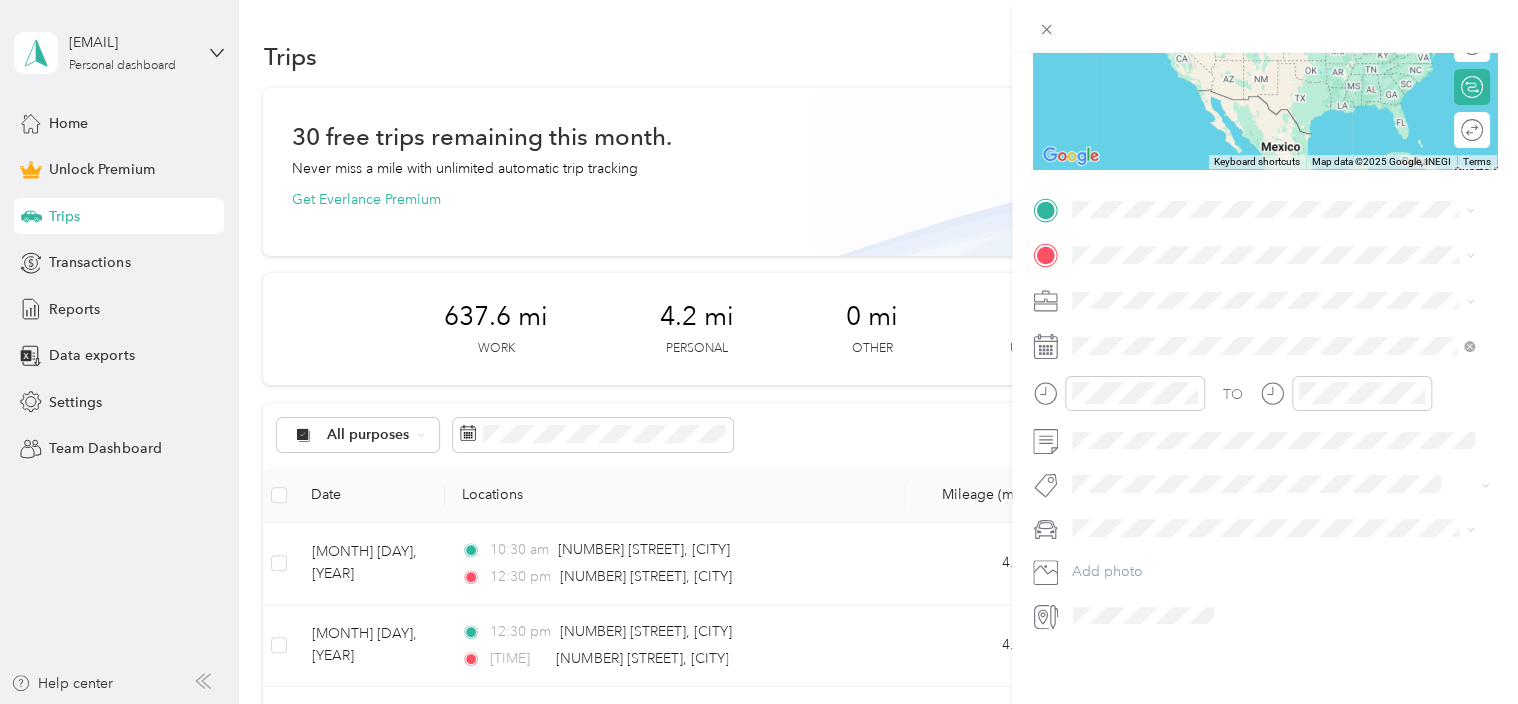 click 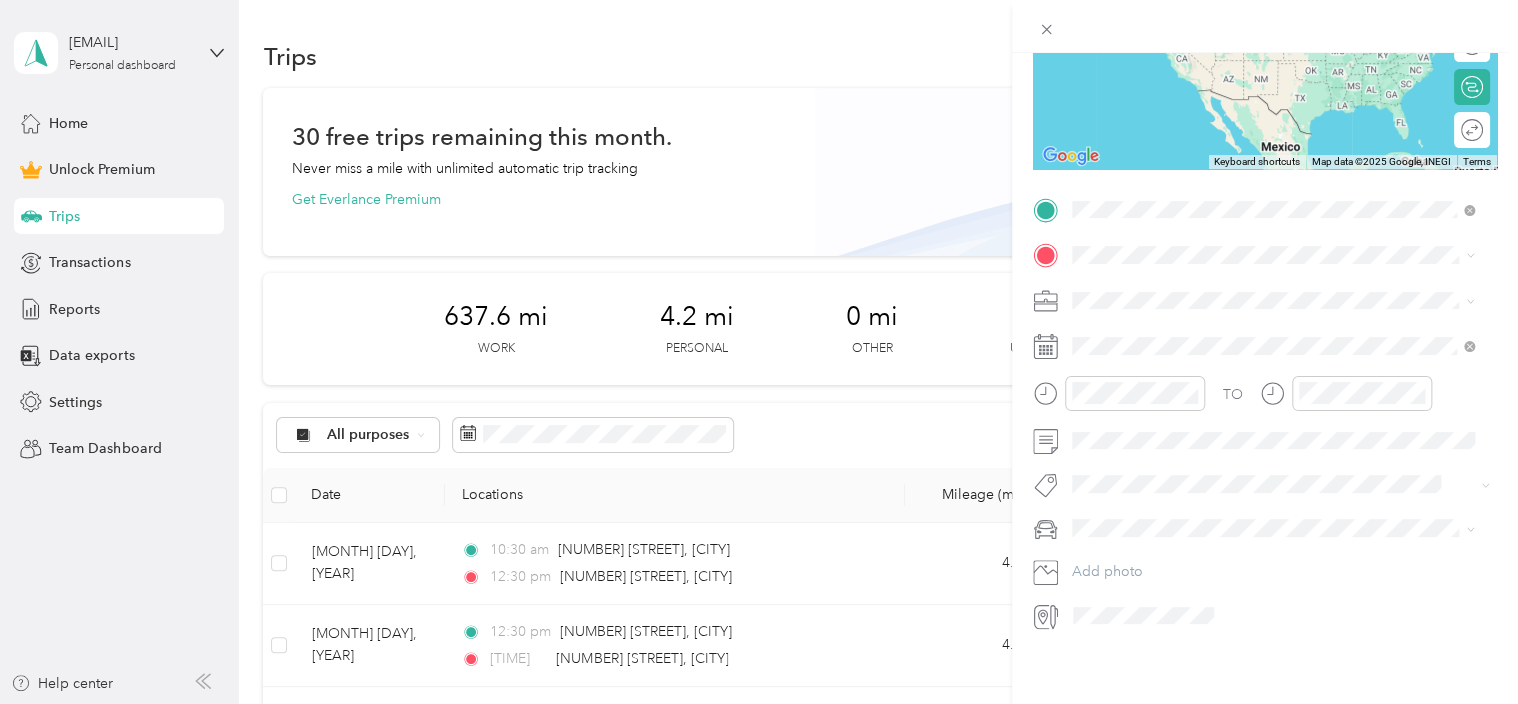 click on "[NUMBER] [STREET]
[CITY], [STATE] [POSTAL_CODE], [COUNTRY]" at bounding box center (1253, 285) 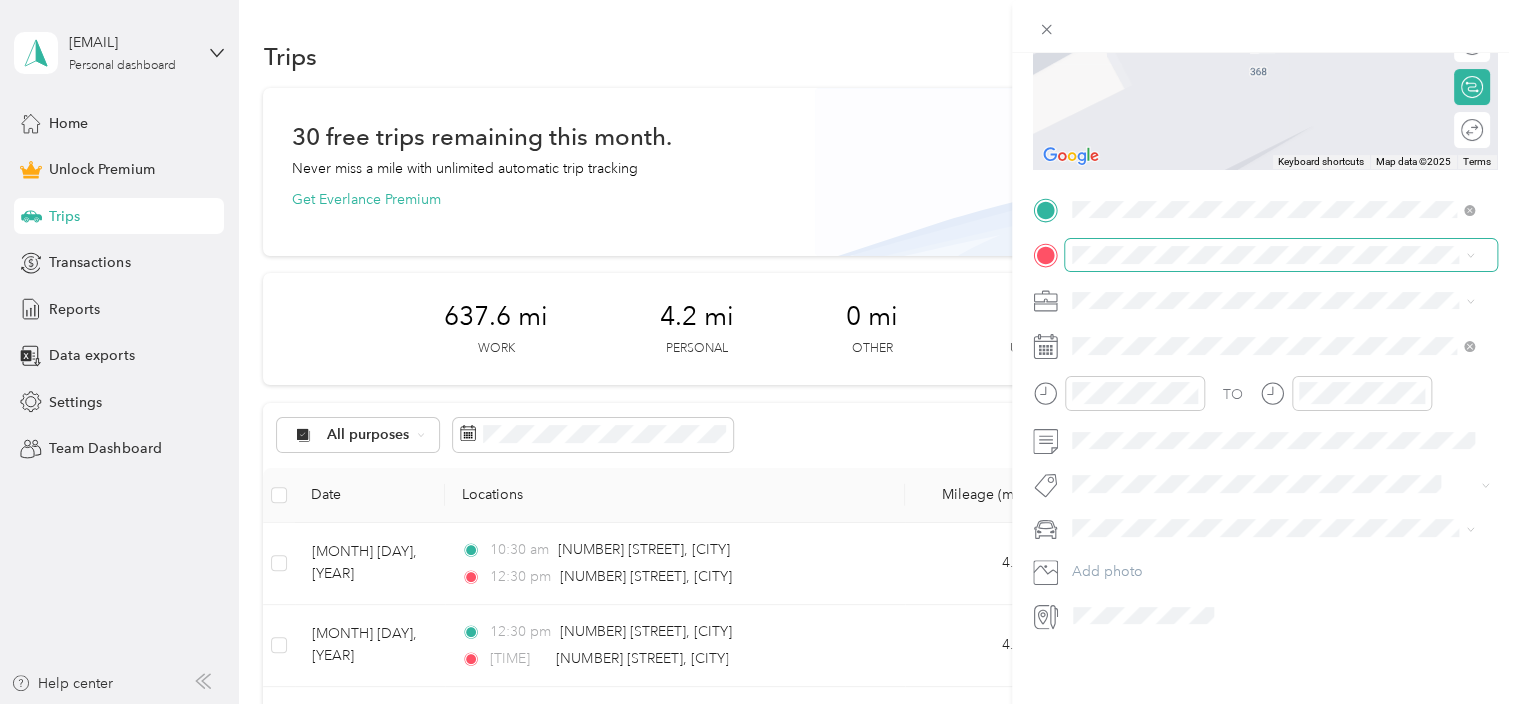 click at bounding box center [1281, 255] 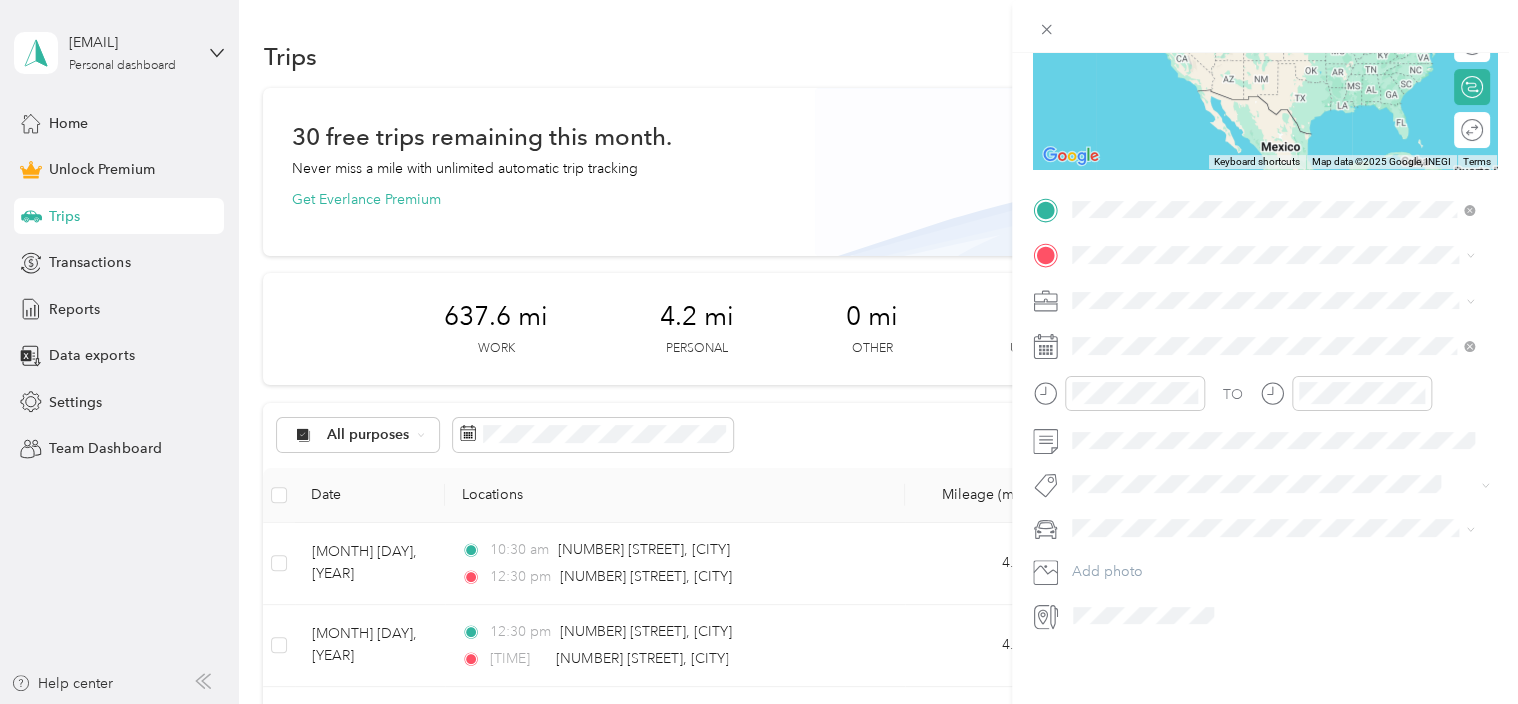 click on "[NUMBER] [STREET]
[CITY], [STATE] [POSTAL_CODE], [COUNTRY]" at bounding box center [1253, 285] 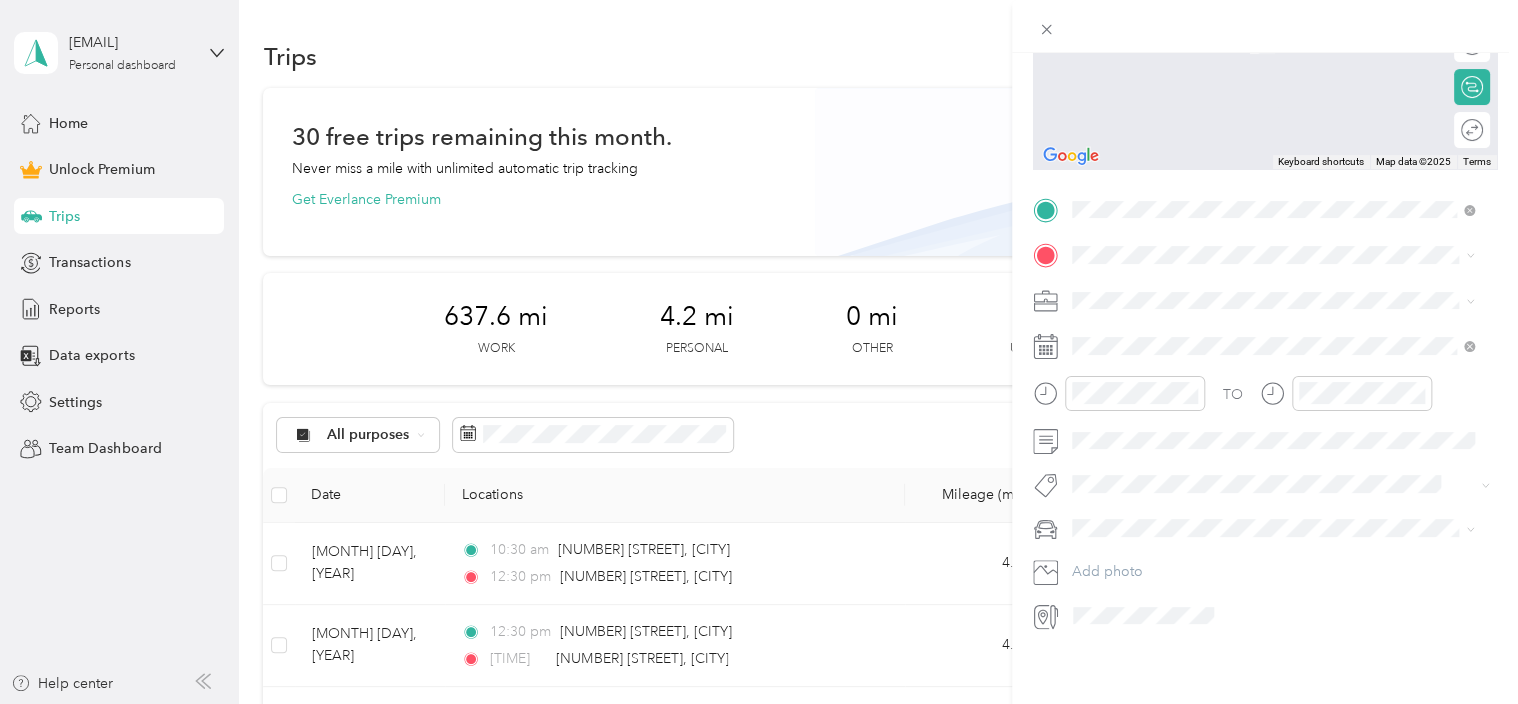 click on "[NUMBER] [STREET]
[CITY], [STATE] [POSTAL_CODE], [COUNTRY]" at bounding box center (1253, 320) 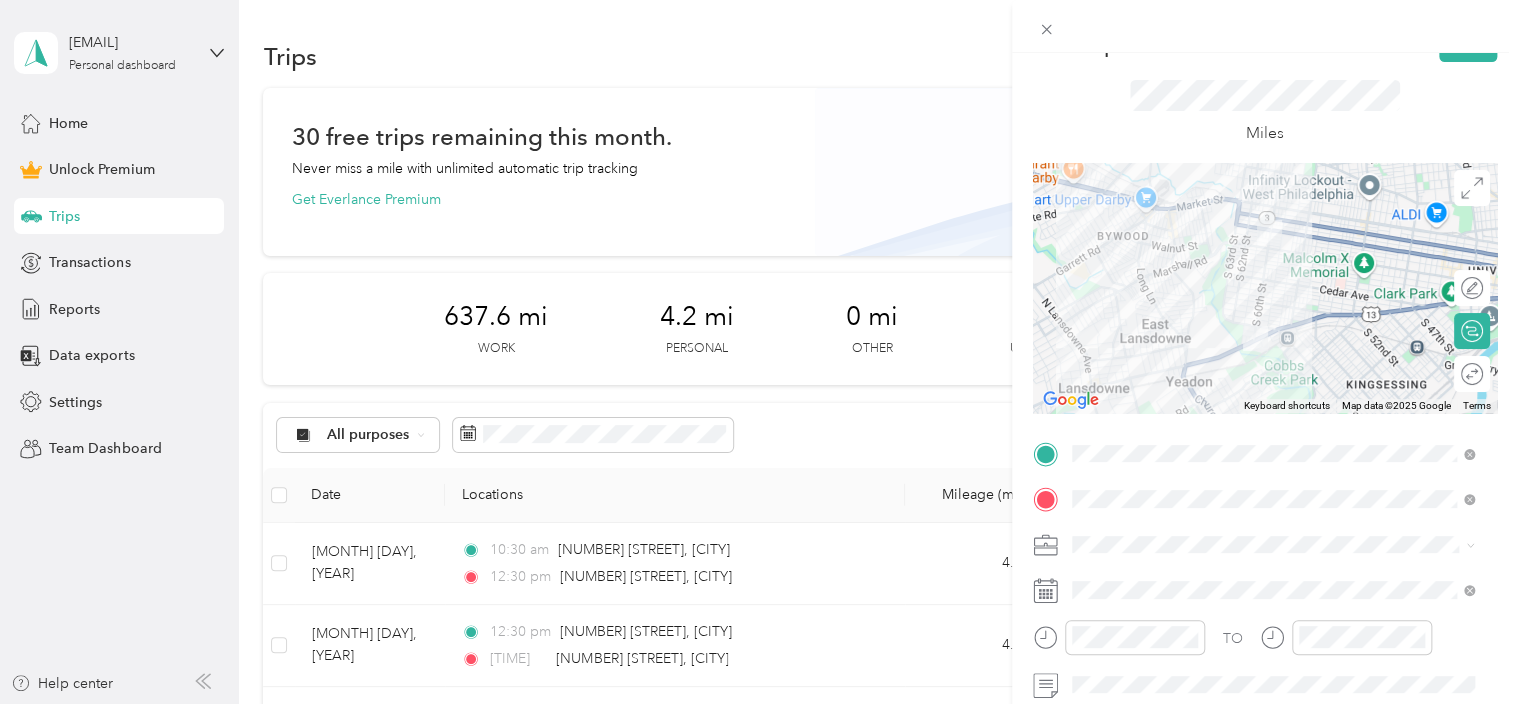 scroll, scrollTop: 52, scrollLeft: 0, axis: vertical 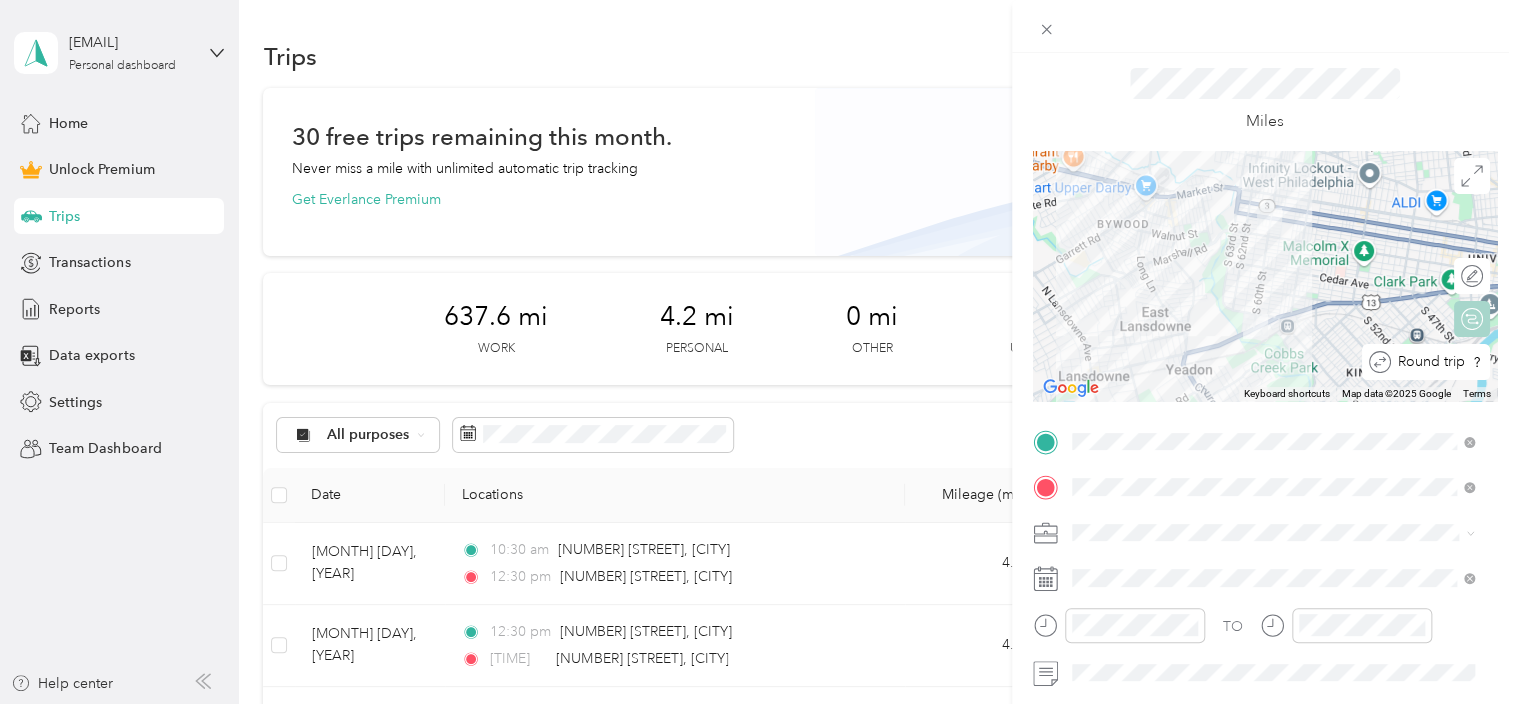 click on "Round trip" at bounding box center (1437, 362) 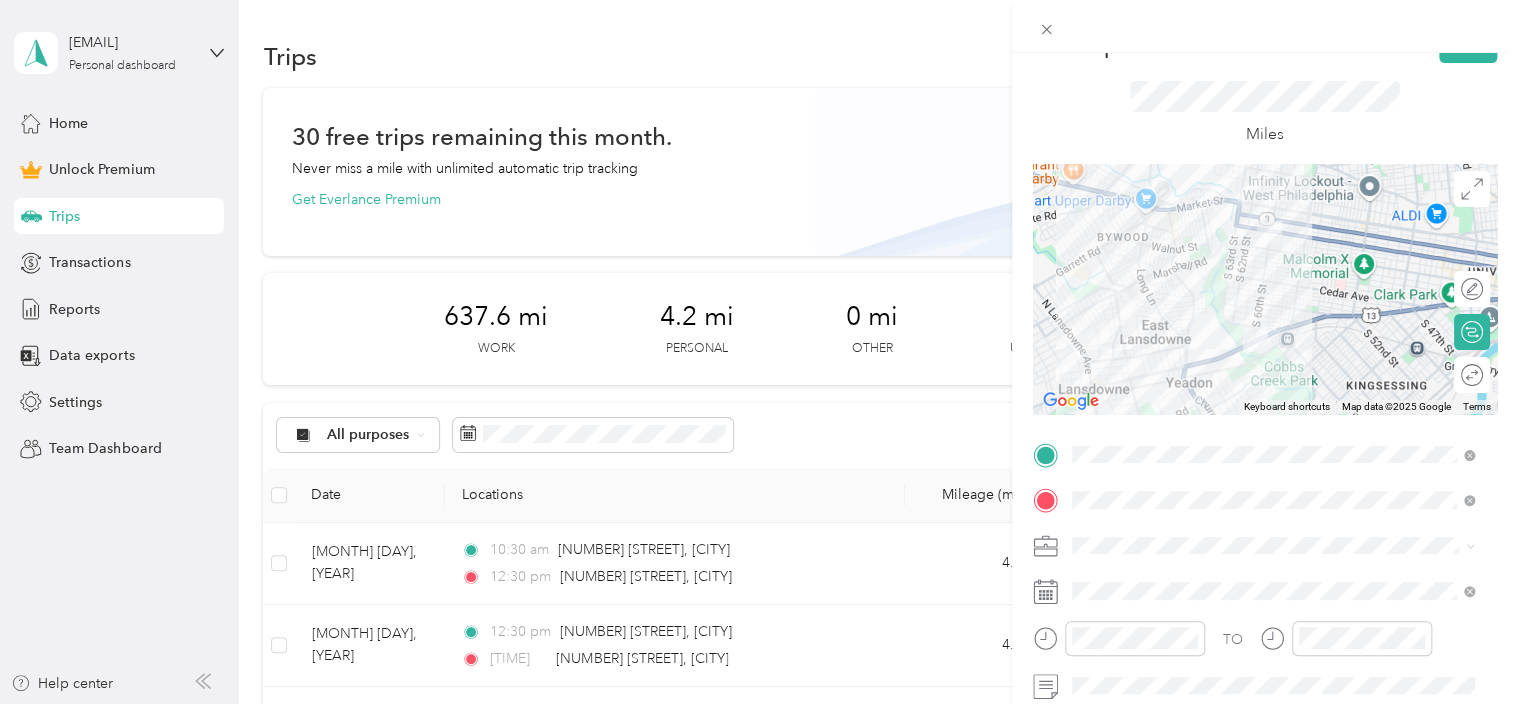 scroll, scrollTop: 43, scrollLeft: 0, axis: vertical 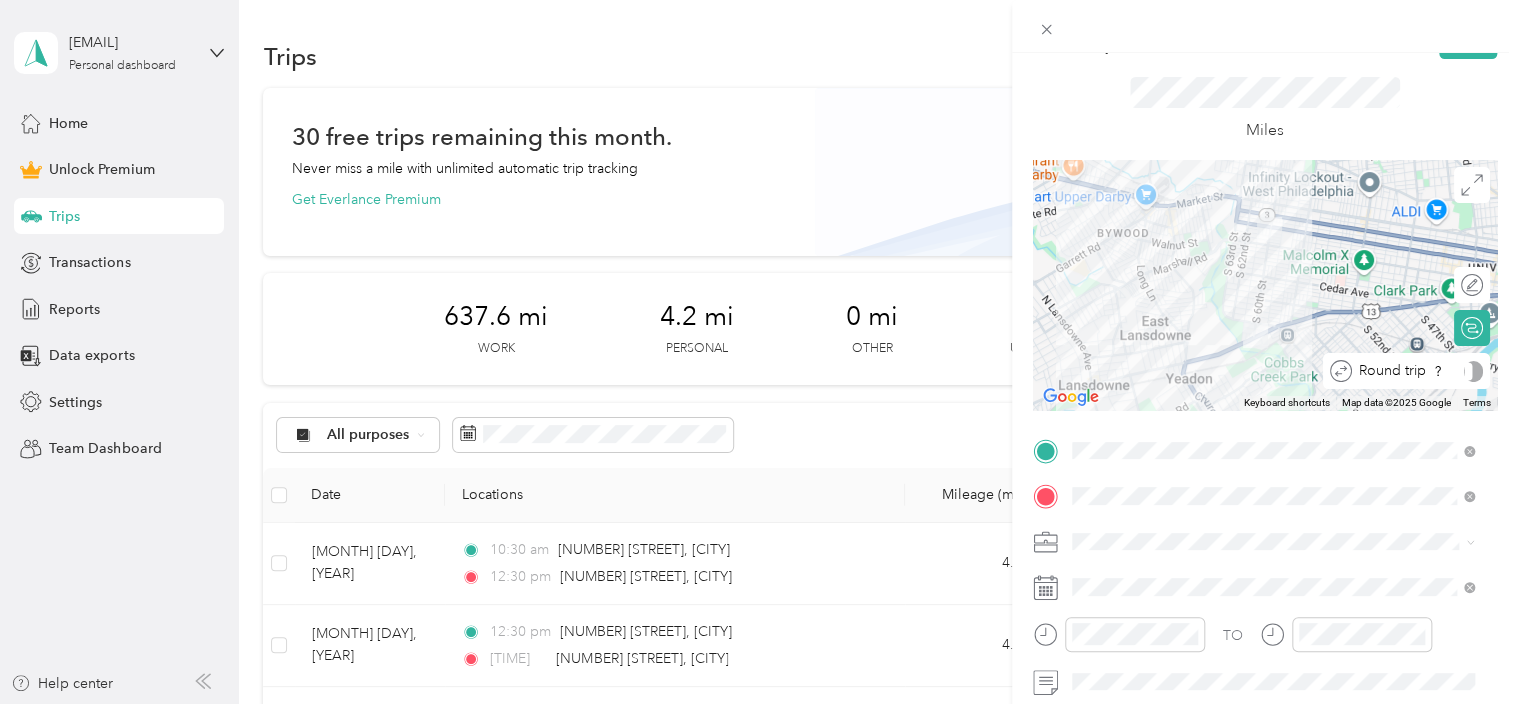 click on "Round trip" at bounding box center (1417, 371) 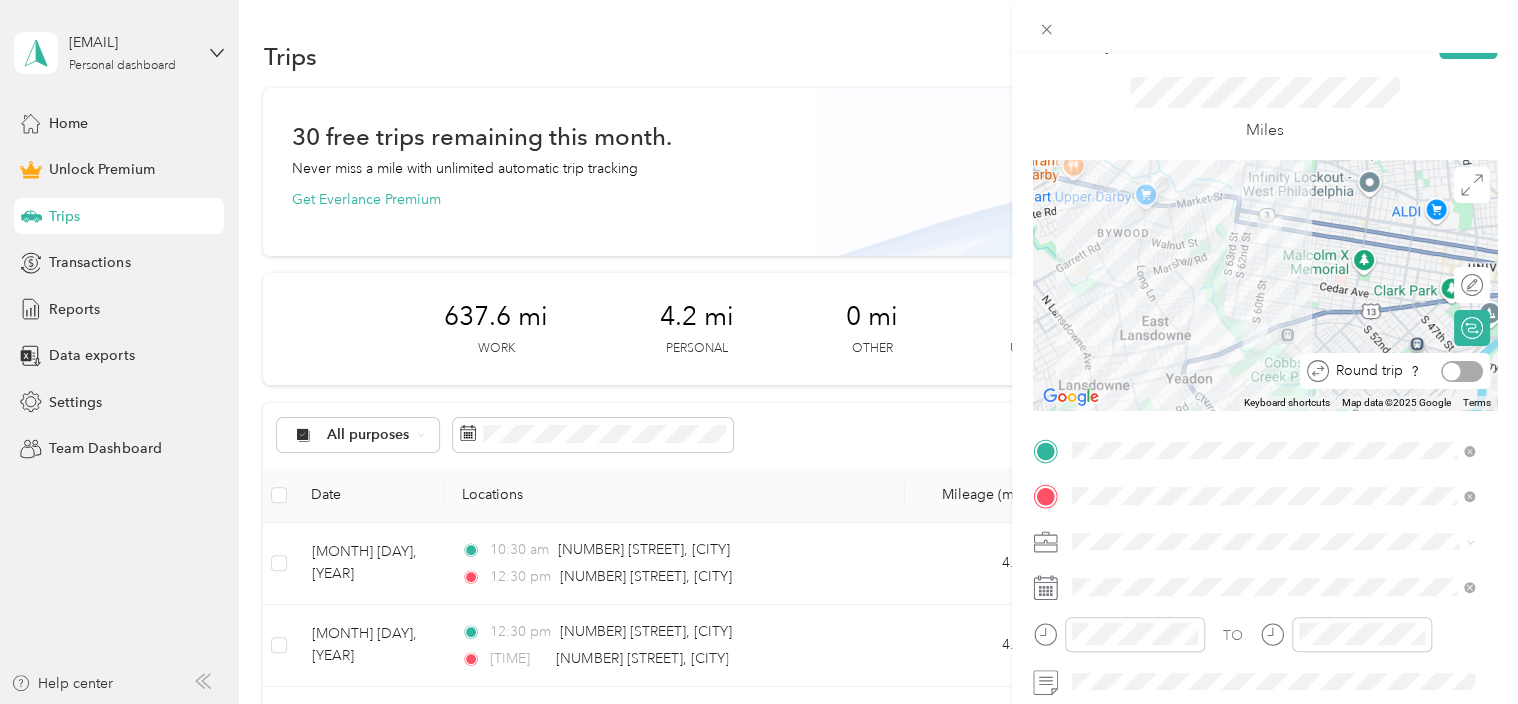 click at bounding box center [1452, 371] 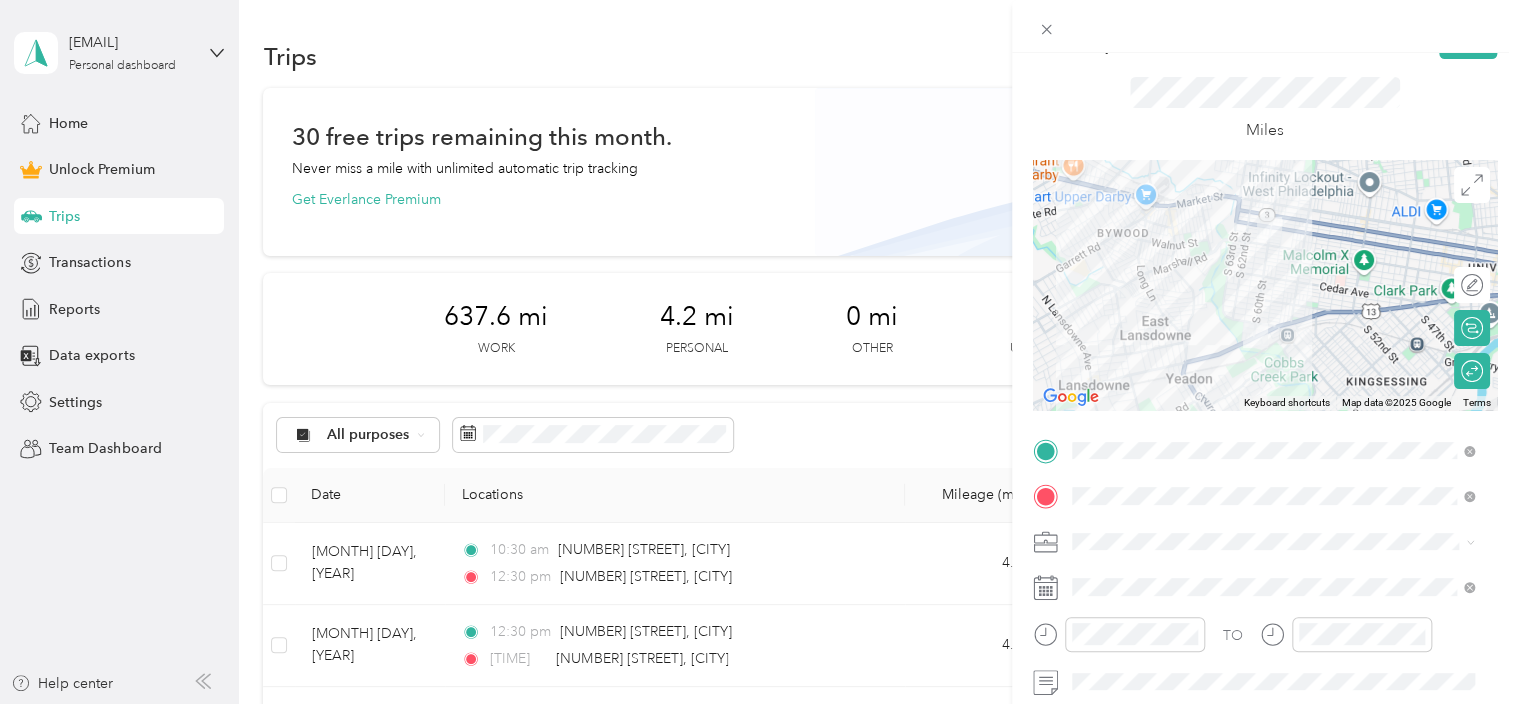scroll, scrollTop: 0, scrollLeft: 0, axis: both 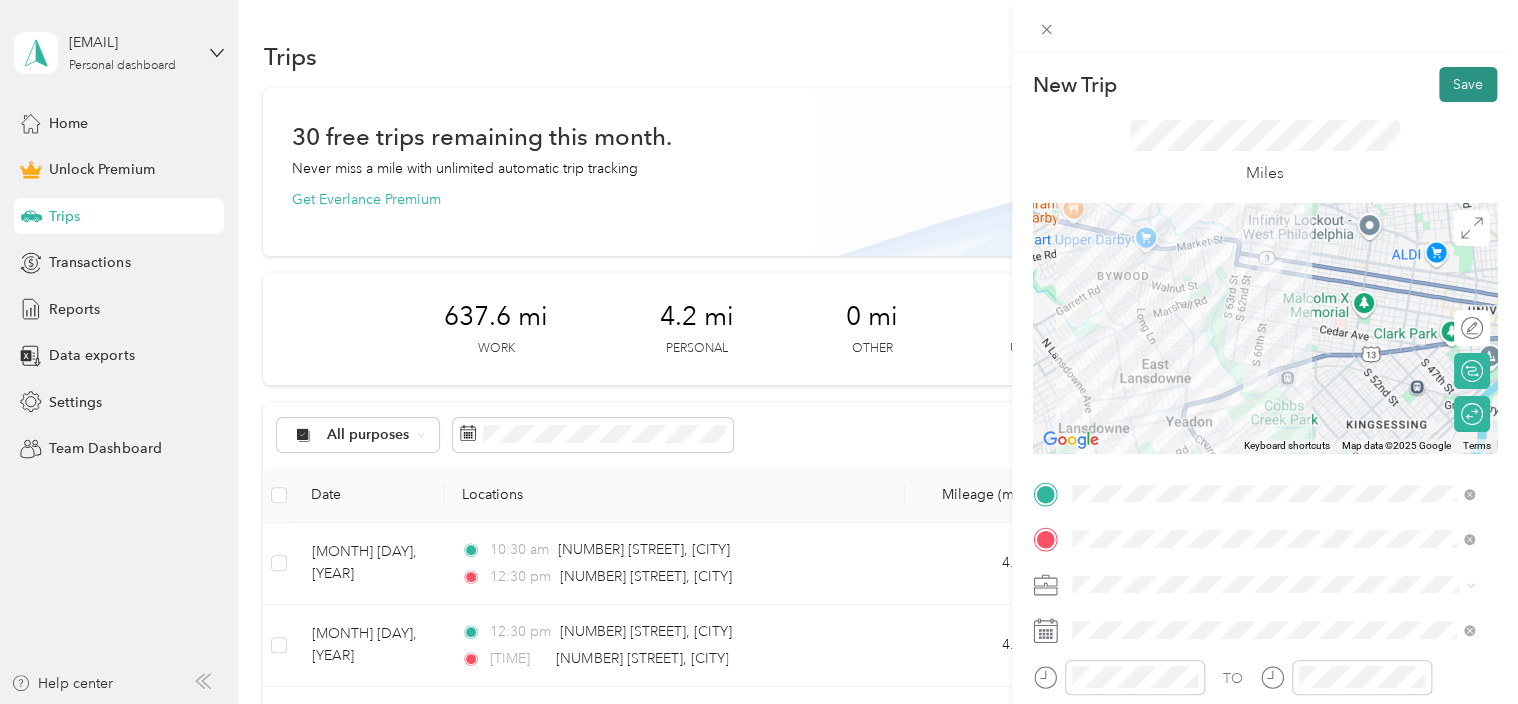 click on "Save" at bounding box center (1468, 84) 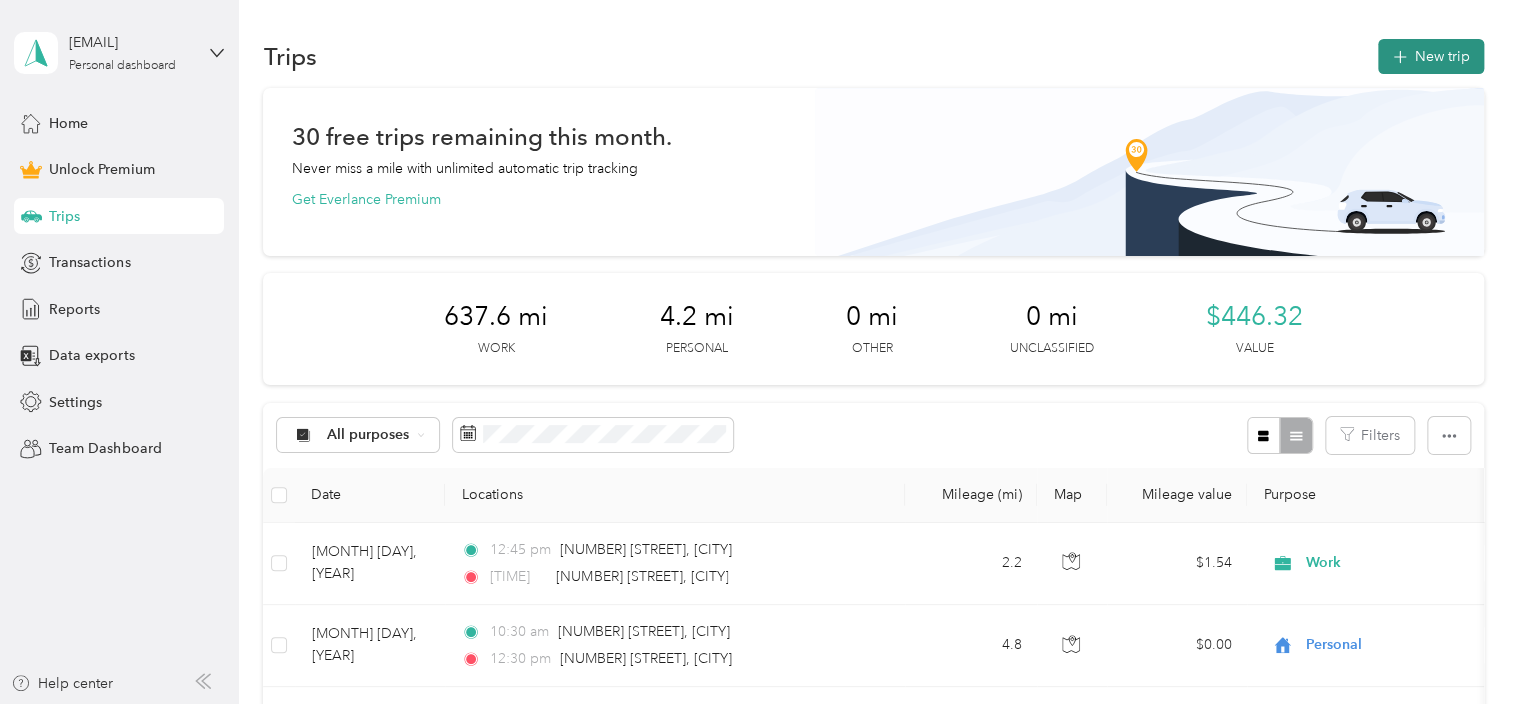 click on "New trip" at bounding box center (1431, 56) 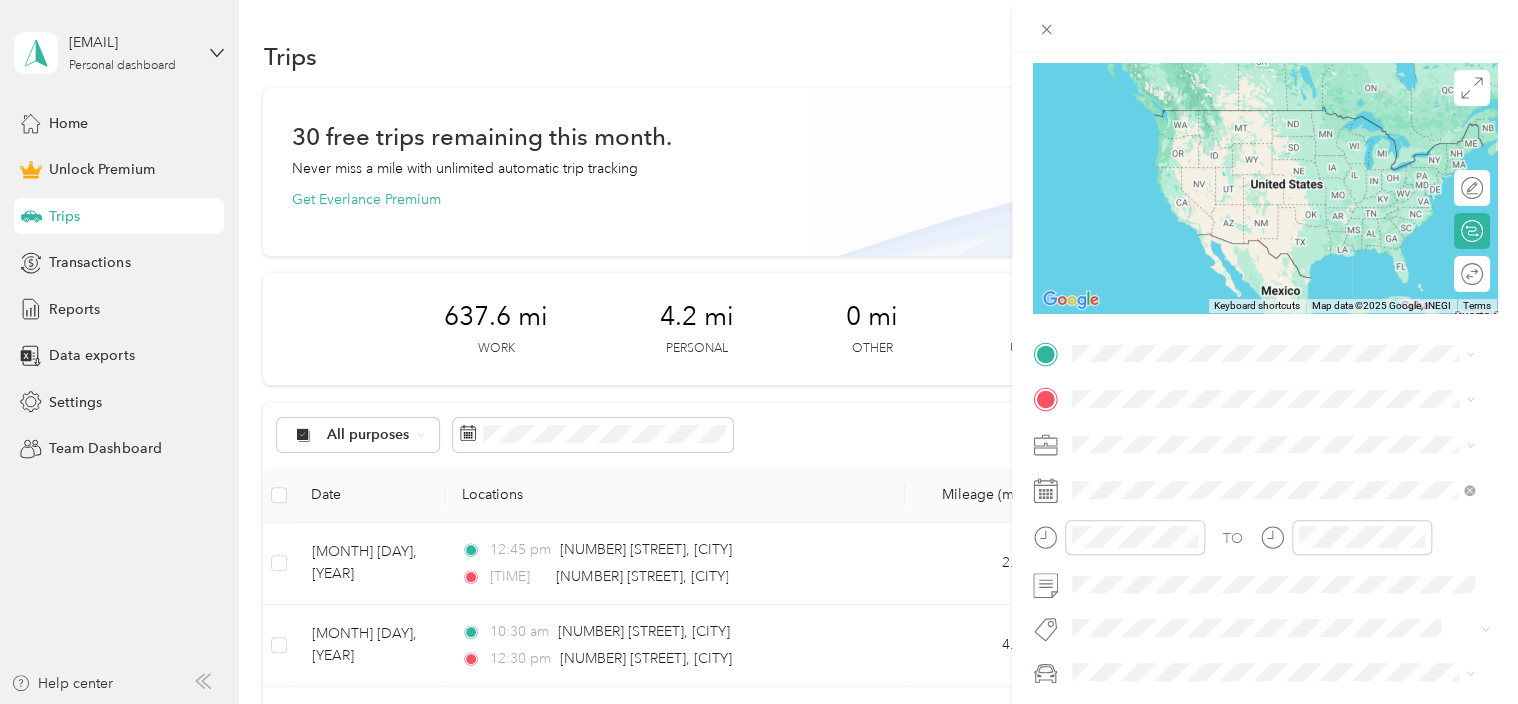 scroll, scrollTop: 143, scrollLeft: 0, axis: vertical 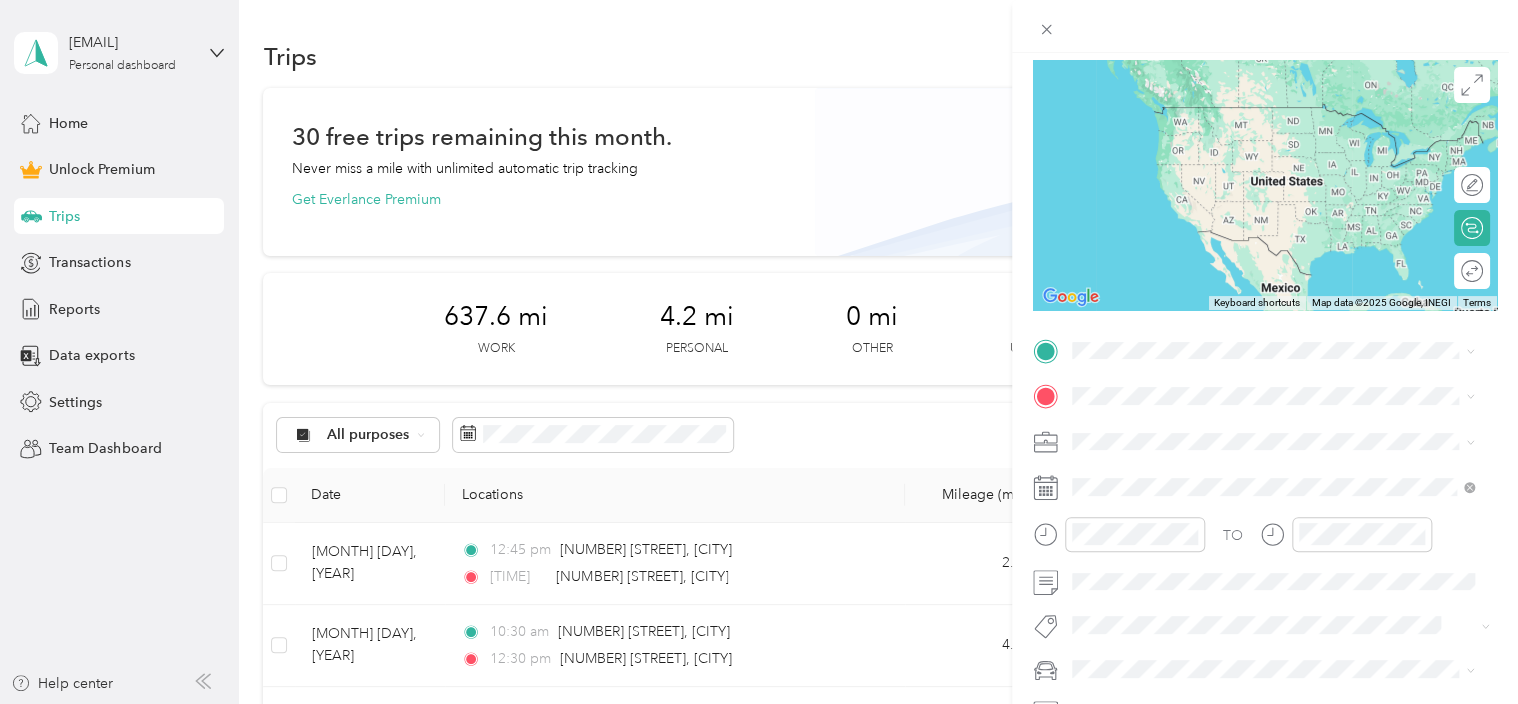 click on "[NUMBER] [STREET]
[CITY], [STATE] [POSTAL_CODE], [COUNTRY]" at bounding box center [1273, 422] 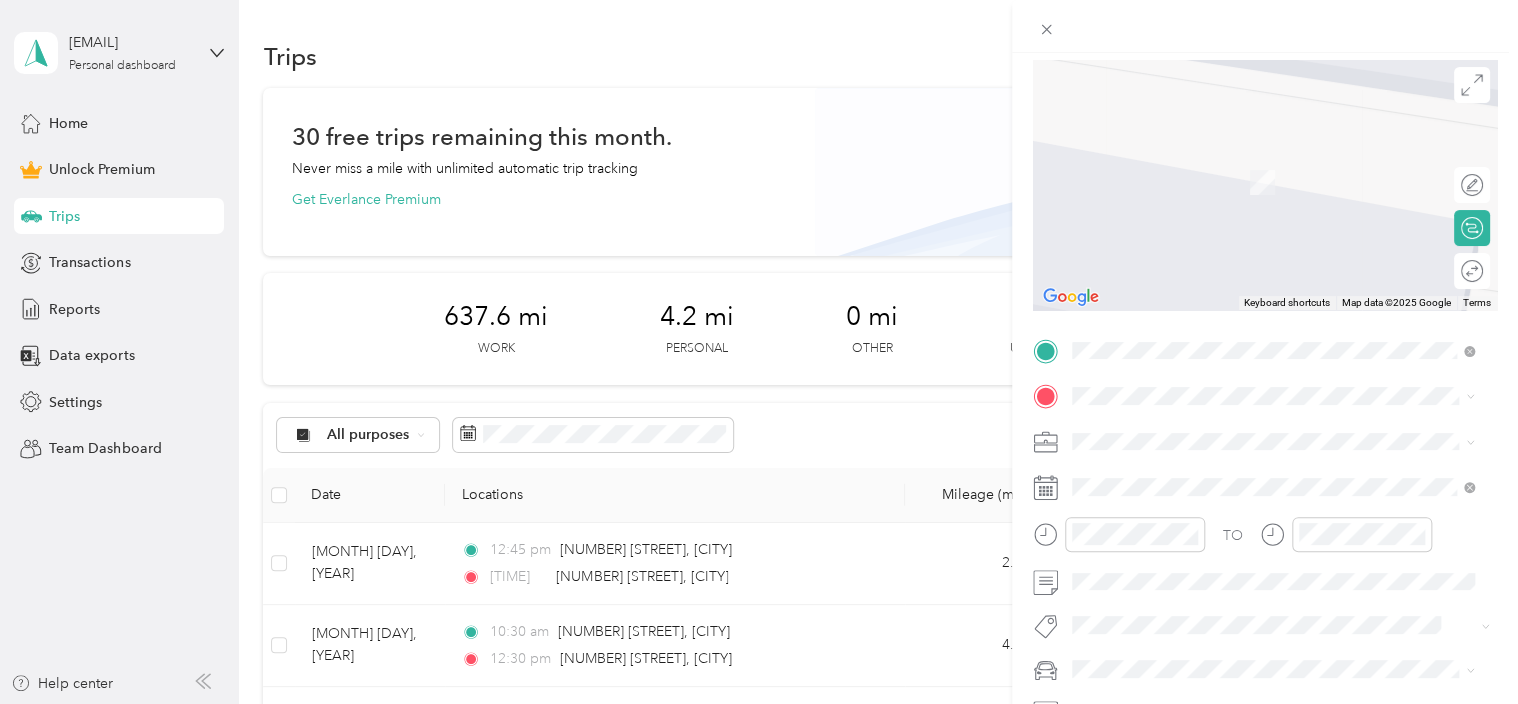 click on "From search results [NUMBER] [STREET]
[CITY], [STATE] [POSTAL_CODE] [NUMBER] [STREET]
[CITY], [STATE] [POSTAL_CODE] [NUMBER] [STREET]
[CITY], [STATE] [POSTAL_CODE] [NUMBER] [STREET]
[CITY], [STATE] [POSTAL_CODE] [NUMBER] [STREET]
[CITY], [STATE] [POSTAL_CODE]" at bounding box center [1273, 553] 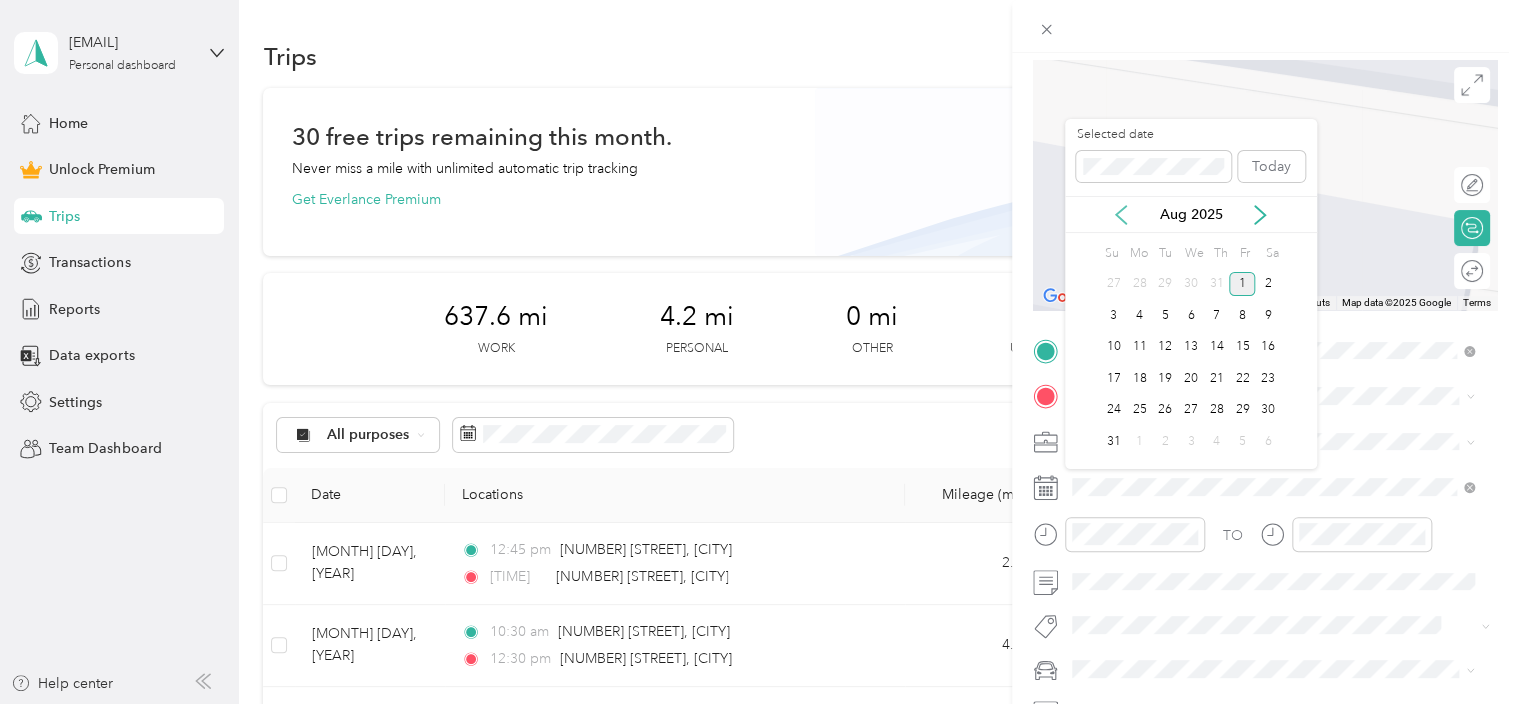 click 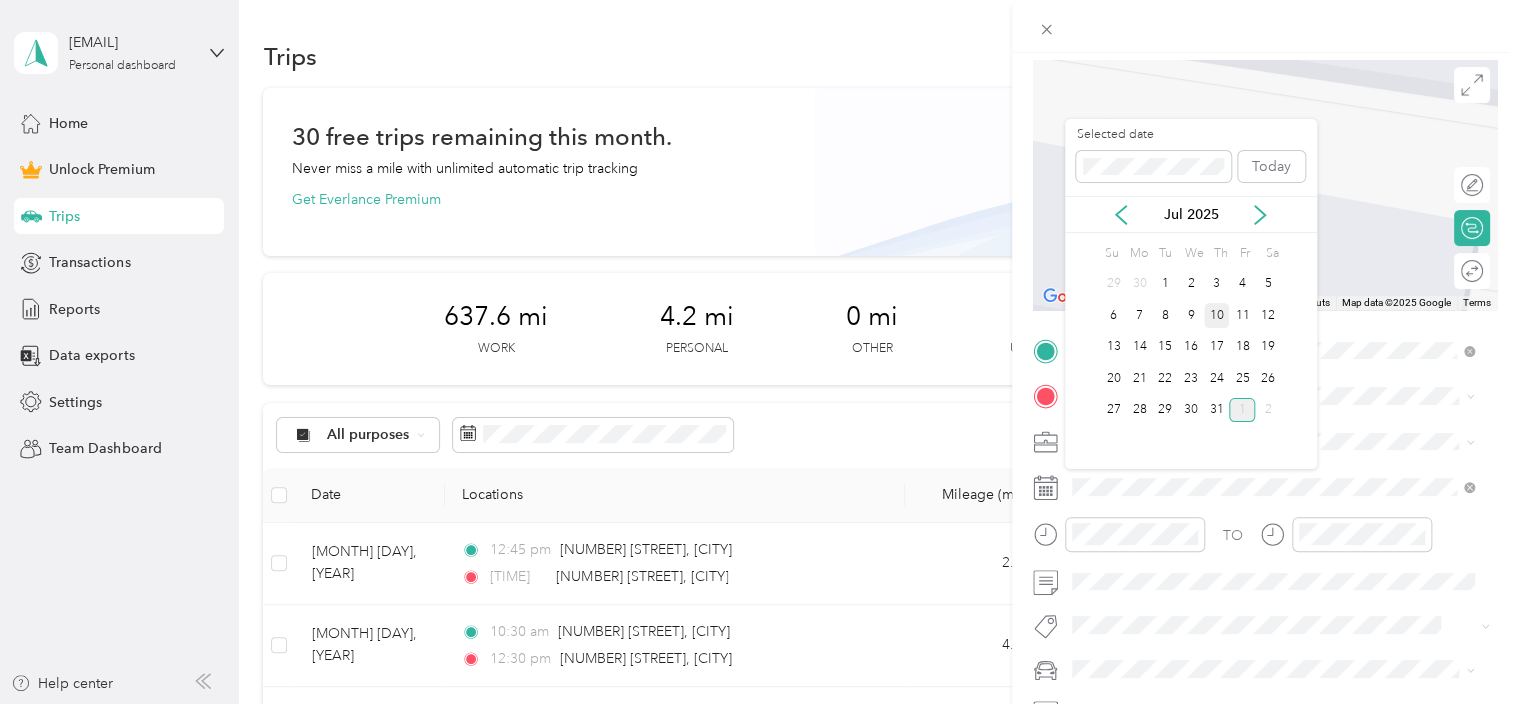 click on "10" at bounding box center [1217, 315] 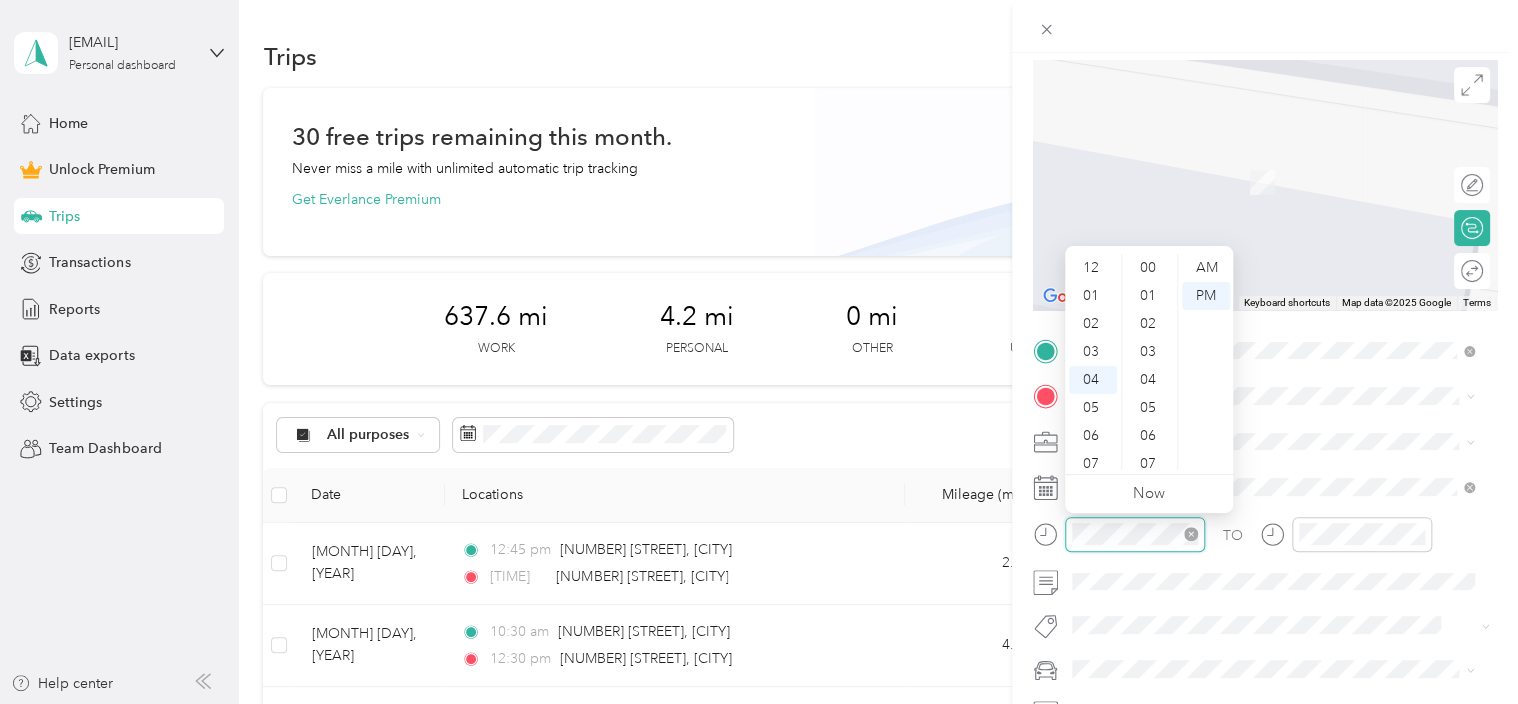 scroll, scrollTop: 112, scrollLeft: 0, axis: vertical 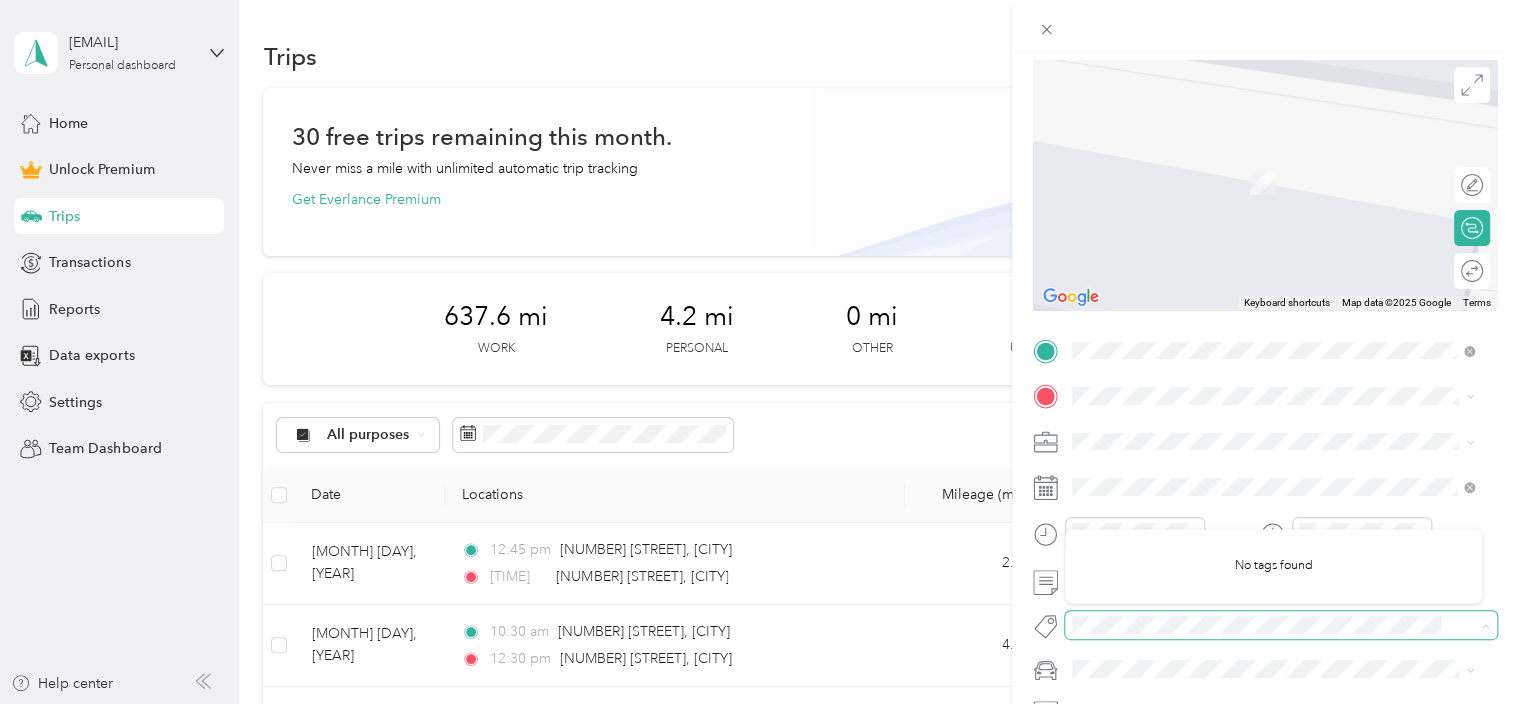 click at bounding box center [1281, 625] 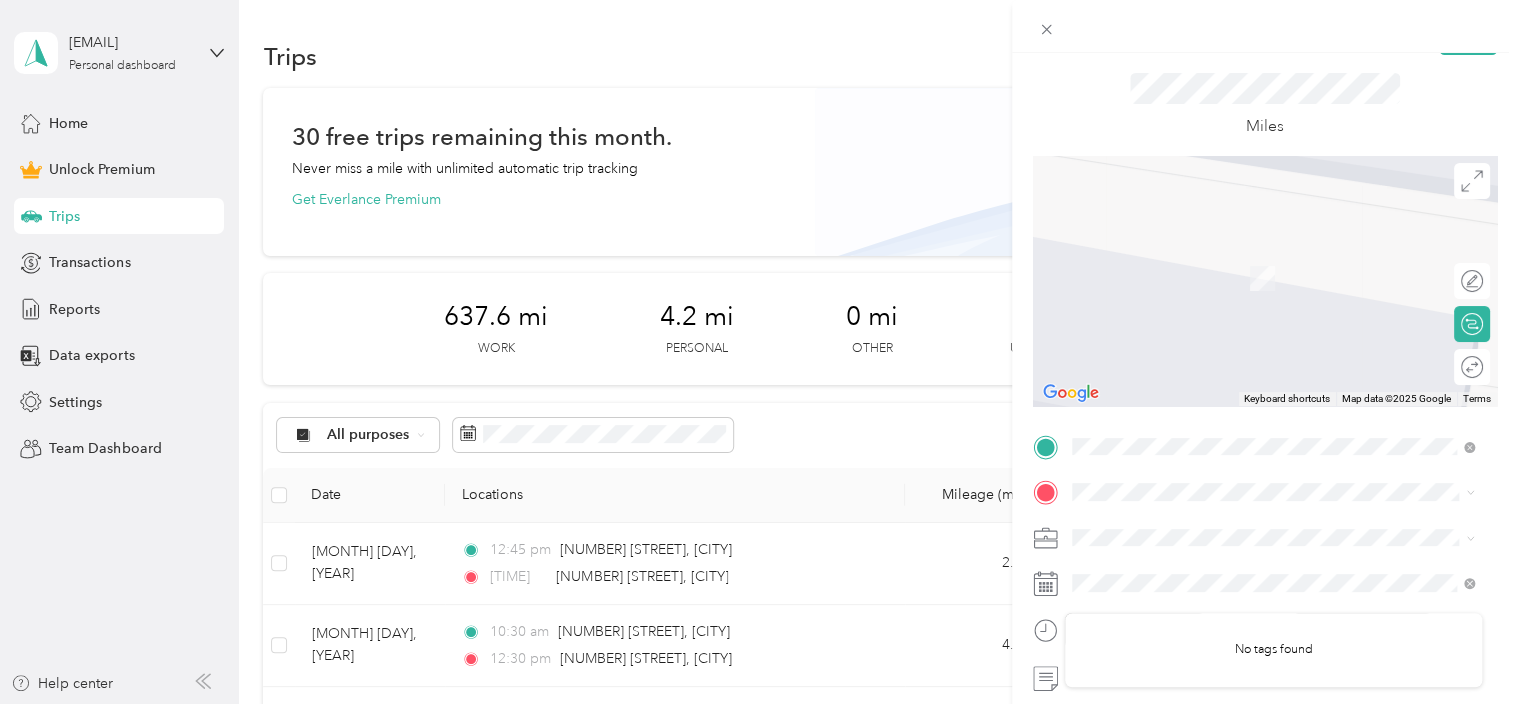 scroll, scrollTop: 63, scrollLeft: 0, axis: vertical 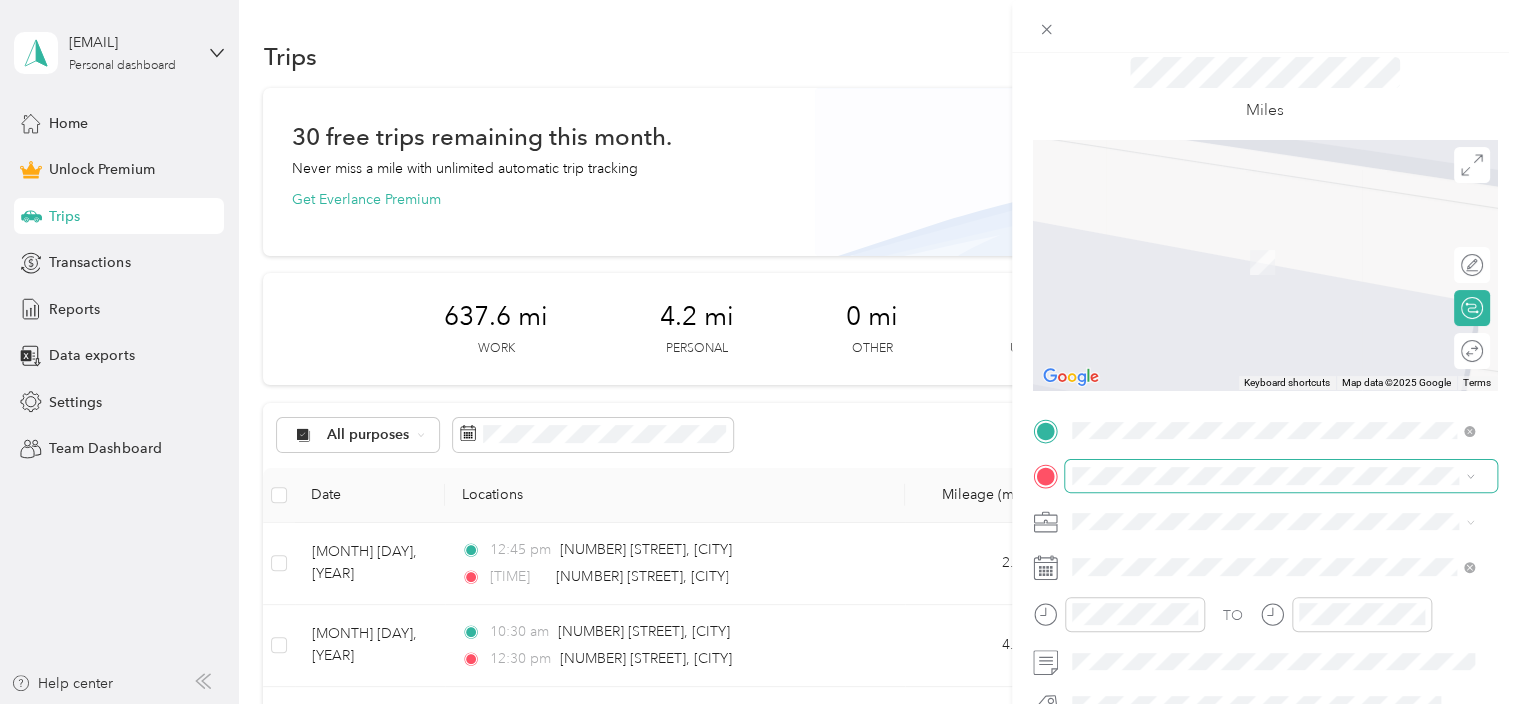 click 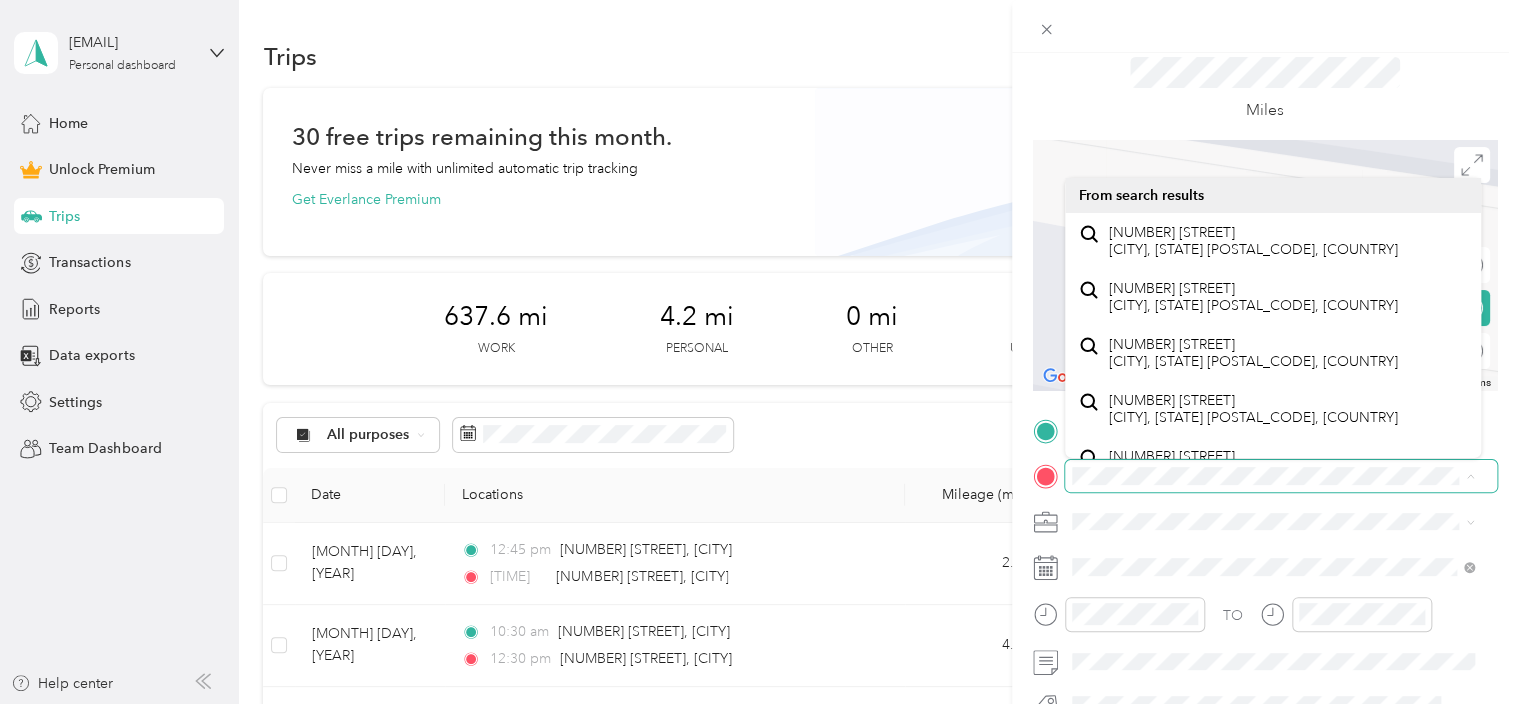 scroll, scrollTop: 0, scrollLeft: 0, axis: both 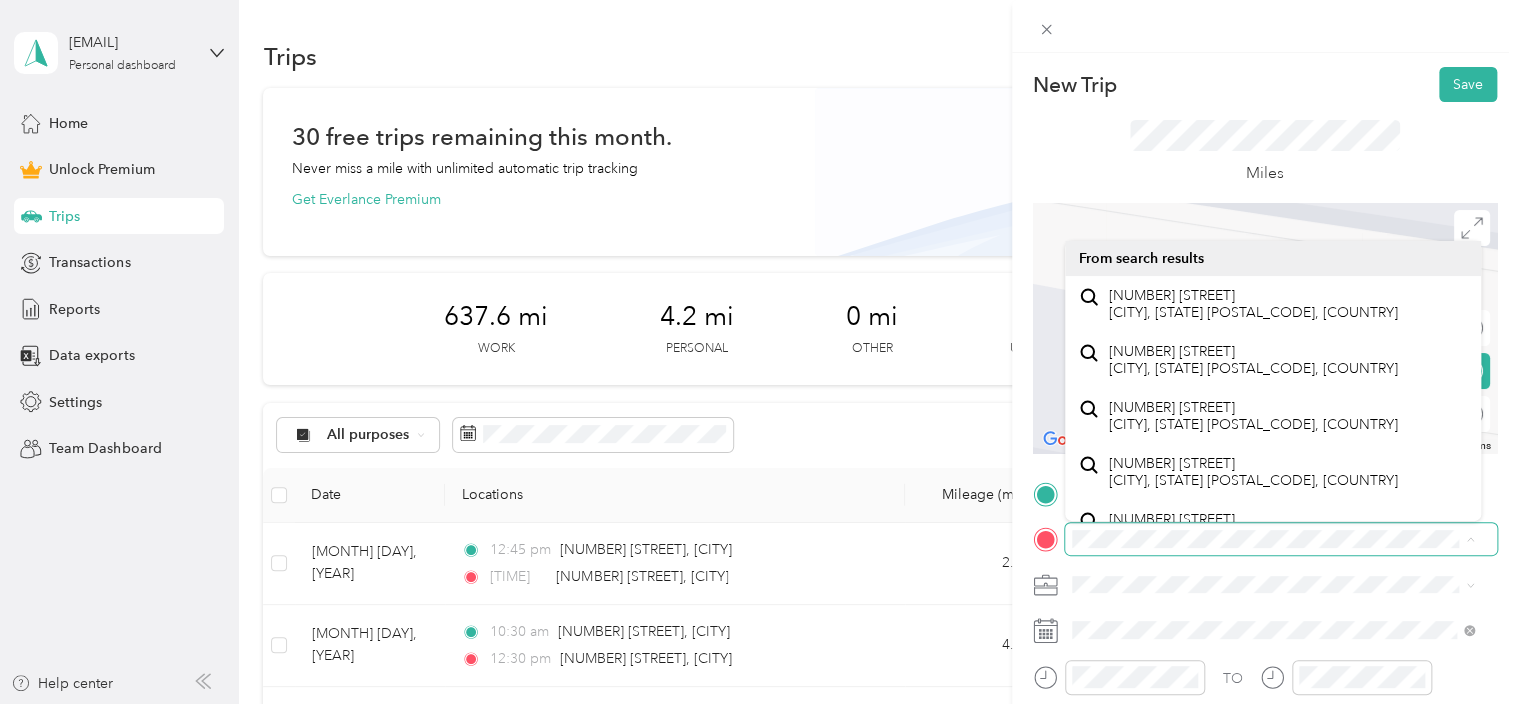 click on "New Trip Save This trip cannot be edited because it is either under review, approved, or paid. Contact your Team Manager to edit it. Miles To navigate the map with touch gestures double-tap and hold your finger on the map, then drag the map. ← Move left → Move right ↑ Move up ↓ Move down + Zoom in - Zoom out Home Jump left by 75% End Jump right by 75% Page Up Jump up by 75% Page Down Jump down by 75% Keyboard shortcuts Map Data Map data ©2025 Google Map data ©2025 Google 2 m  Click to toggle between metric and imperial units Terms Report a map error Edit route Calculate route Round trip TO Add photo" at bounding box center (759, 352) 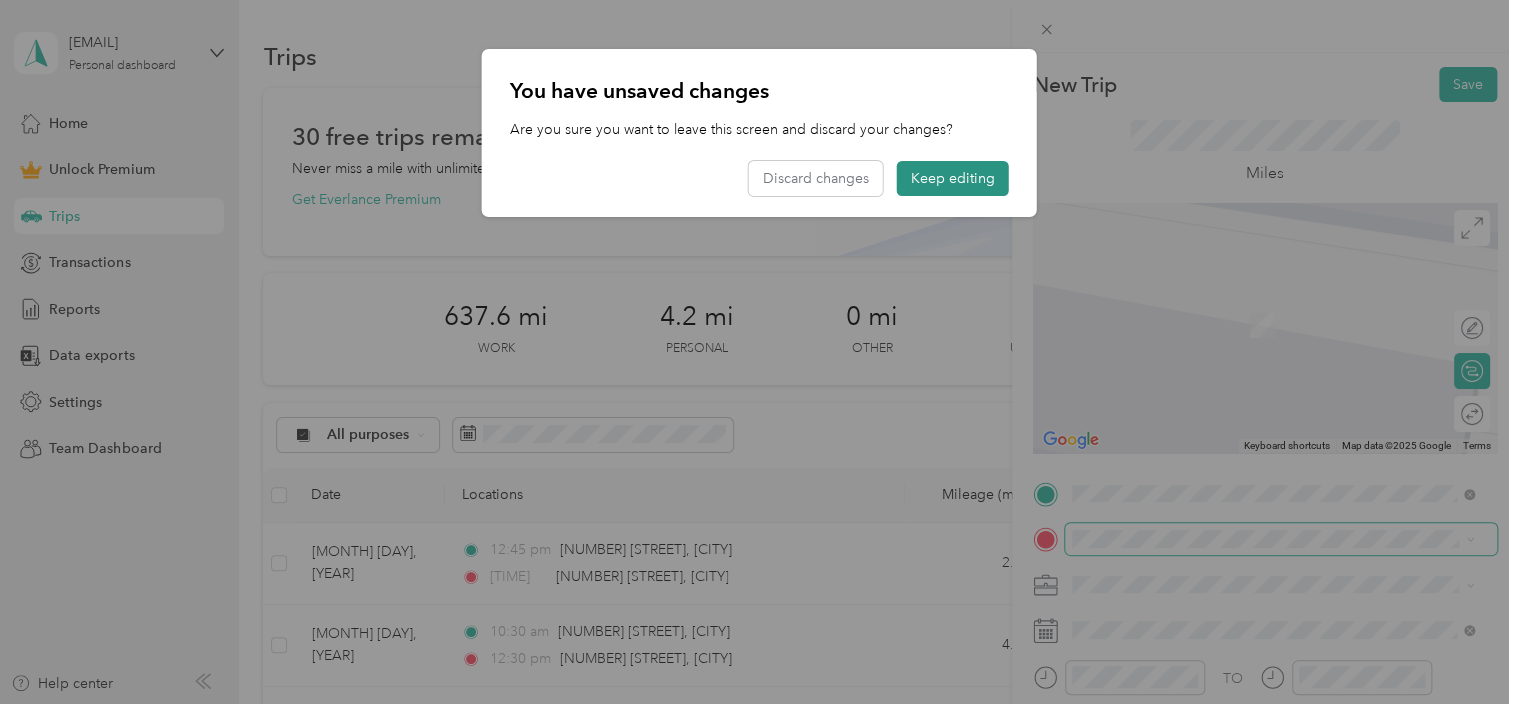 click on "Keep editing" at bounding box center (953, 178) 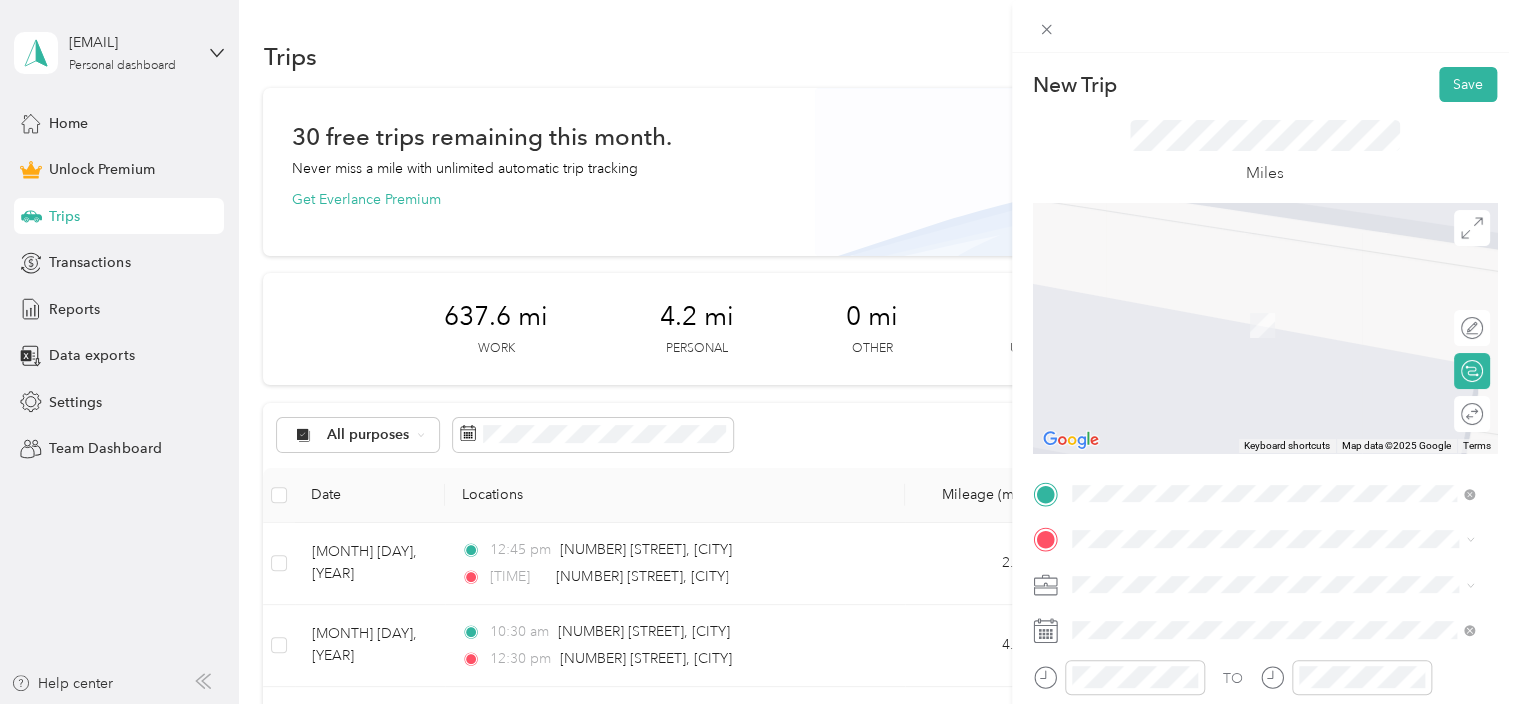 click on "[NUMBER] [STREET]
[CITY], [STATE] [POSTAL_CODE], [COUNTRY]" at bounding box center [1253, 302] 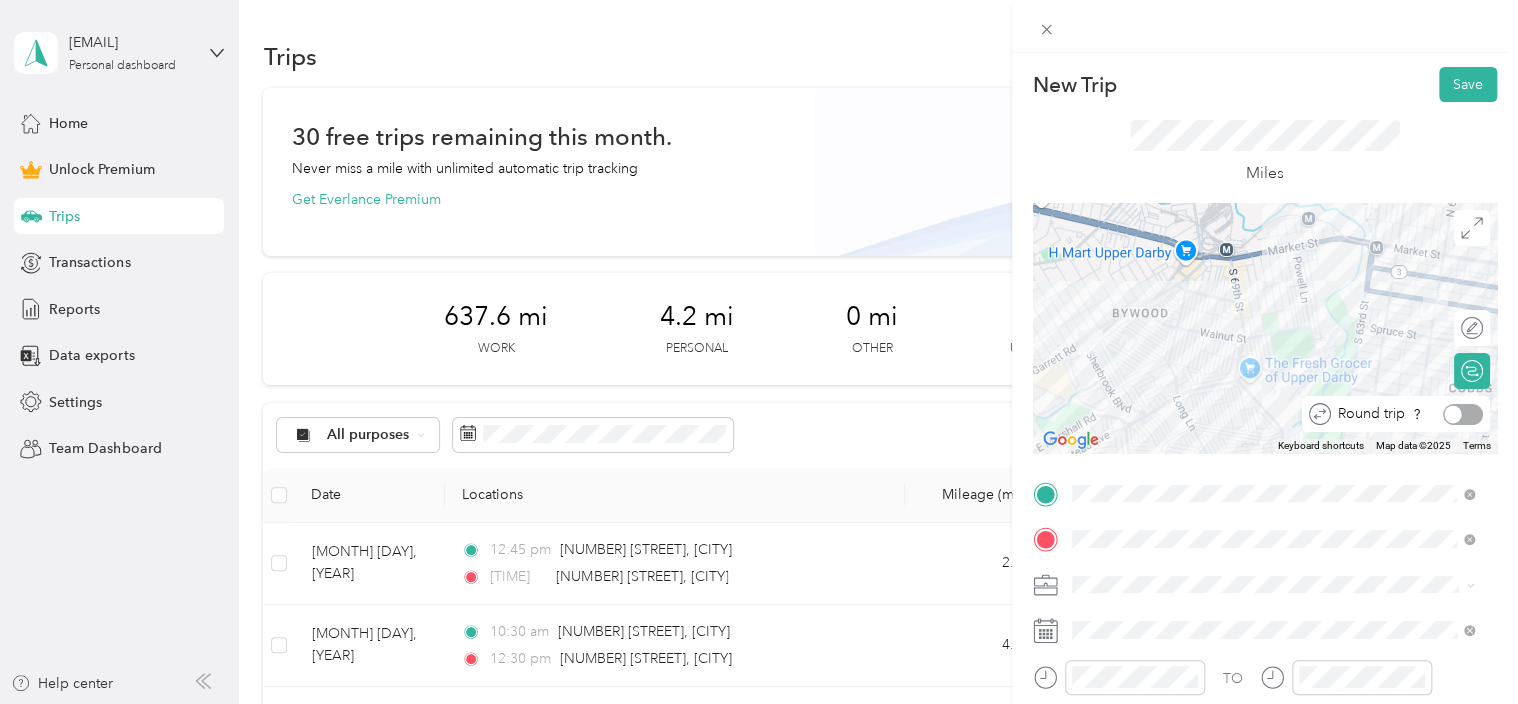 click at bounding box center [1463, 414] 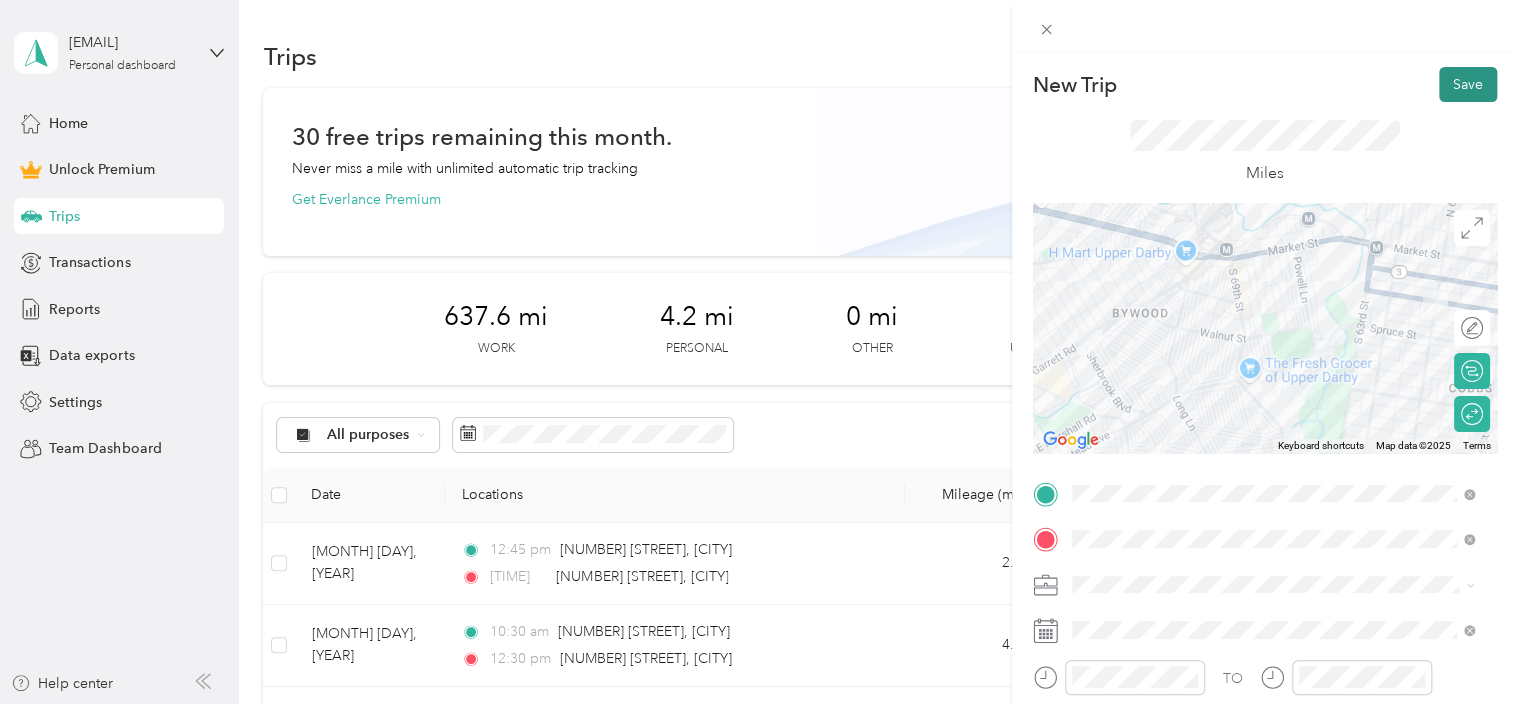 click on "Save" at bounding box center (1468, 84) 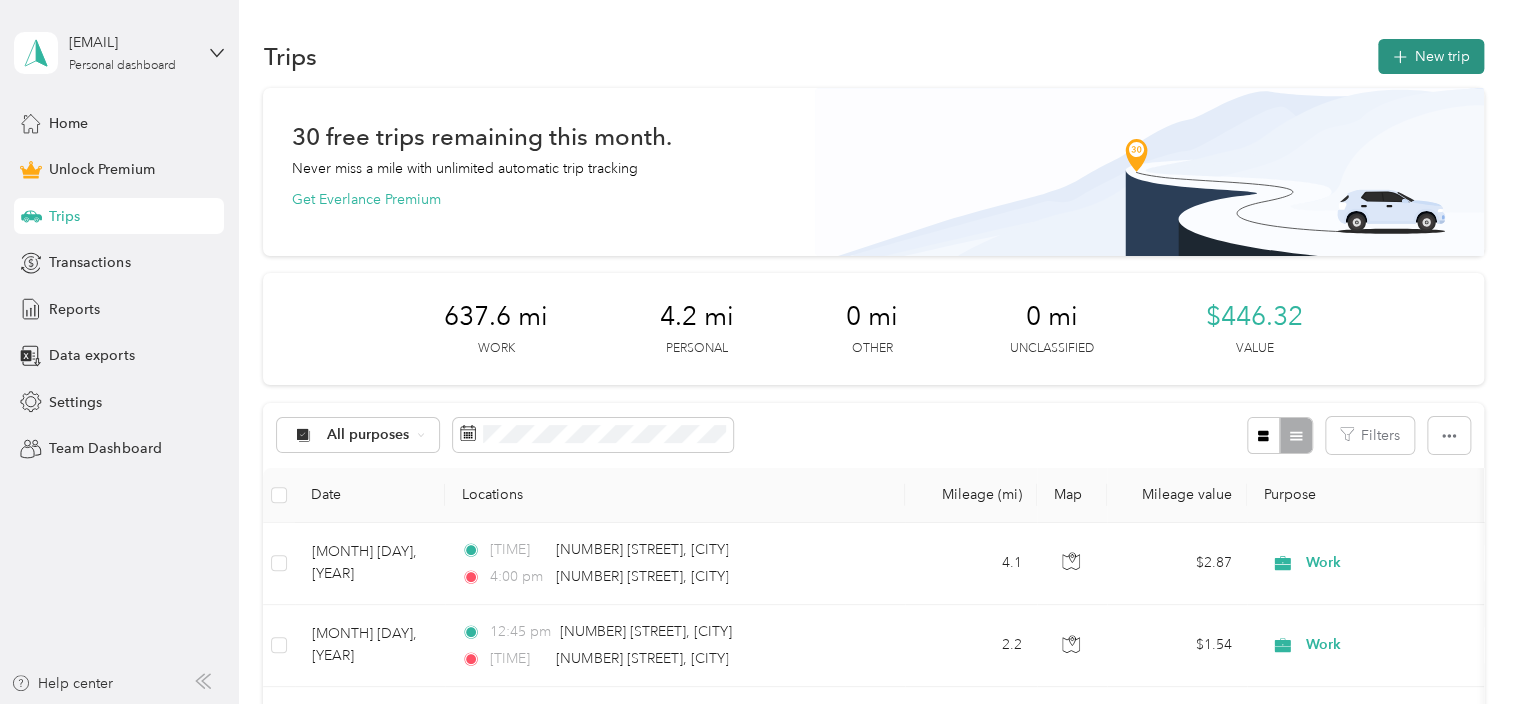 click on "New trip" at bounding box center (1431, 56) 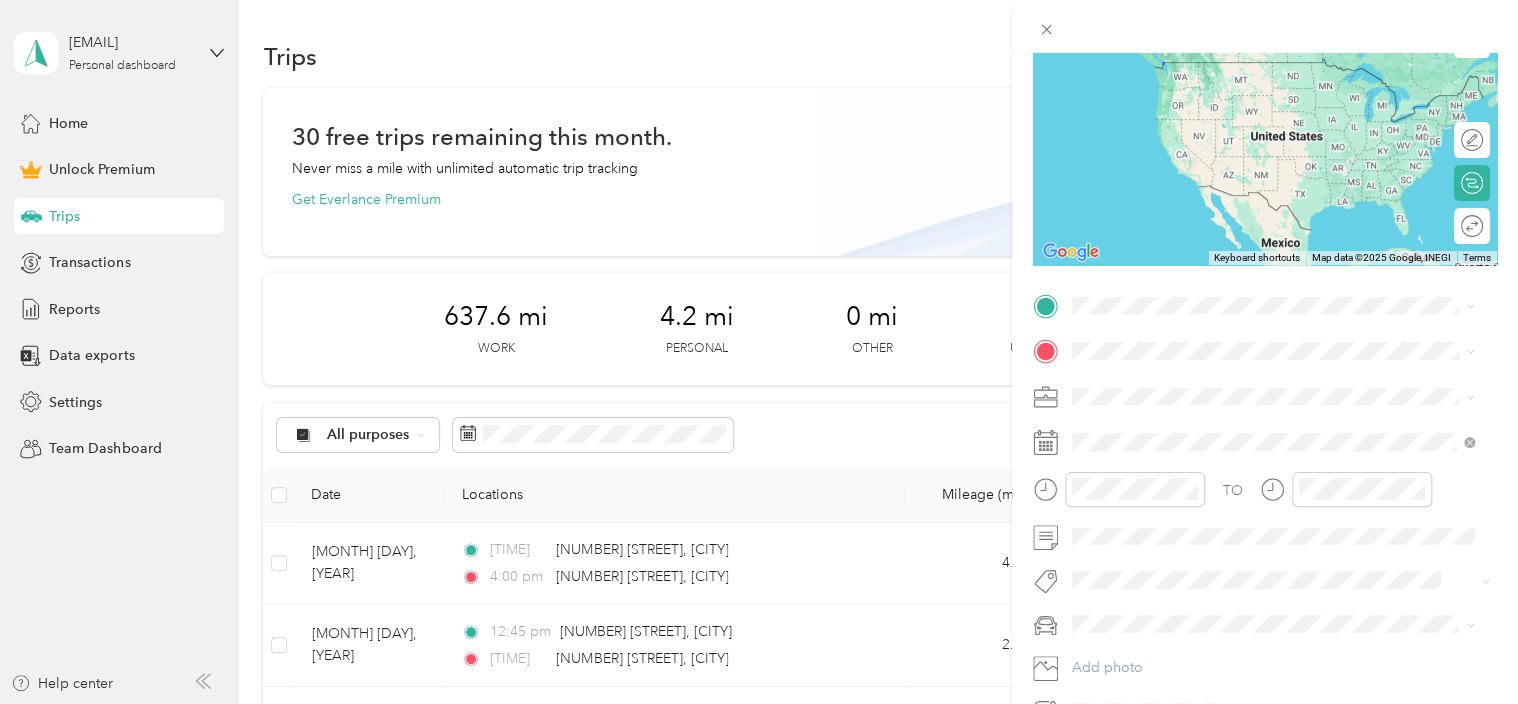 scroll, scrollTop: 188, scrollLeft: 0, axis: vertical 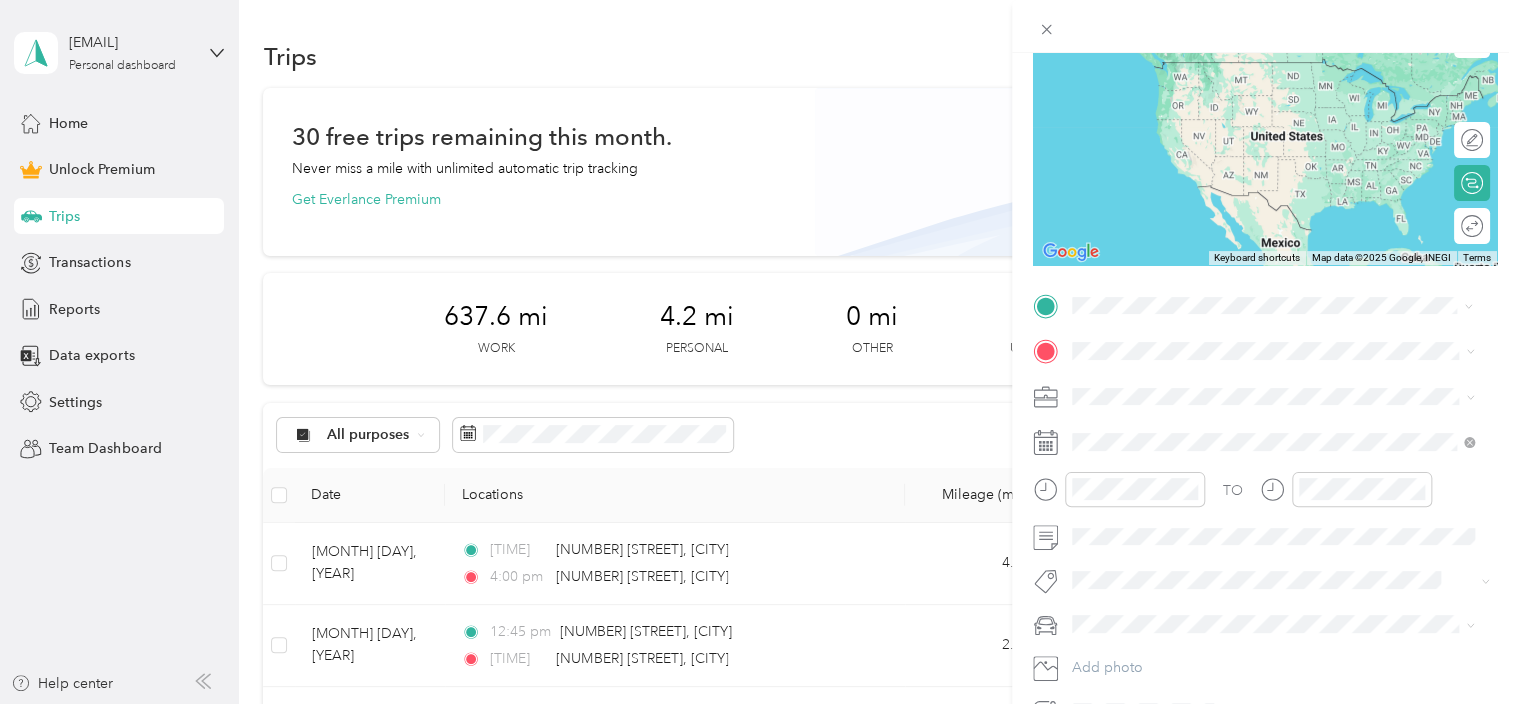 click on "[NUMBER] [STREET]
[CITY], [STATE] [POSTAL_CODE], [COUNTRY]" at bounding box center [1253, 384] 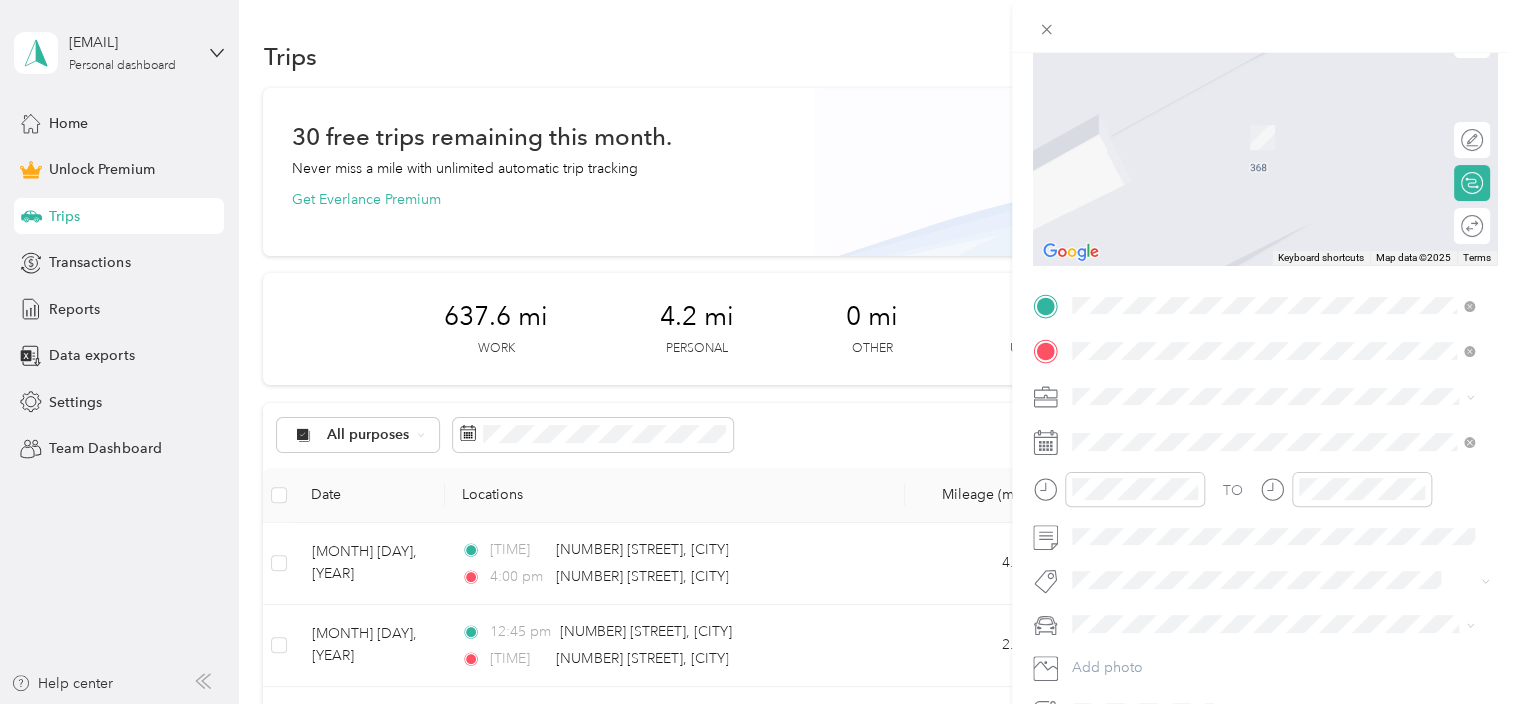 click on "[NUMBER] [STREET]
[CITY], [STATE] [POSTAL_CODE], [COUNTRY]" at bounding box center [1253, 430] 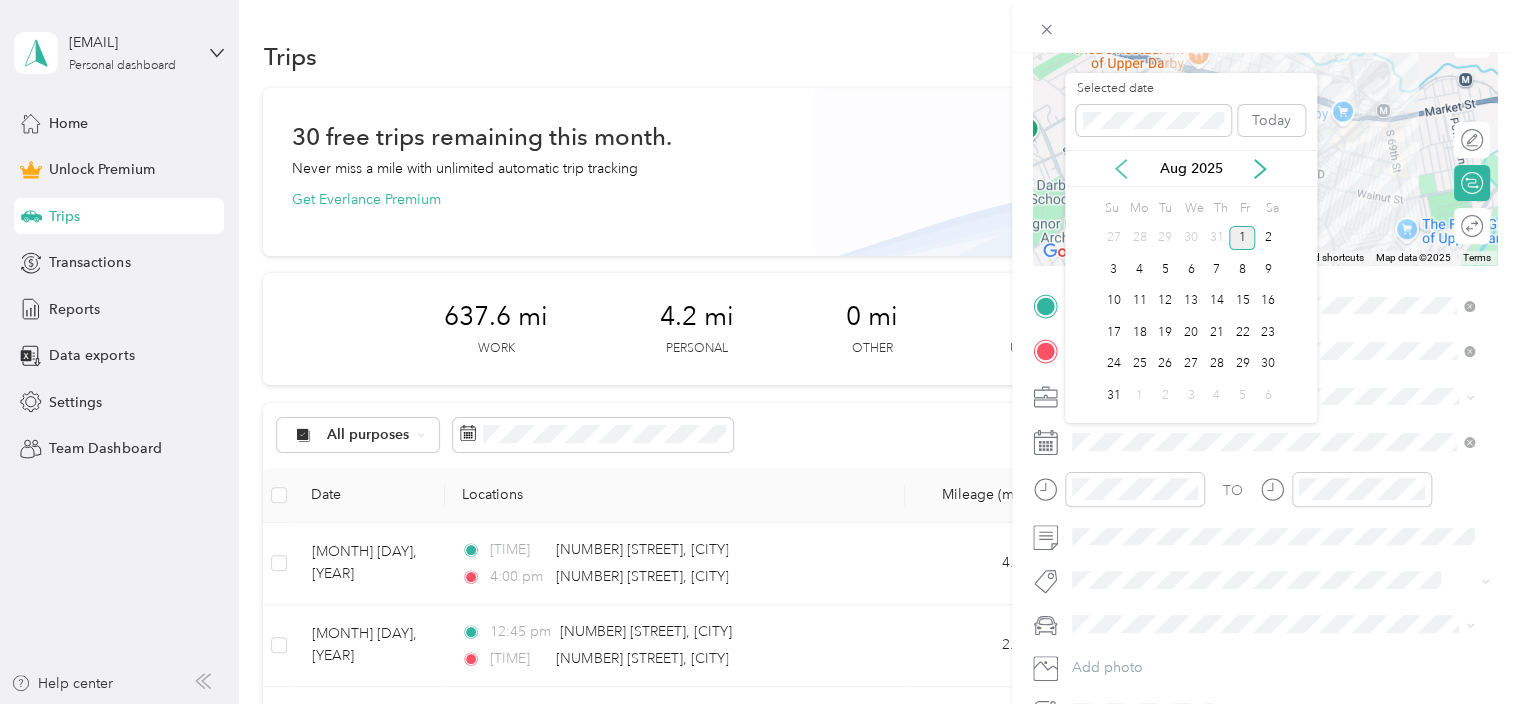 click 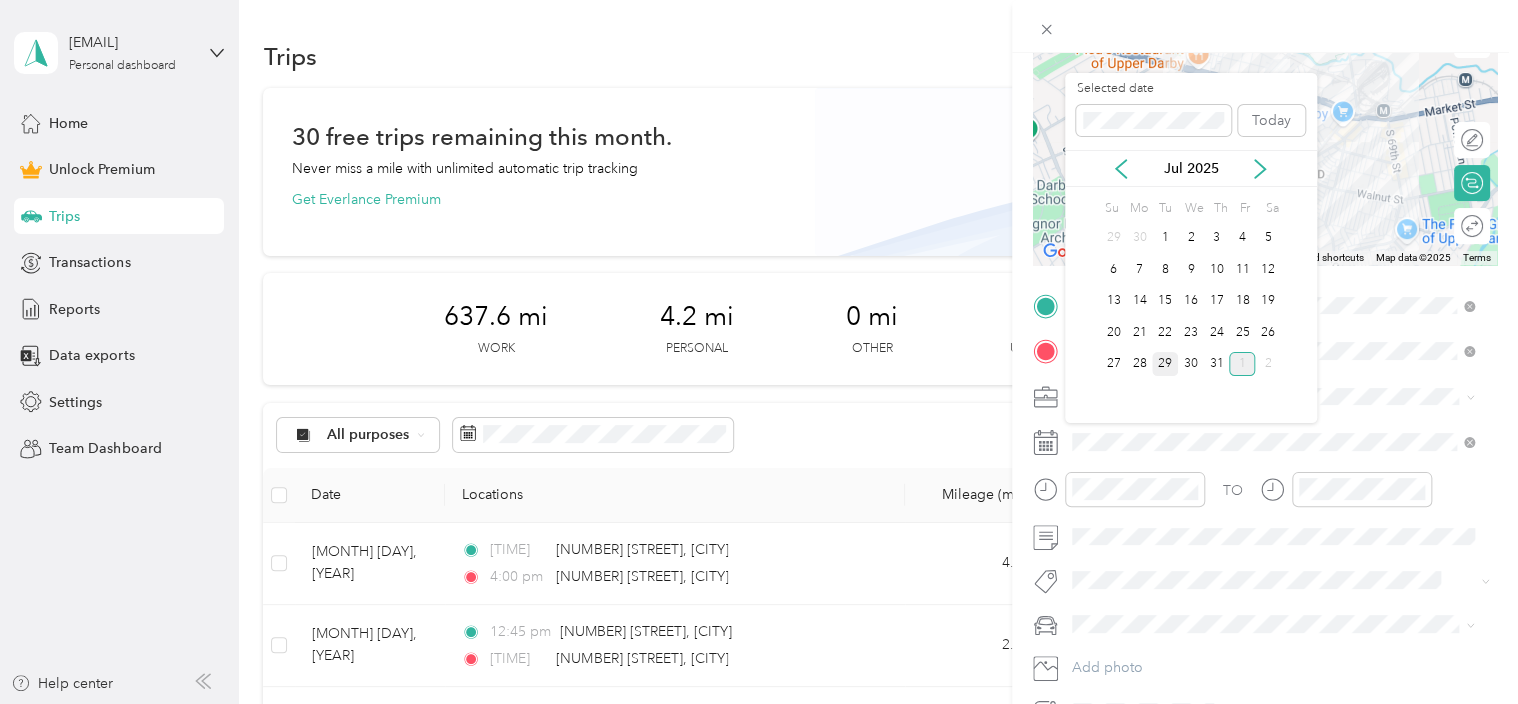 click on "29" at bounding box center (1165, 364) 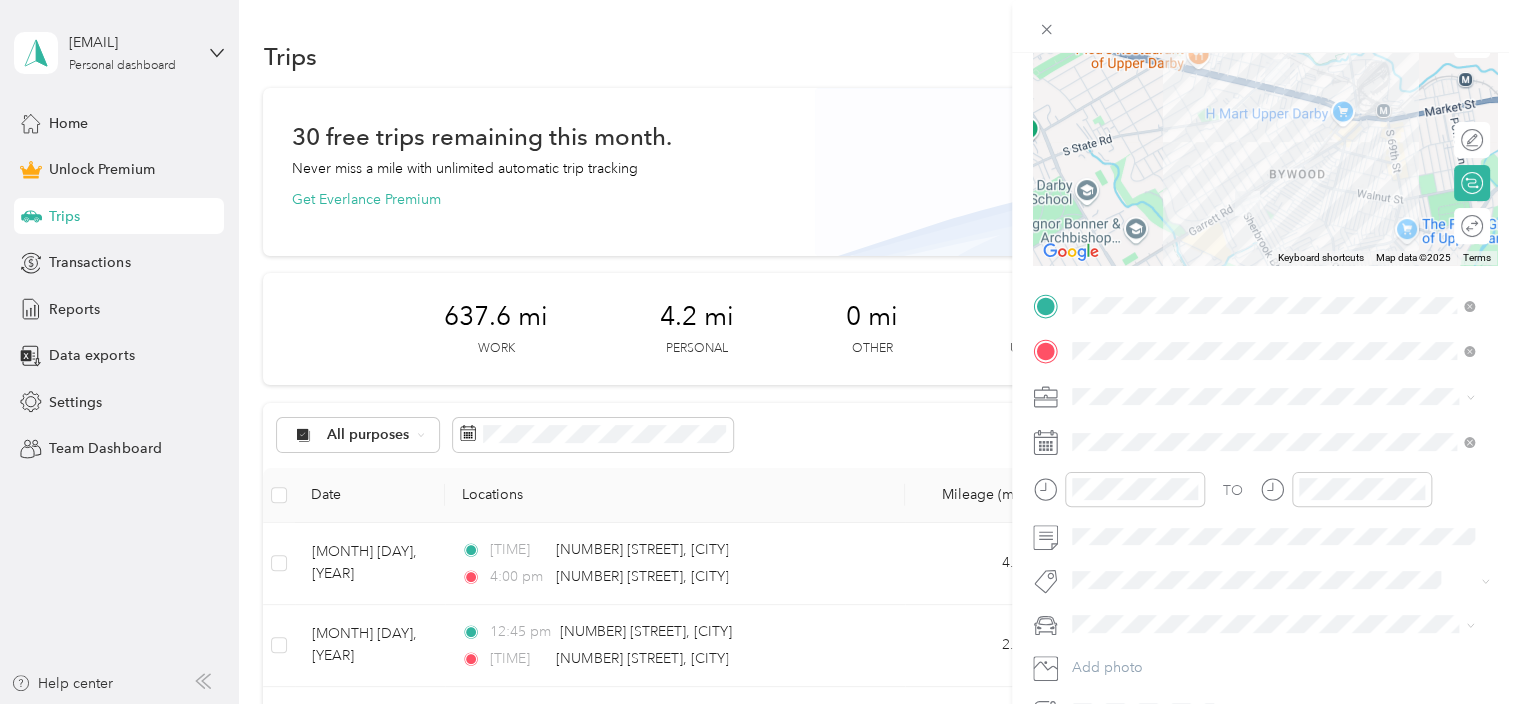 click 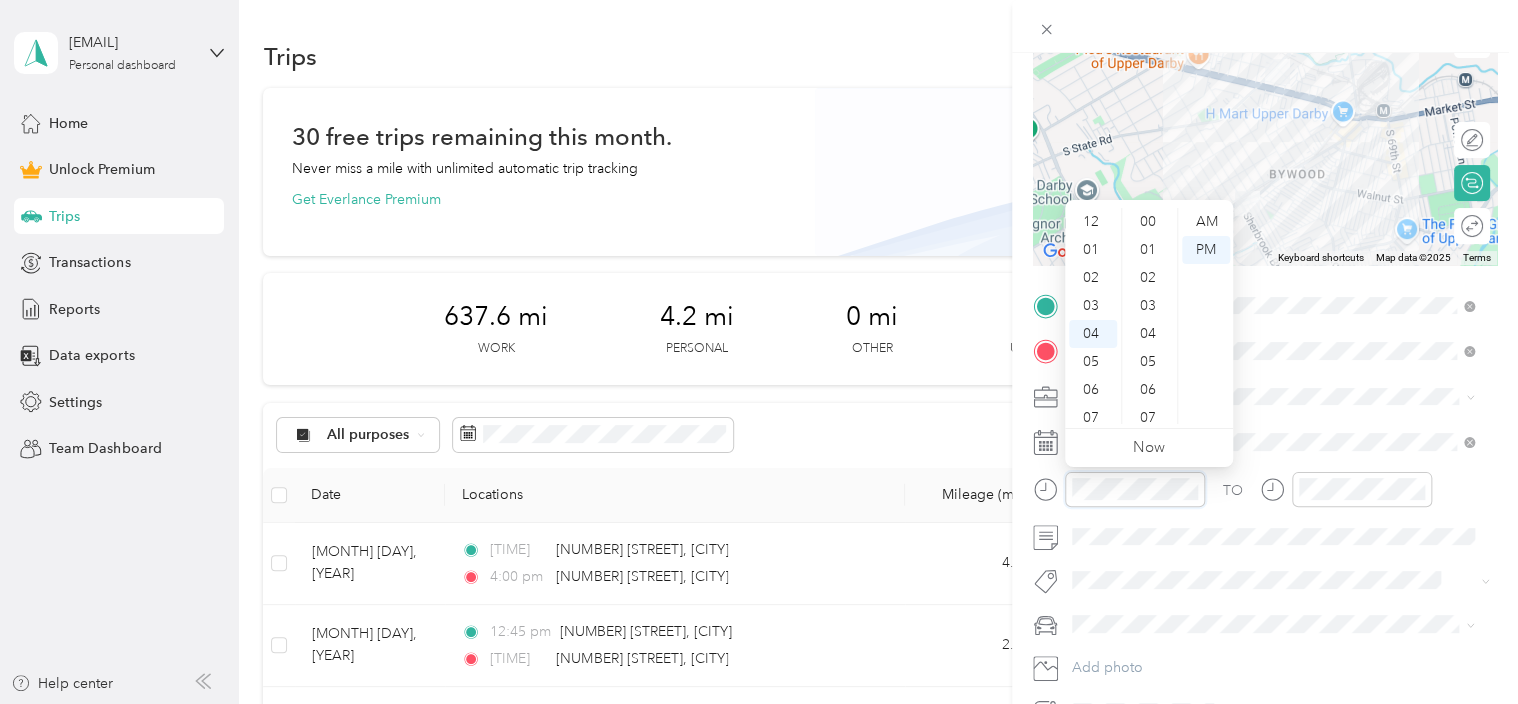 scroll, scrollTop: 112, scrollLeft: 0, axis: vertical 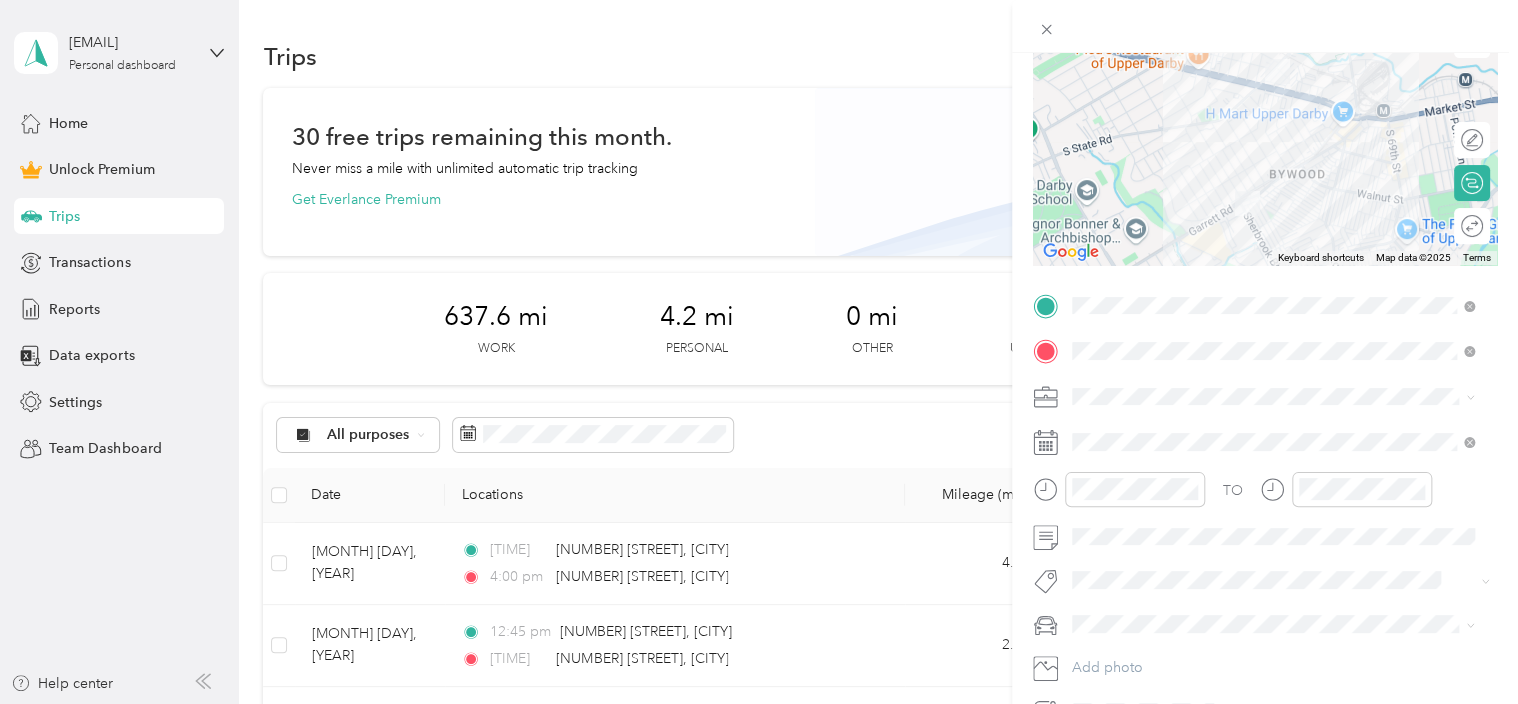 click on "TO Add photo" at bounding box center [1265, 509] 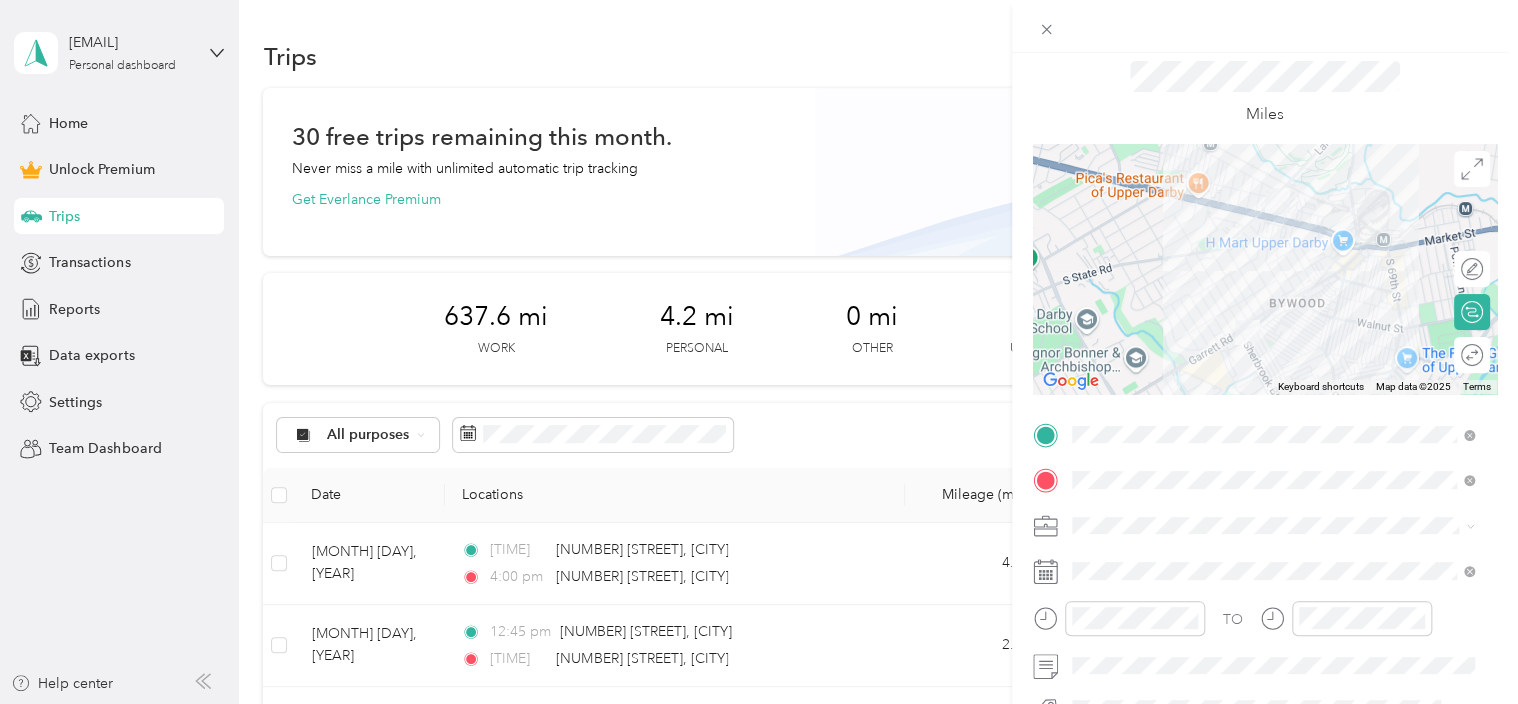 scroll, scrollTop: 70, scrollLeft: 0, axis: vertical 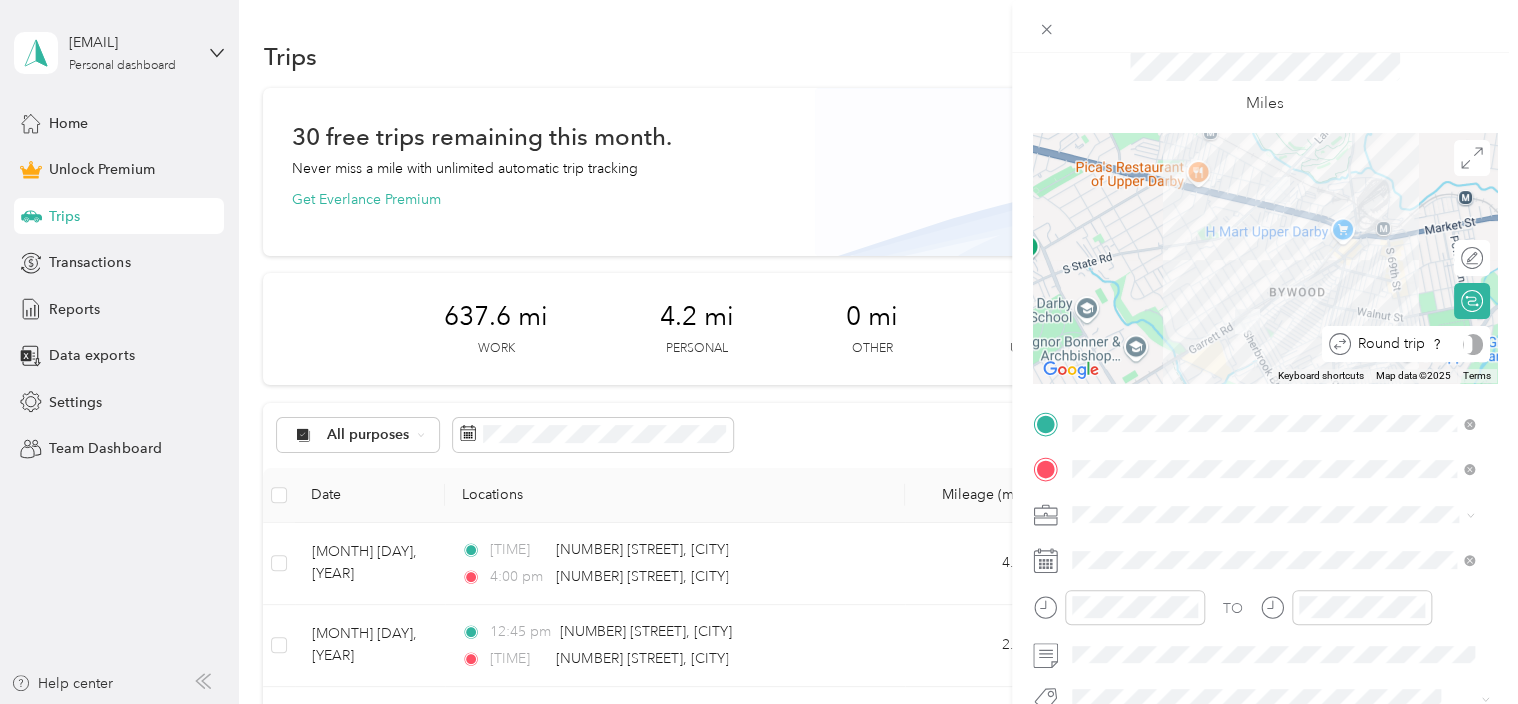 click at bounding box center (1473, 344) 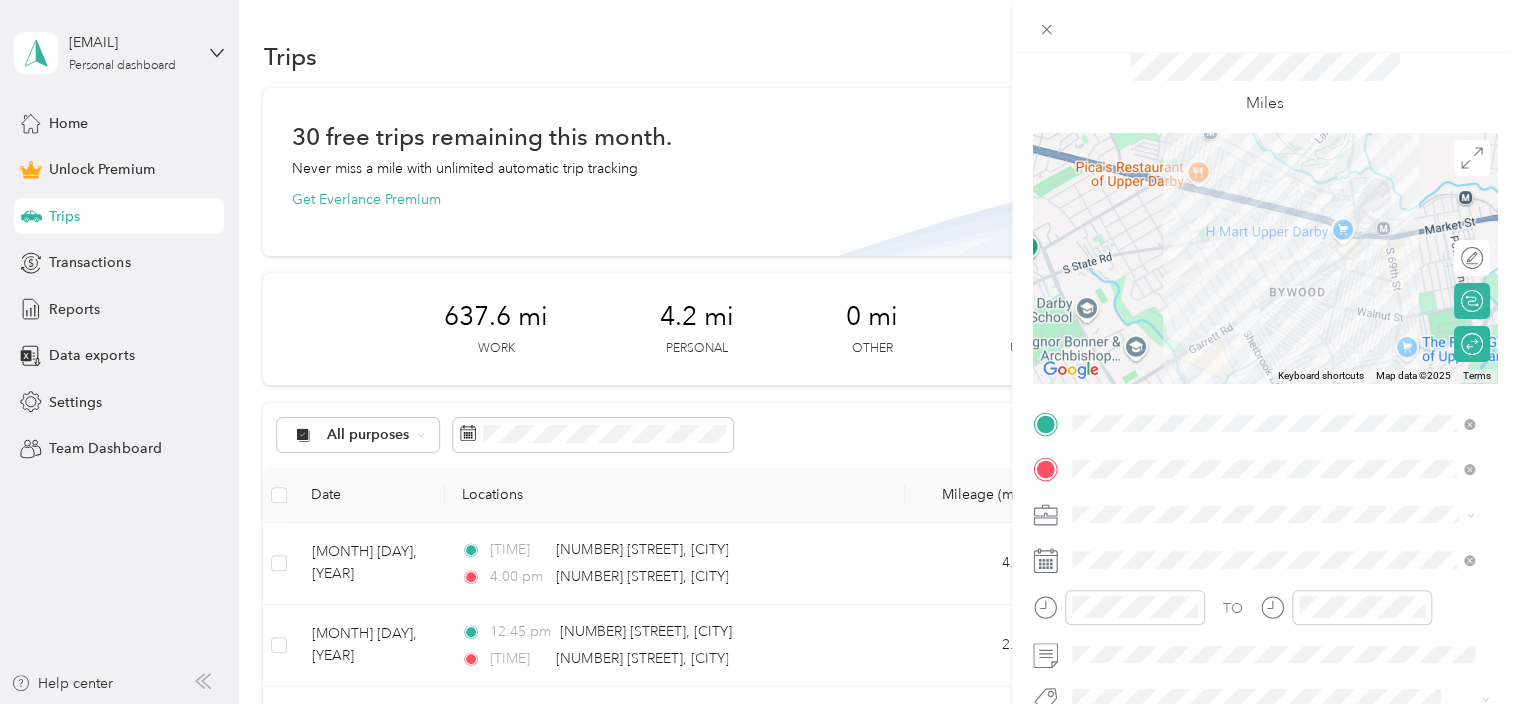 scroll, scrollTop: 0, scrollLeft: 0, axis: both 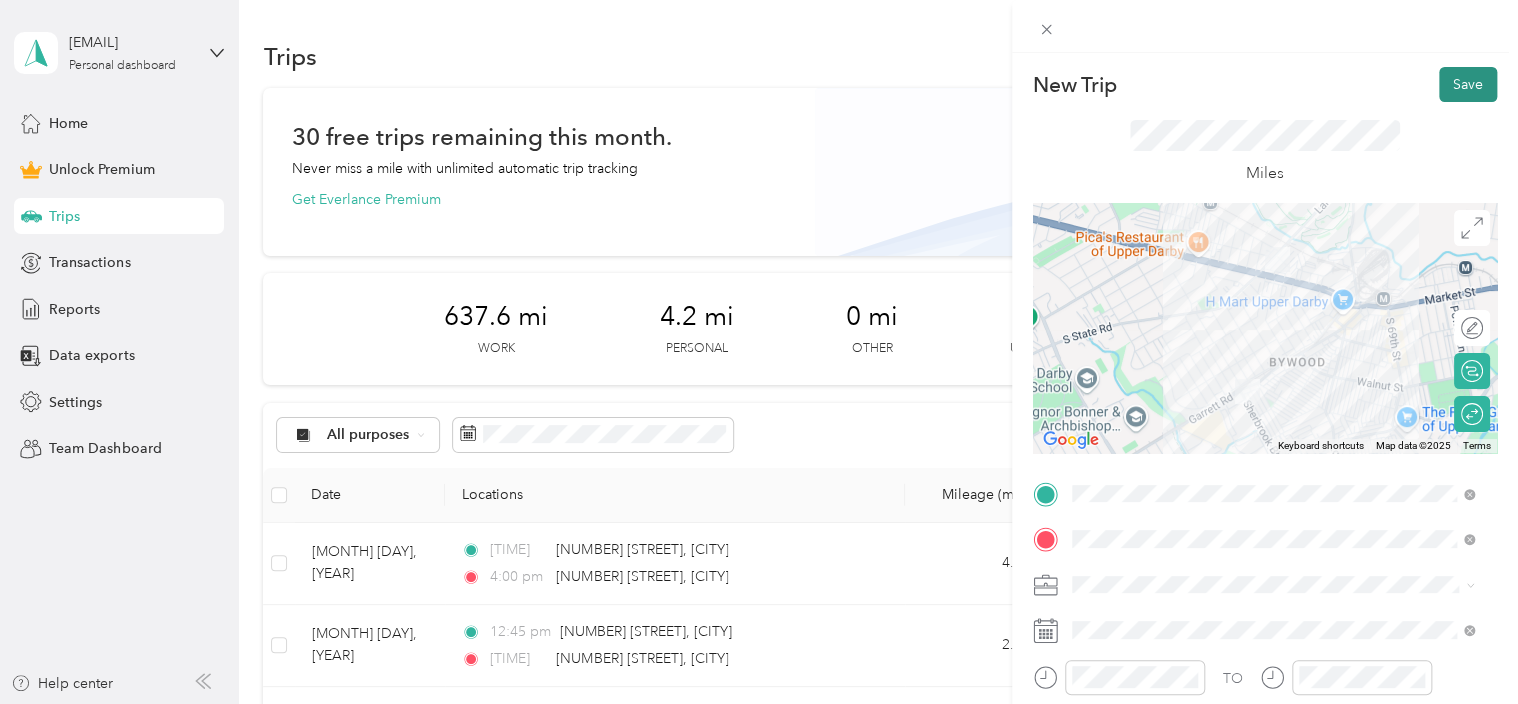 click on "Save" at bounding box center (1468, 84) 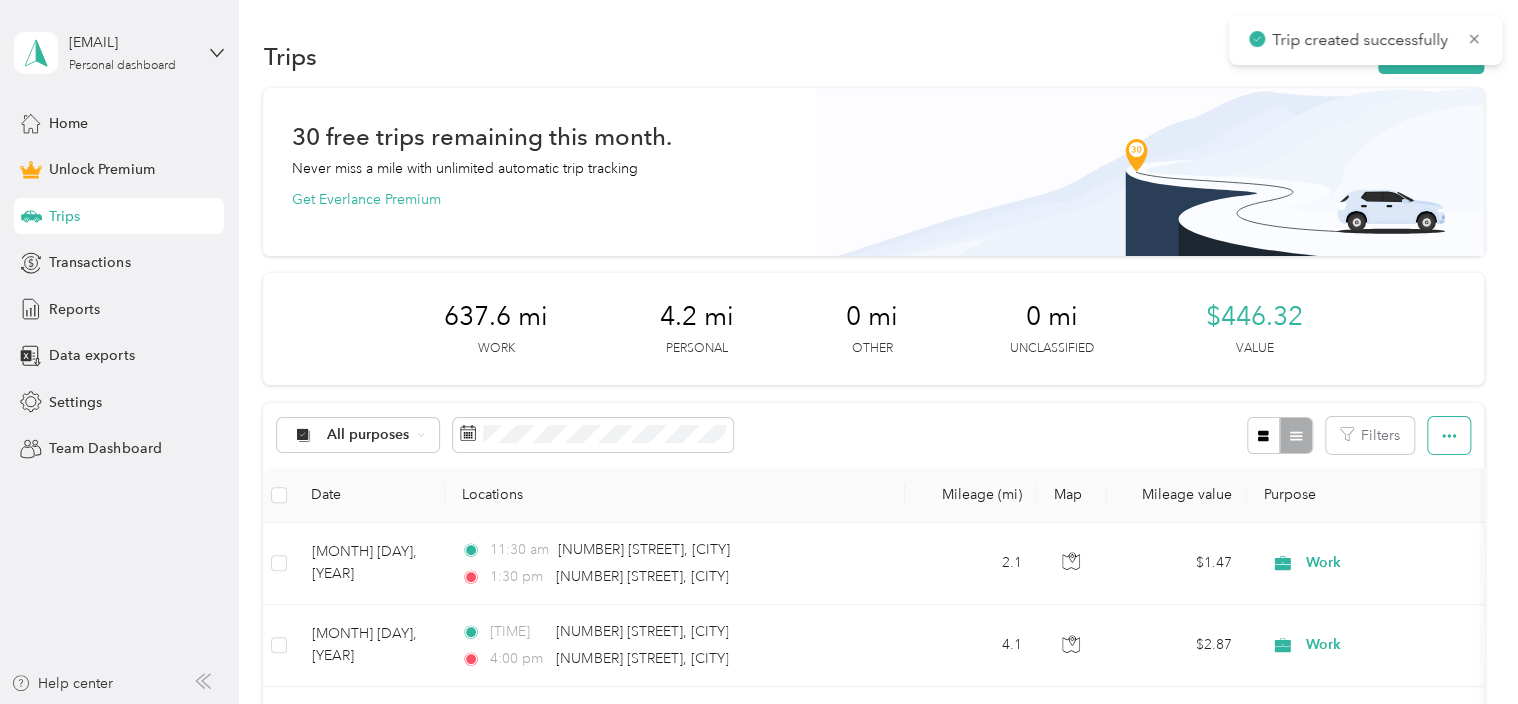 click 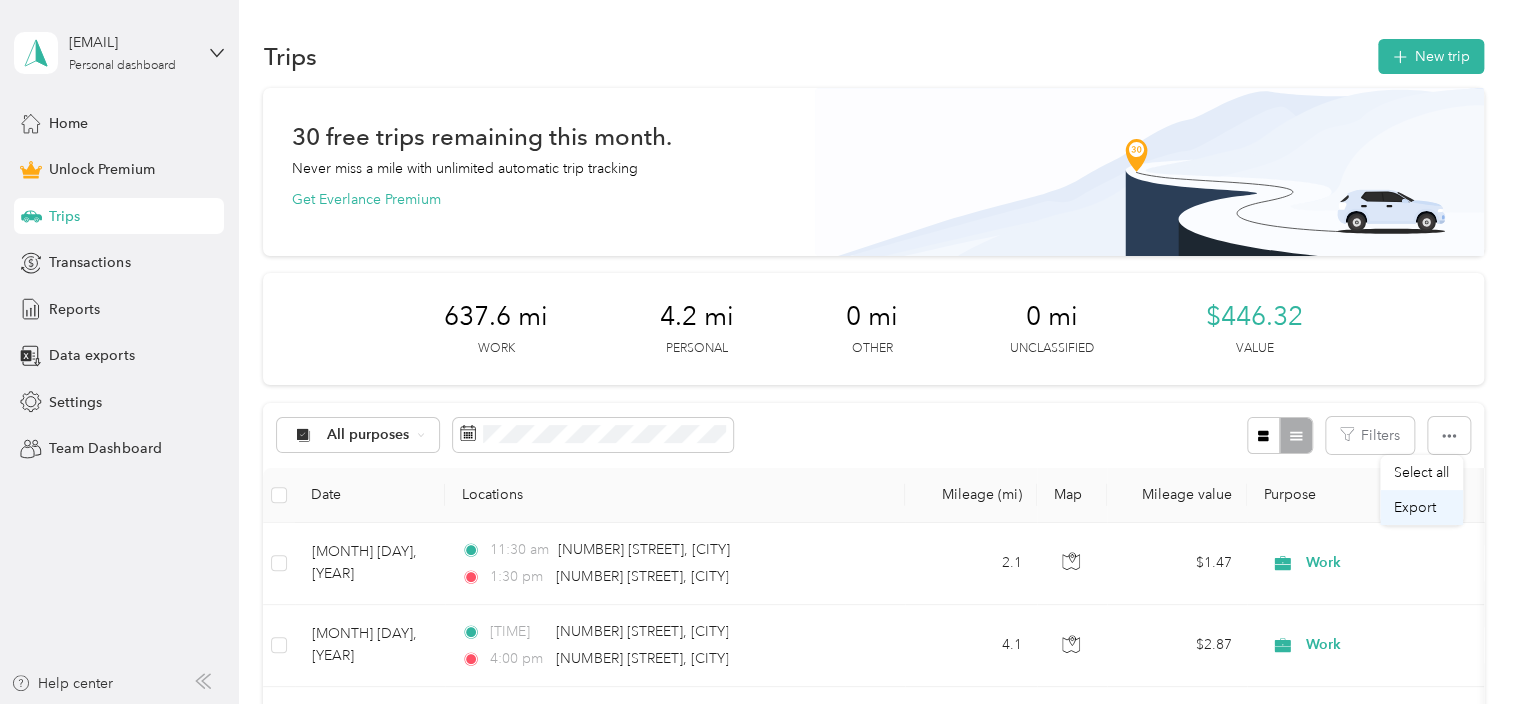 click on "Export" at bounding box center [1415, 507] 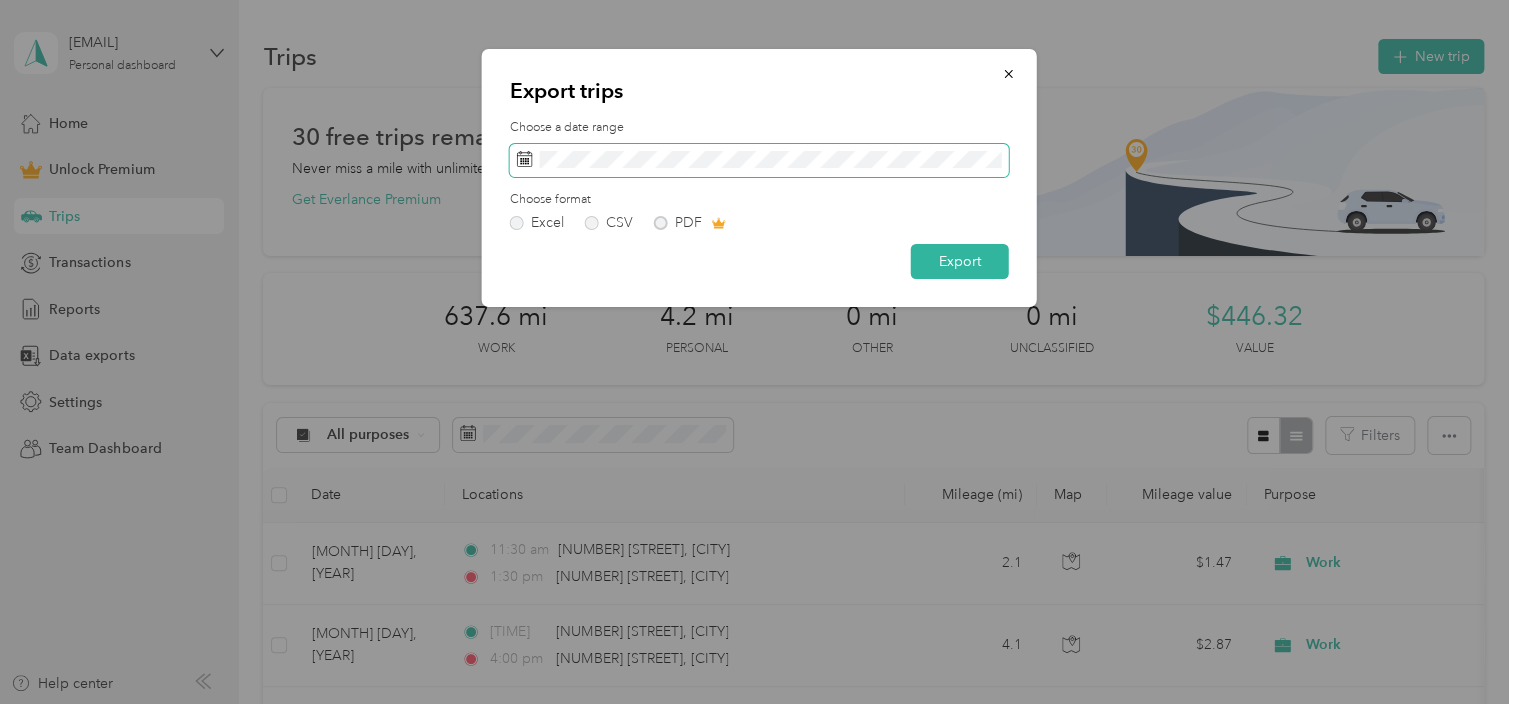 click 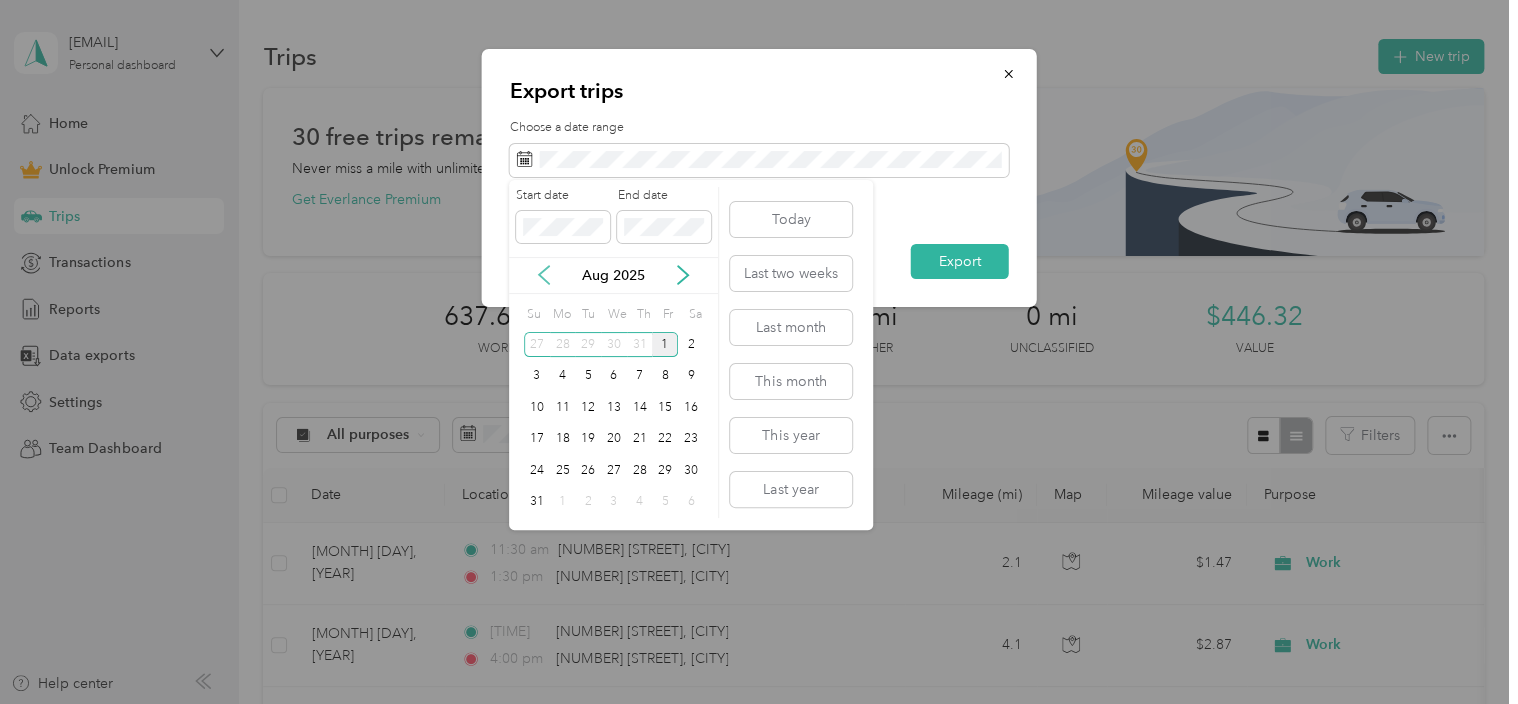 click 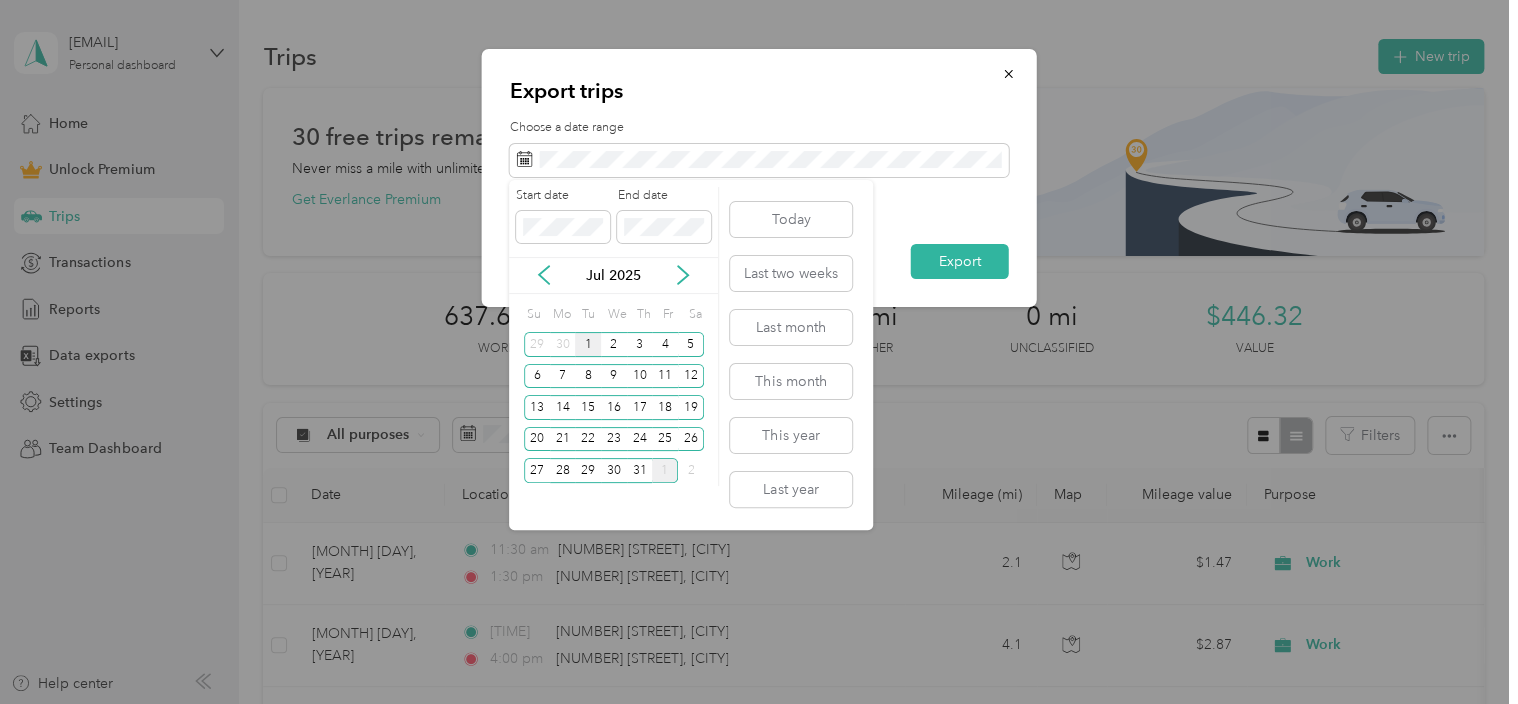 click on "1" at bounding box center (588, 344) 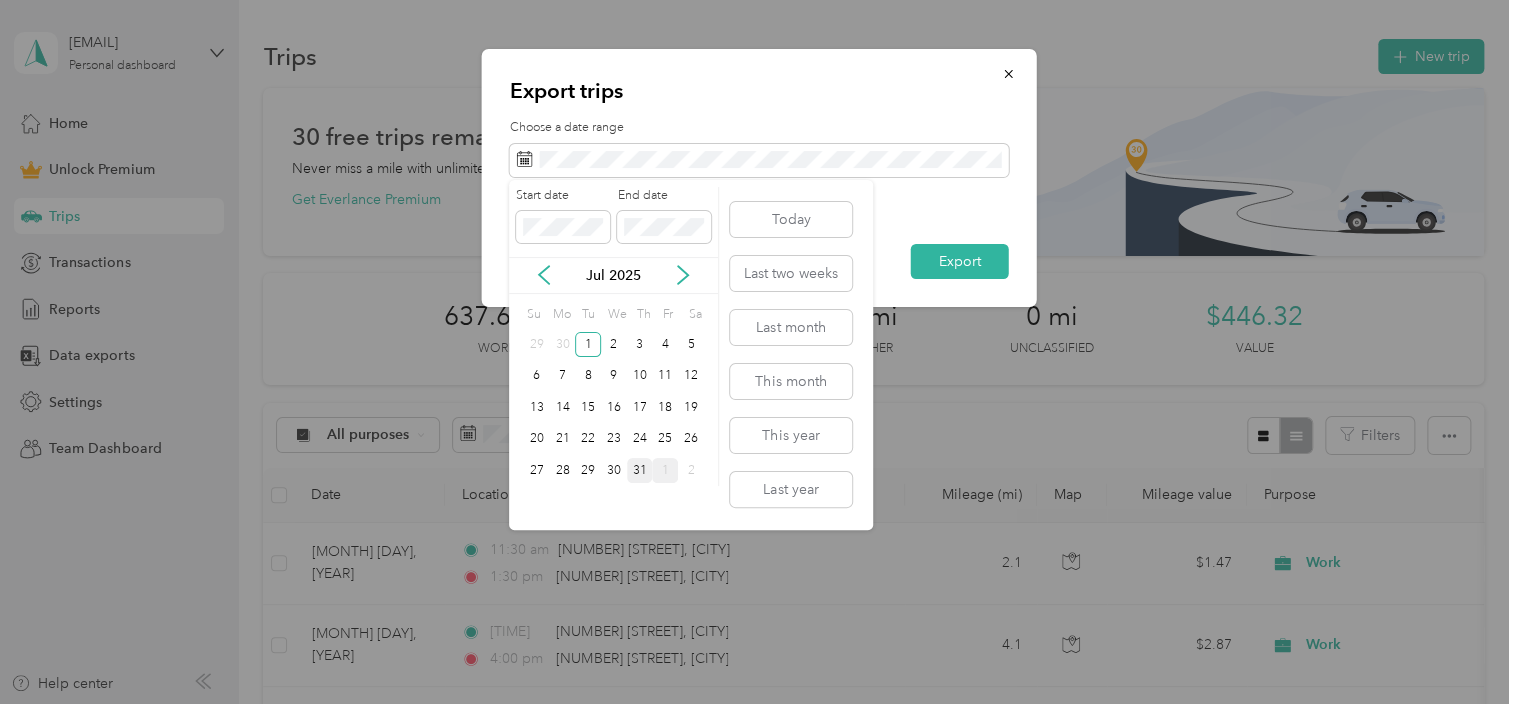 click on "31" at bounding box center (640, 470) 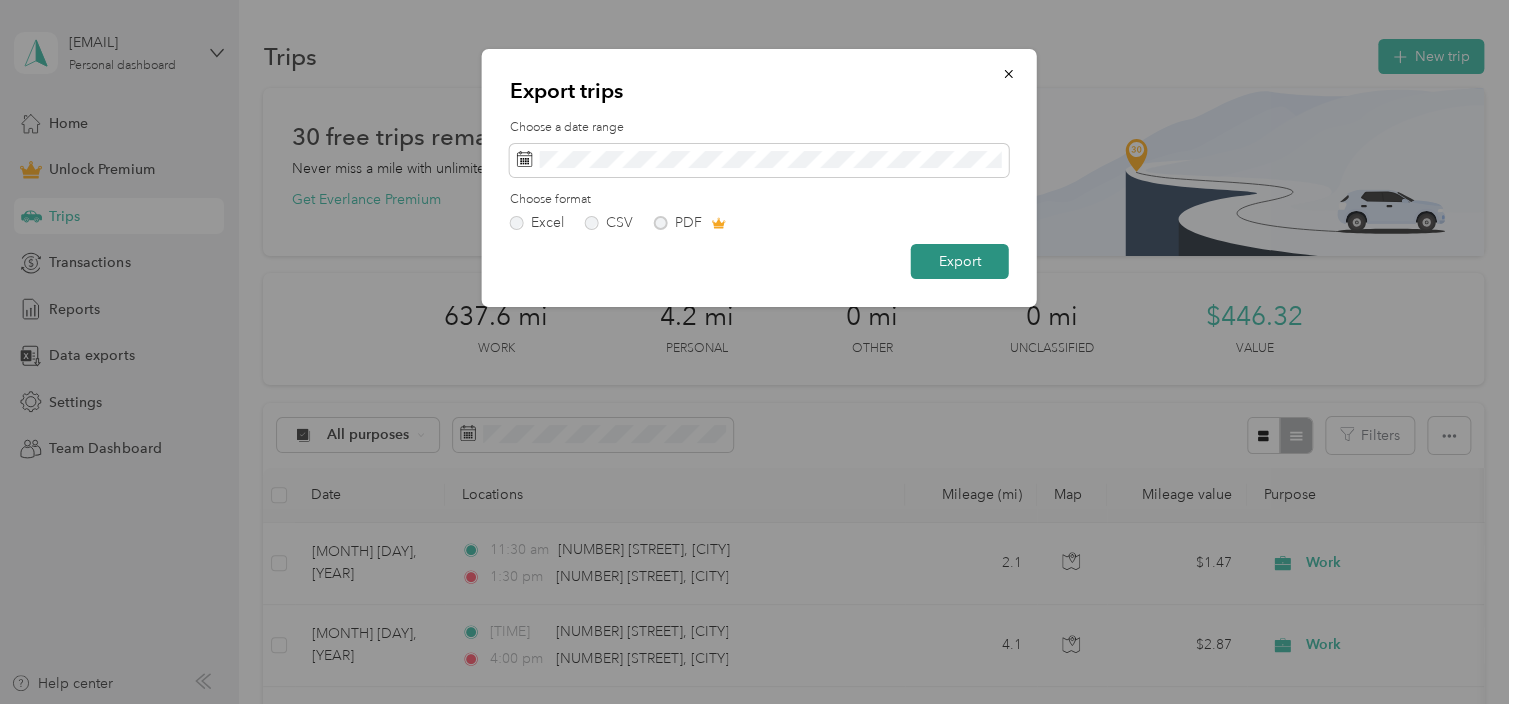 click on "Export" at bounding box center [960, 261] 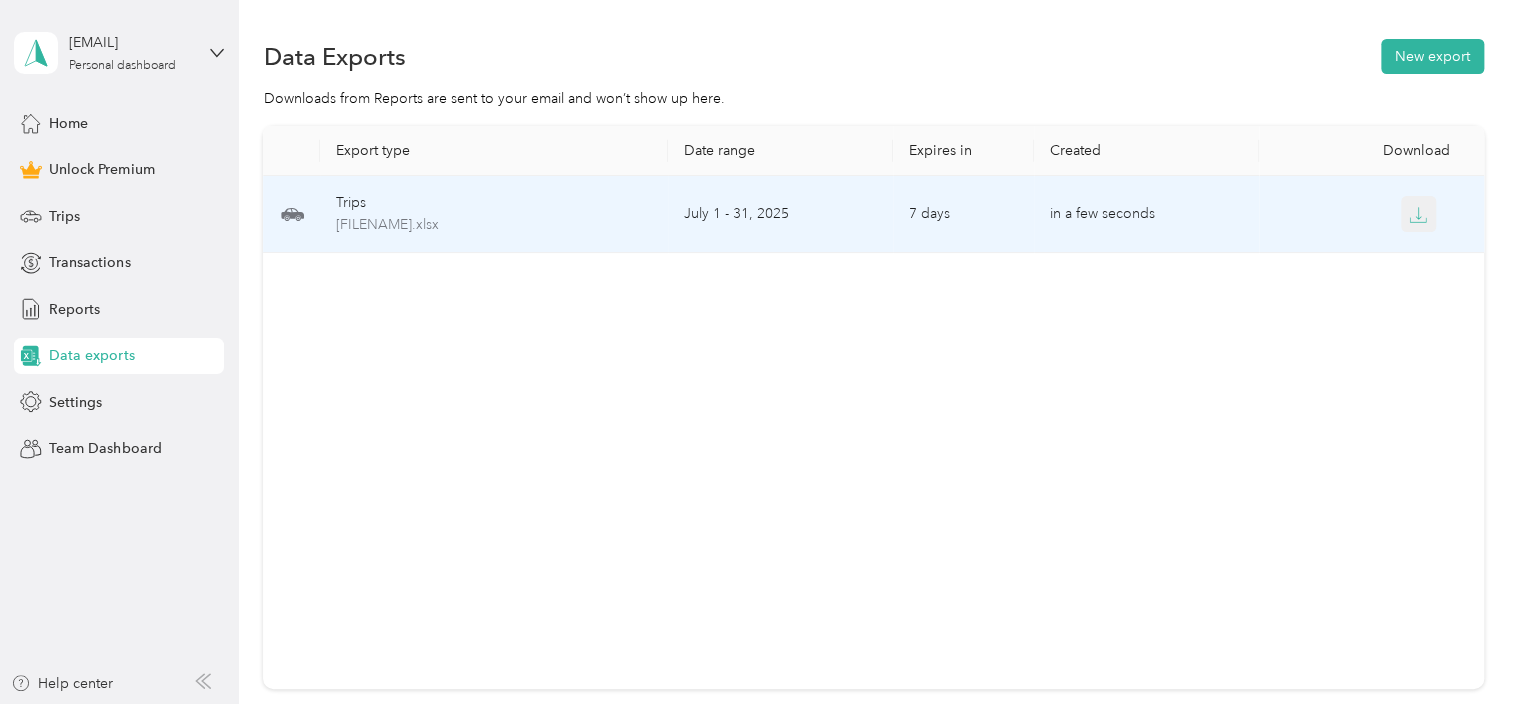 click 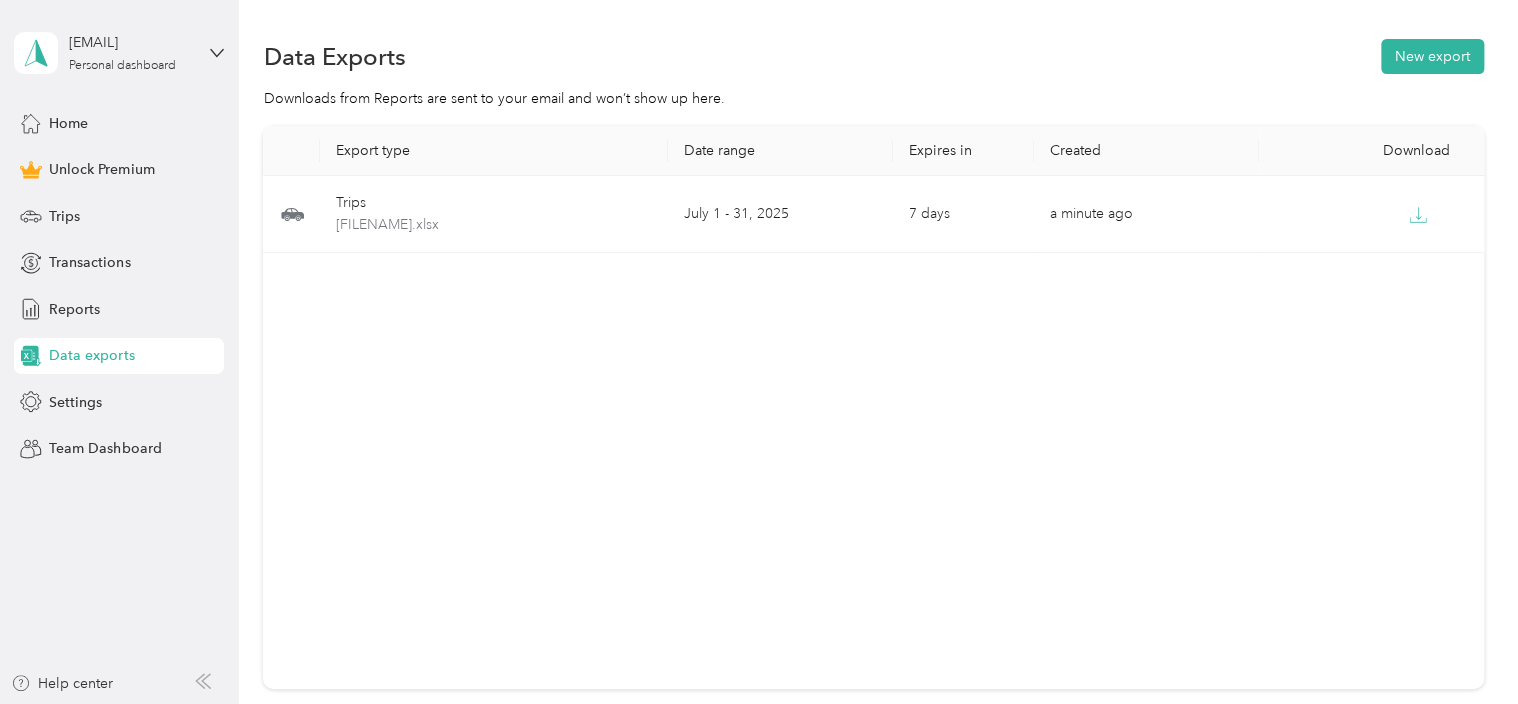 click on "Export type Date range Expires in Created Download             Trips [EMAIL]-trips-[DATE]-[DATE].xlsx [DATE] - [DATE], [YEAR] [DURATION] a minute ago" at bounding box center [873, 407] 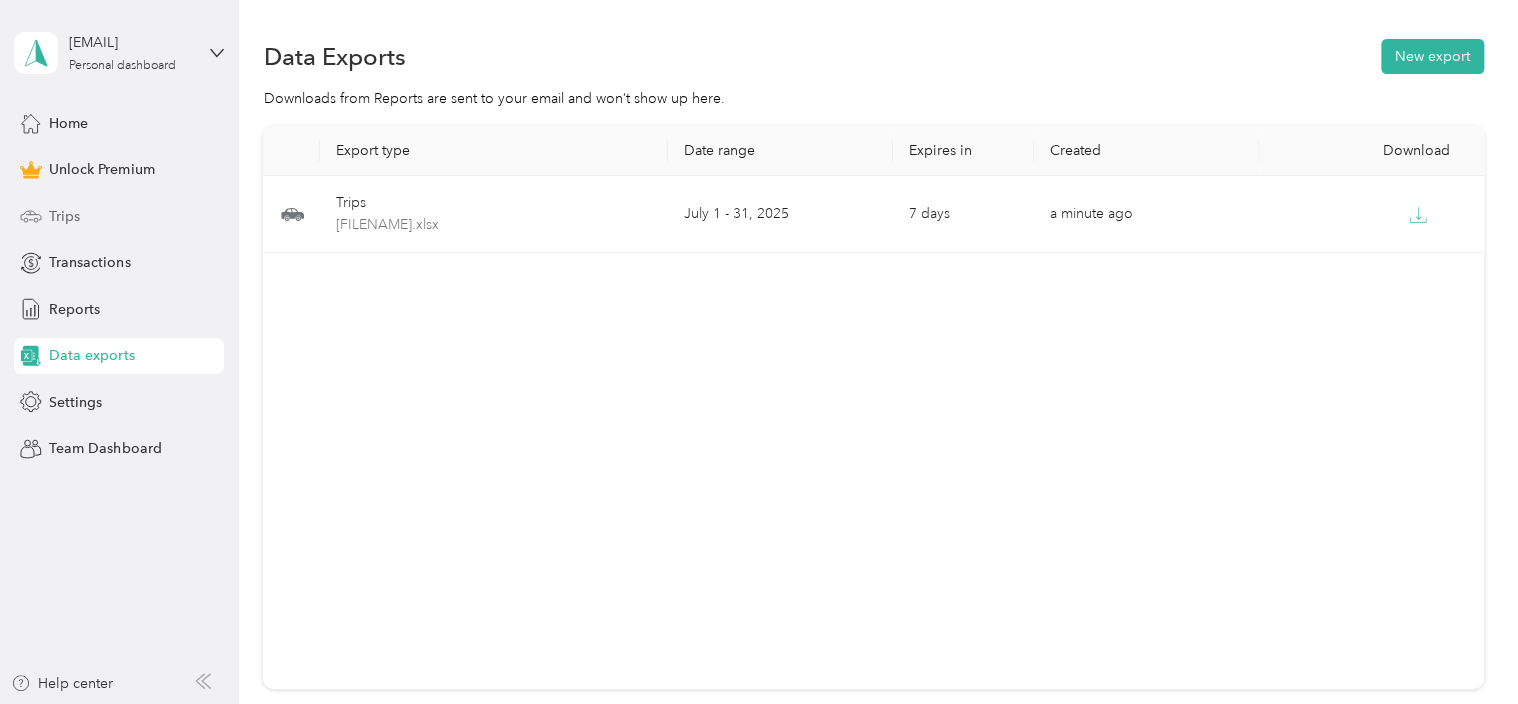 click on "Trips" at bounding box center [119, 216] 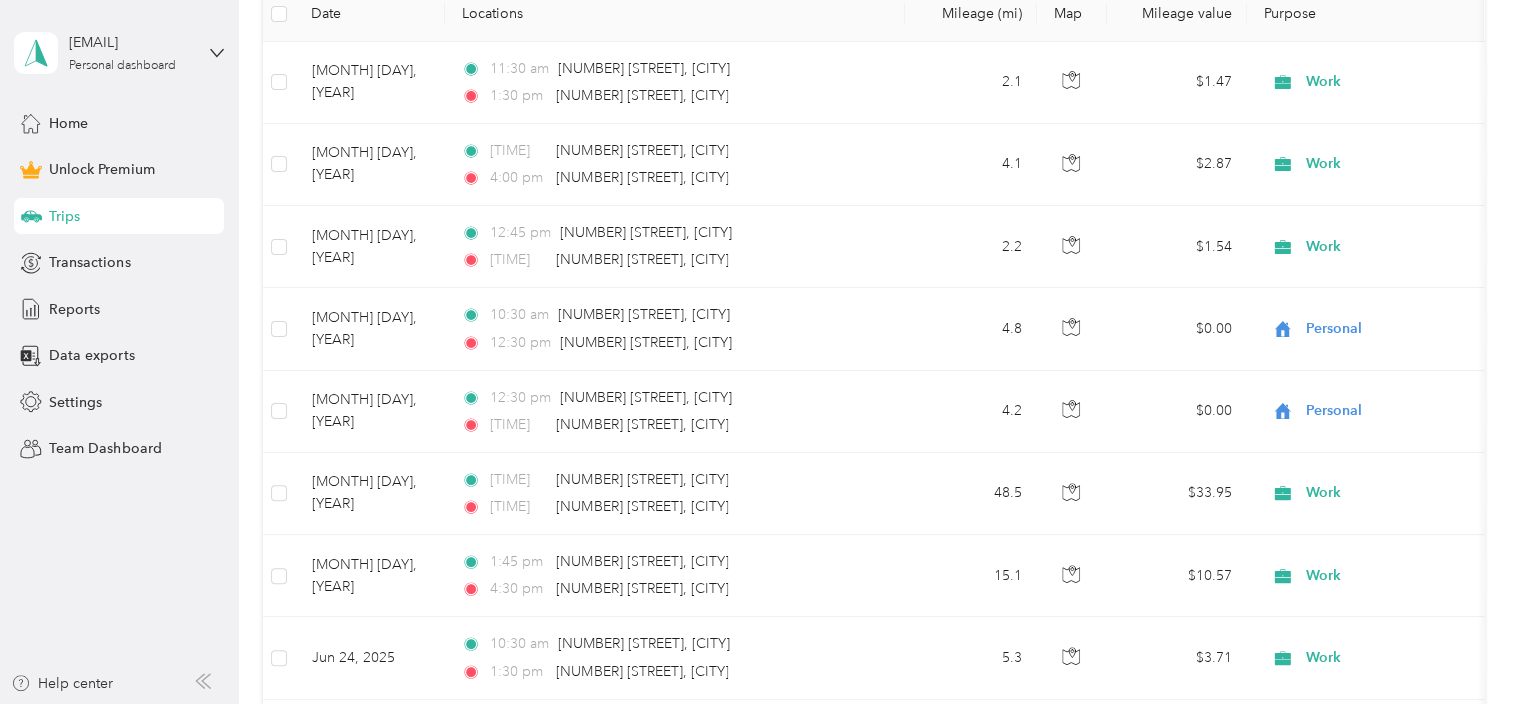 scroll, scrollTop: 485, scrollLeft: 0, axis: vertical 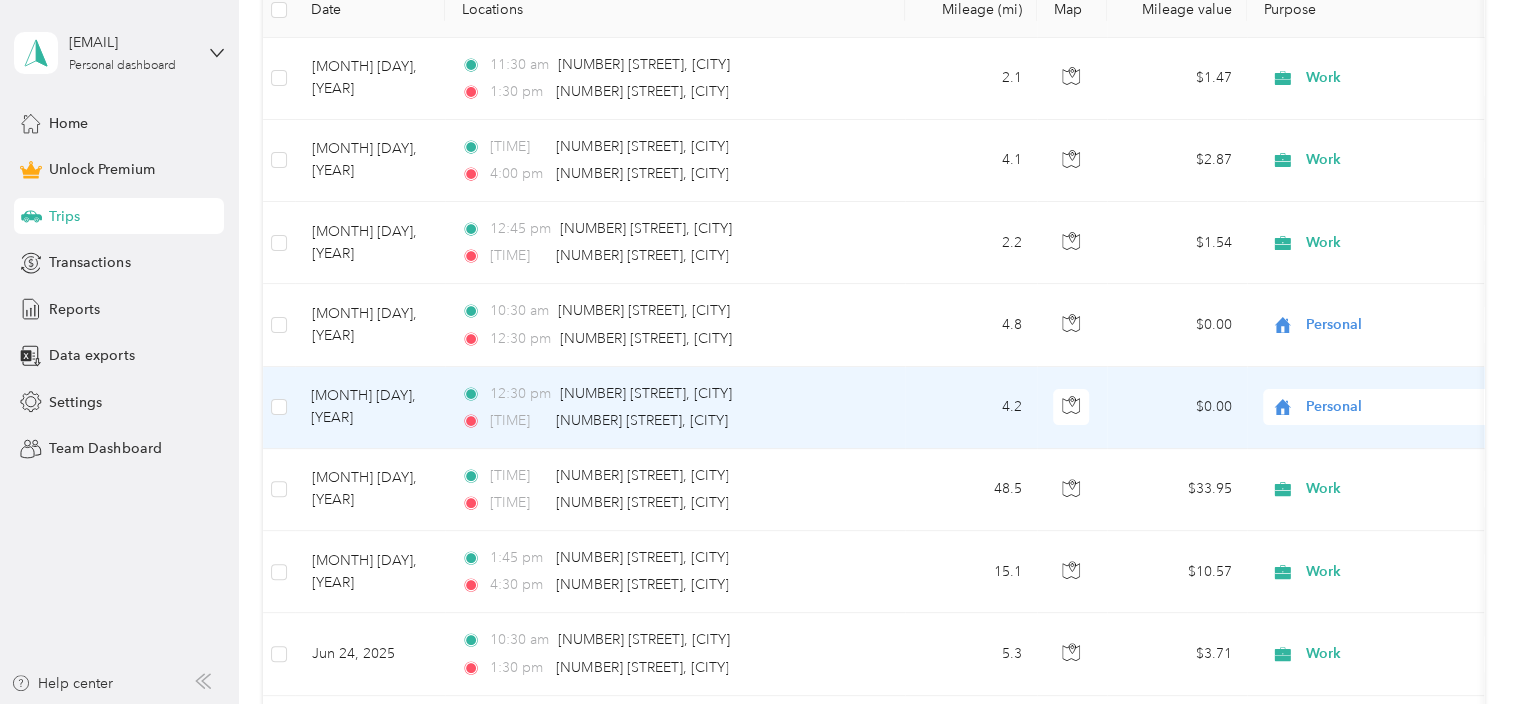 click on "Personal" at bounding box center (1397, 407) 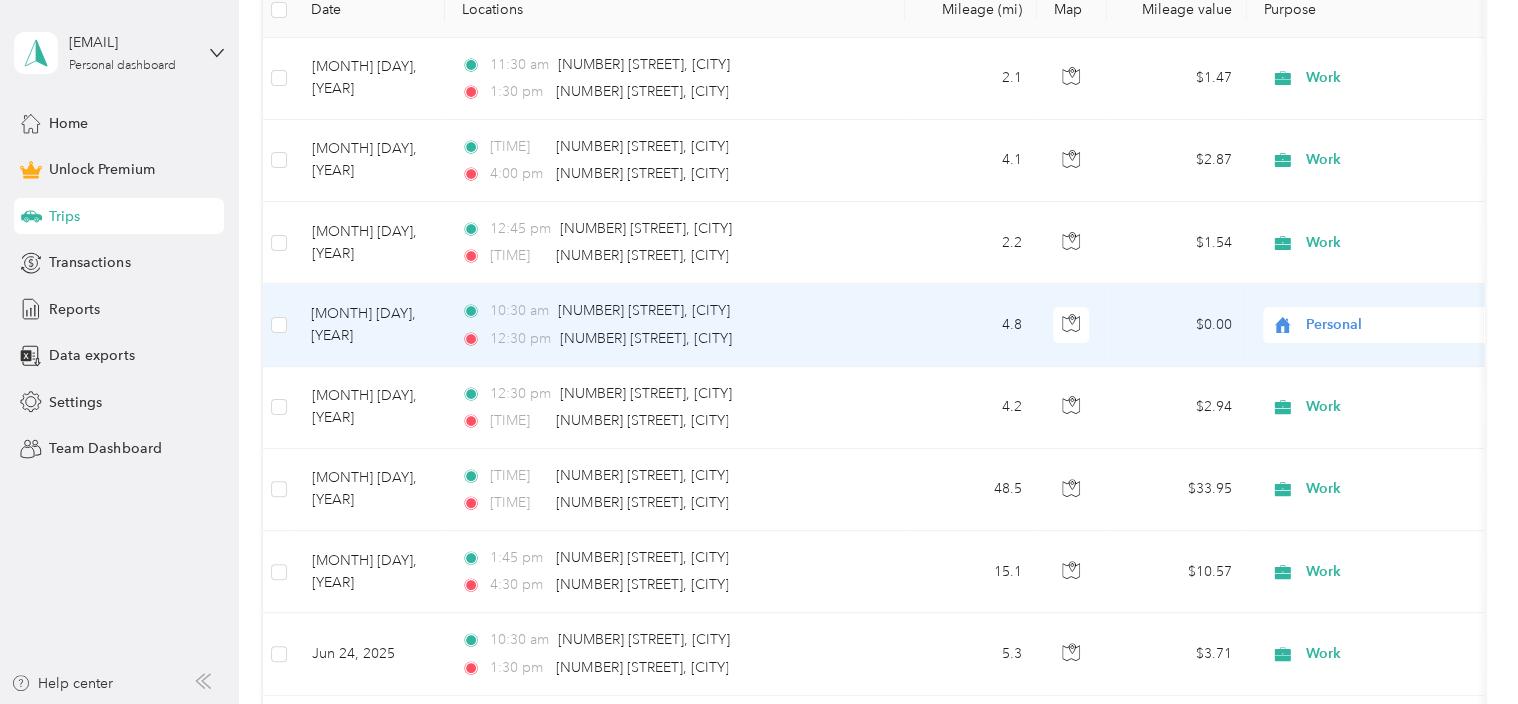 click on "Personal" at bounding box center [1397, 325] 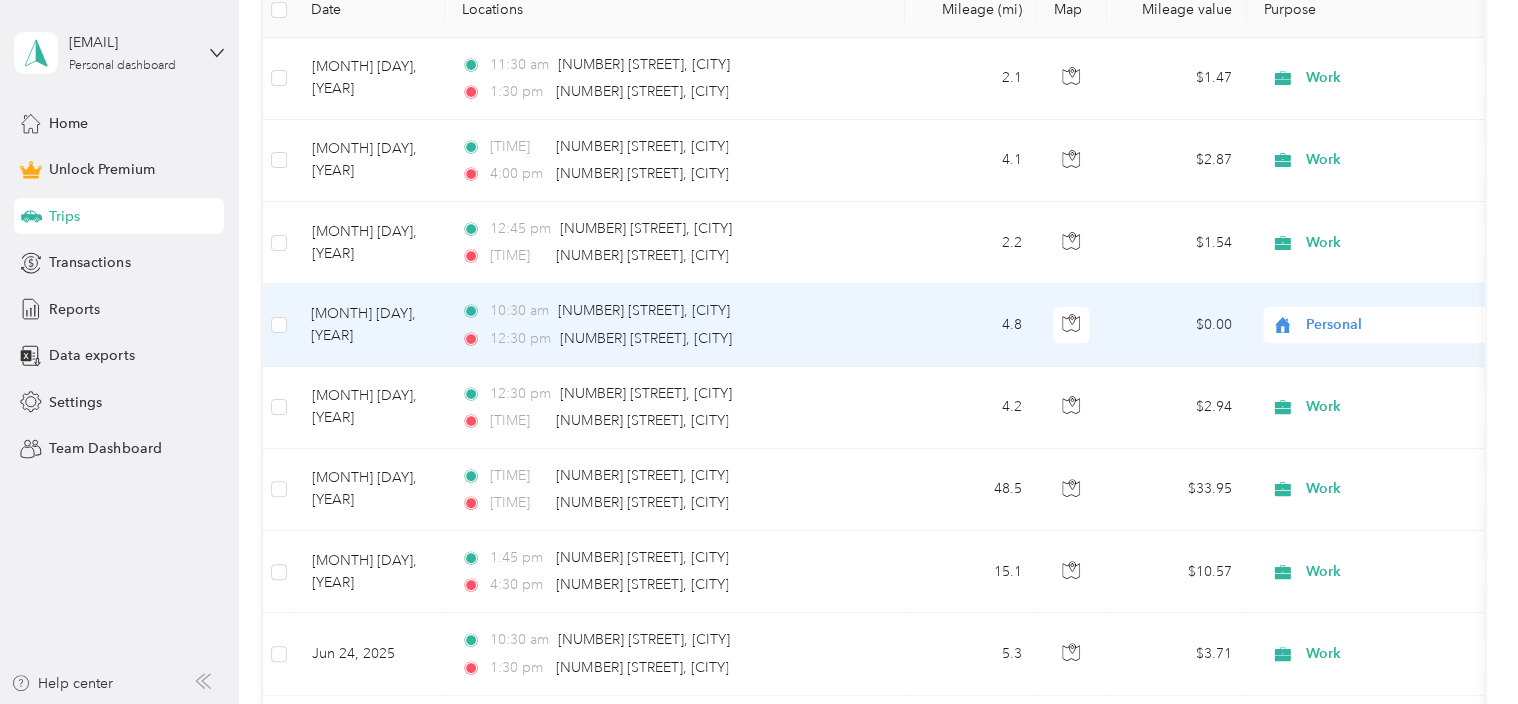 click on "Work" at bounding box center [1405, 360] 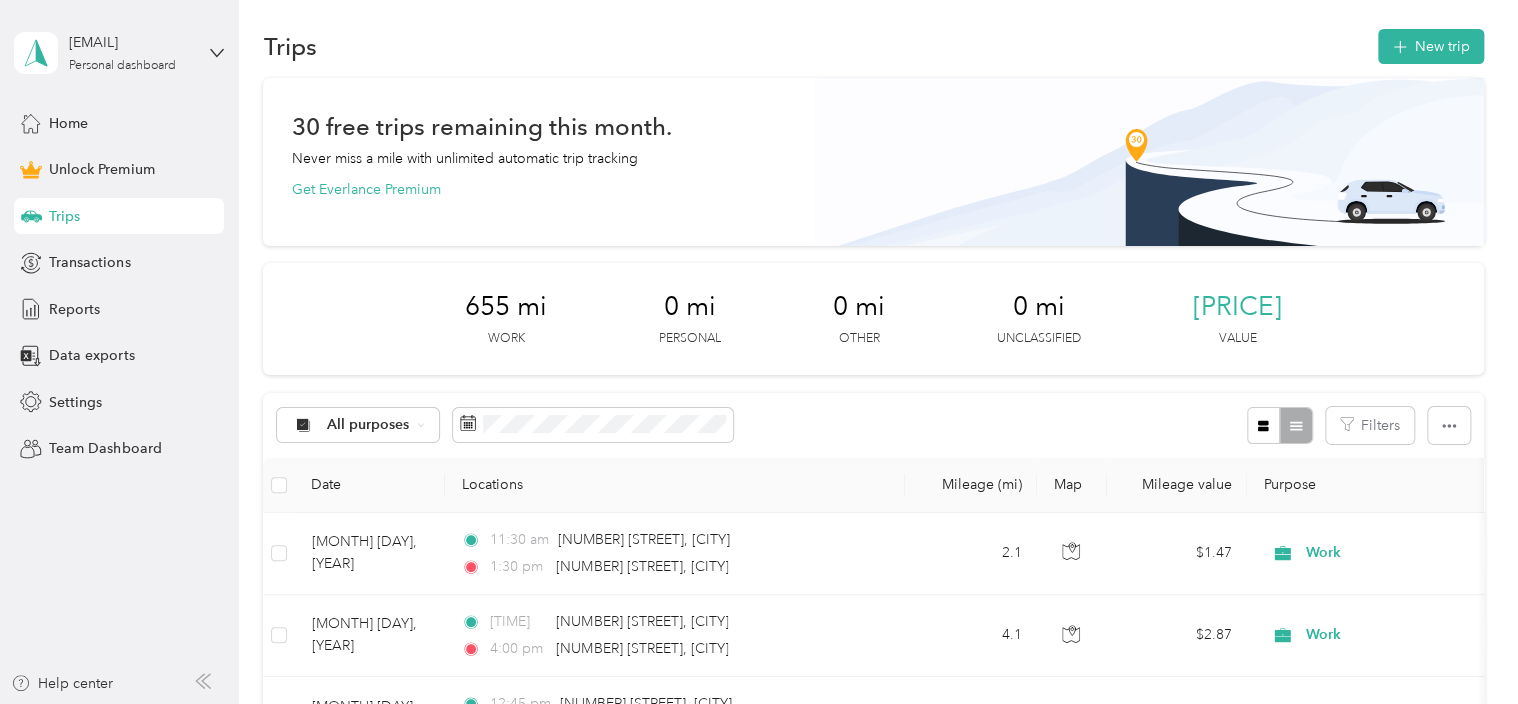 scroll, scrollTop: 0, scrollLeft: 0, axis: both 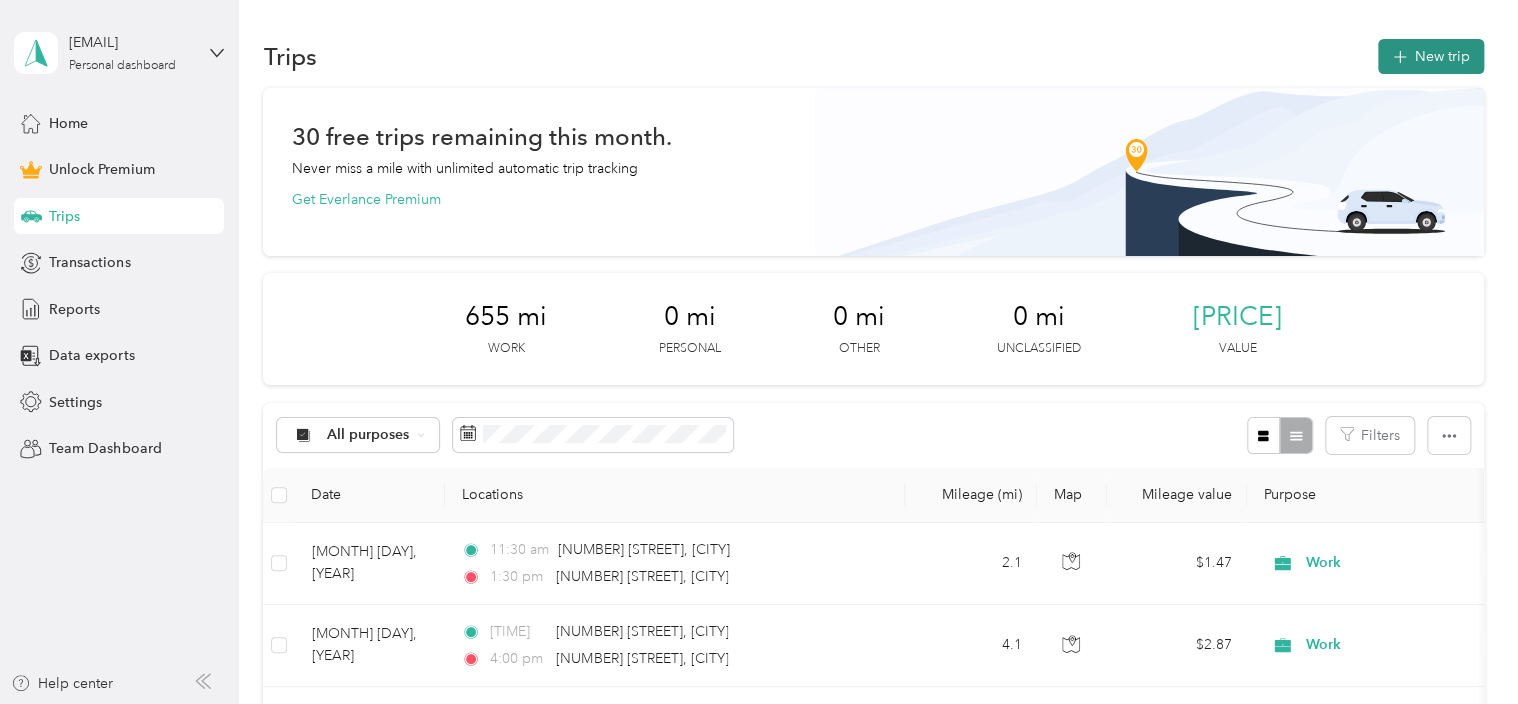 click on "New trip" at bounding box center (1431, 56) 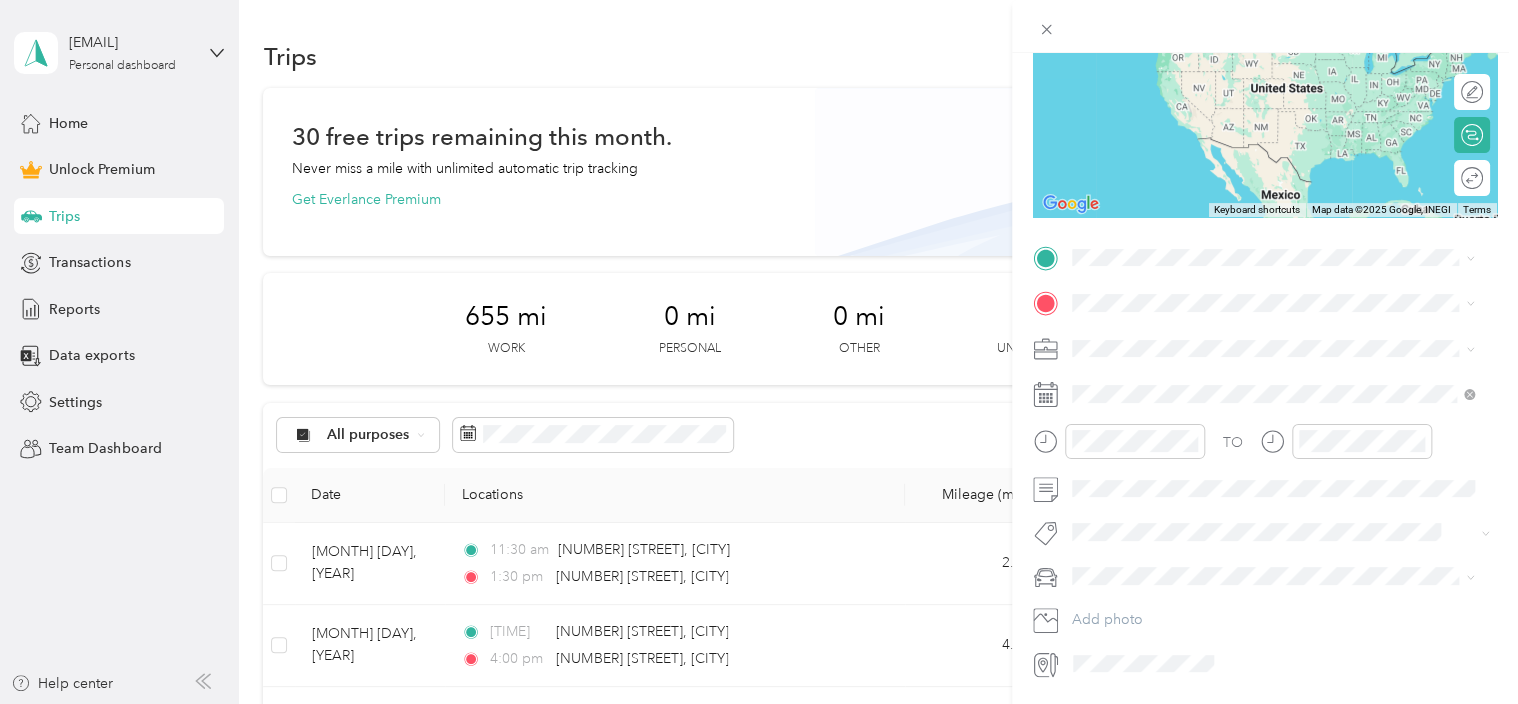 scroll, scrollTop: 244, scrollLeft: 0, axis: vertical 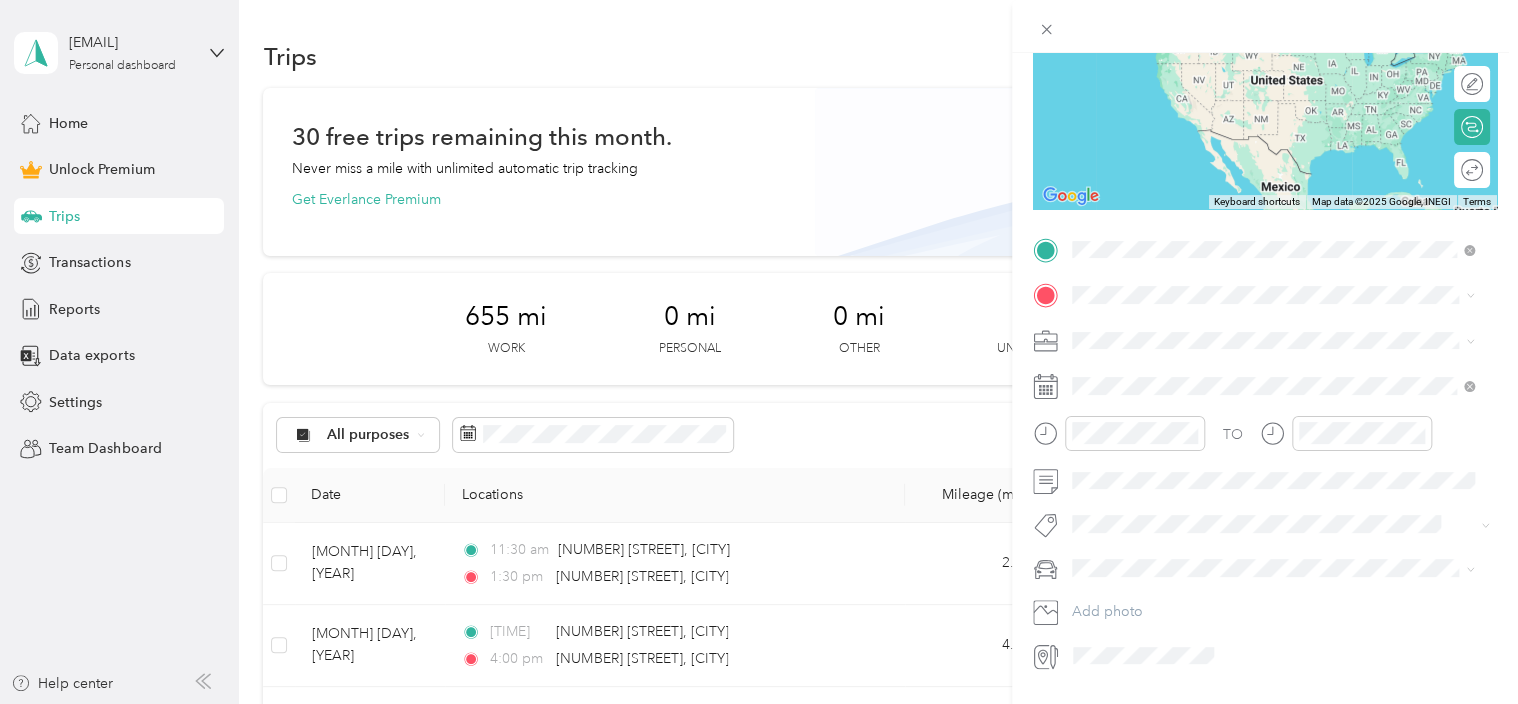 click on "[NUMBER] [STREET]
[CITY], [STATE] [POSTAL_CODE], [COUNTRY]" at bounding box center [1253, 329] 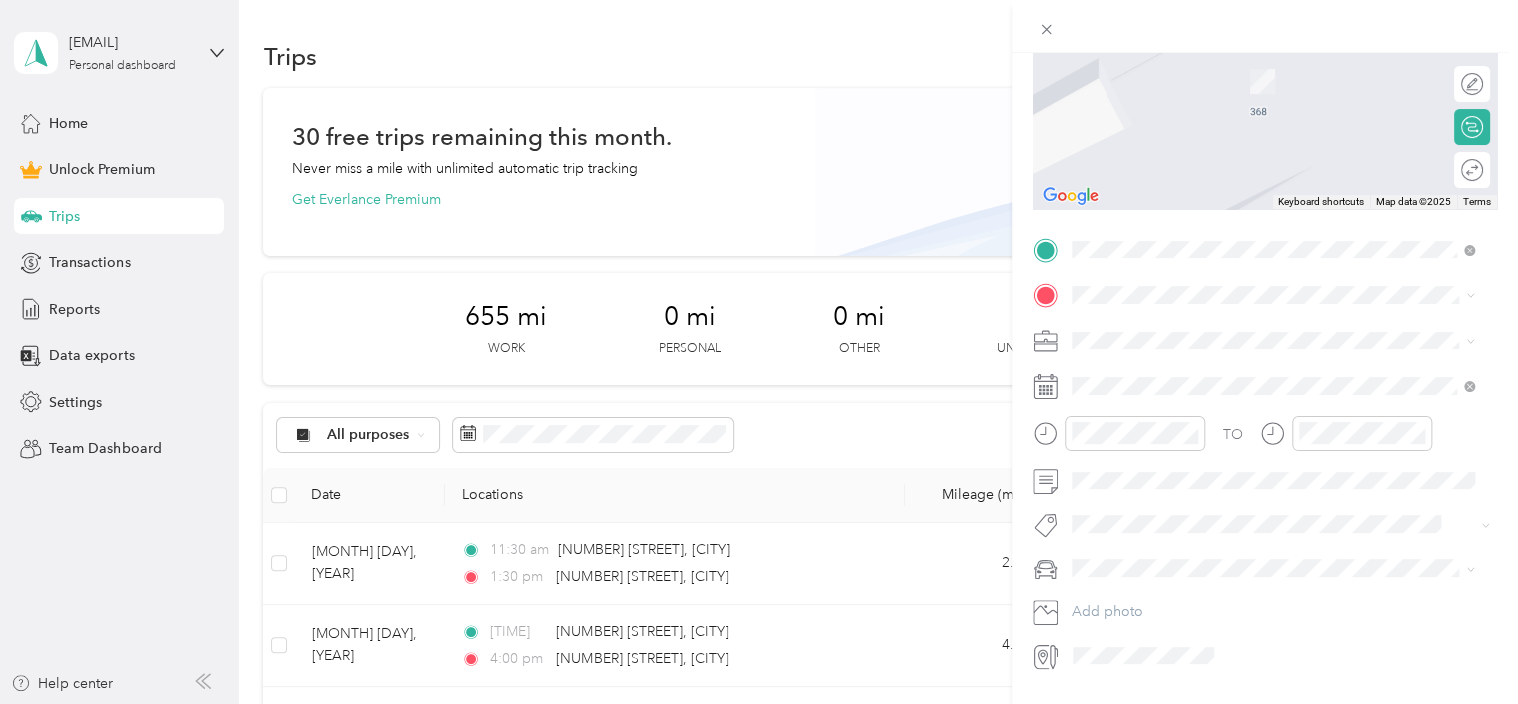 click on "[NUMBER] [STREET]
[CITY], [STATE] [POSTAL_CODE], [COUNTRY]" at bounding box center (1273, 369) 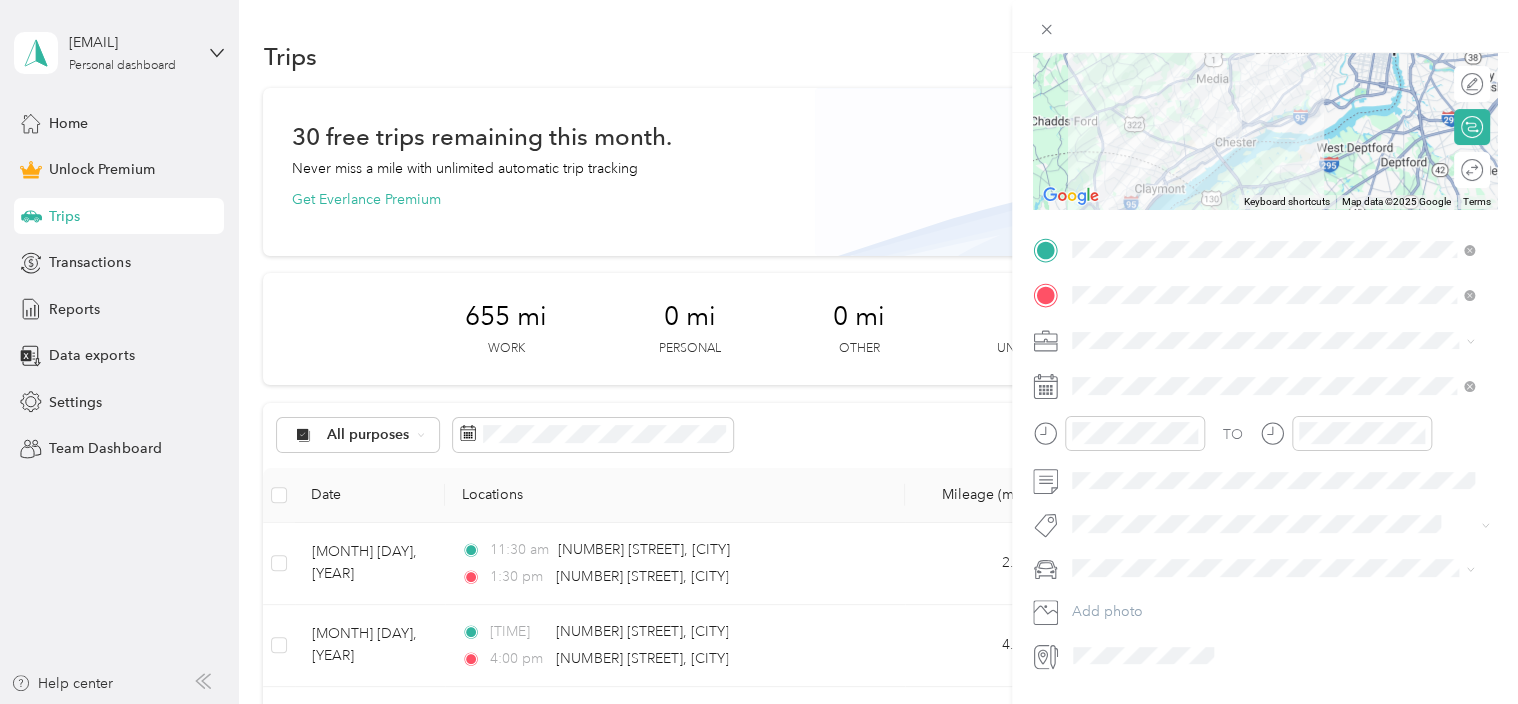 click 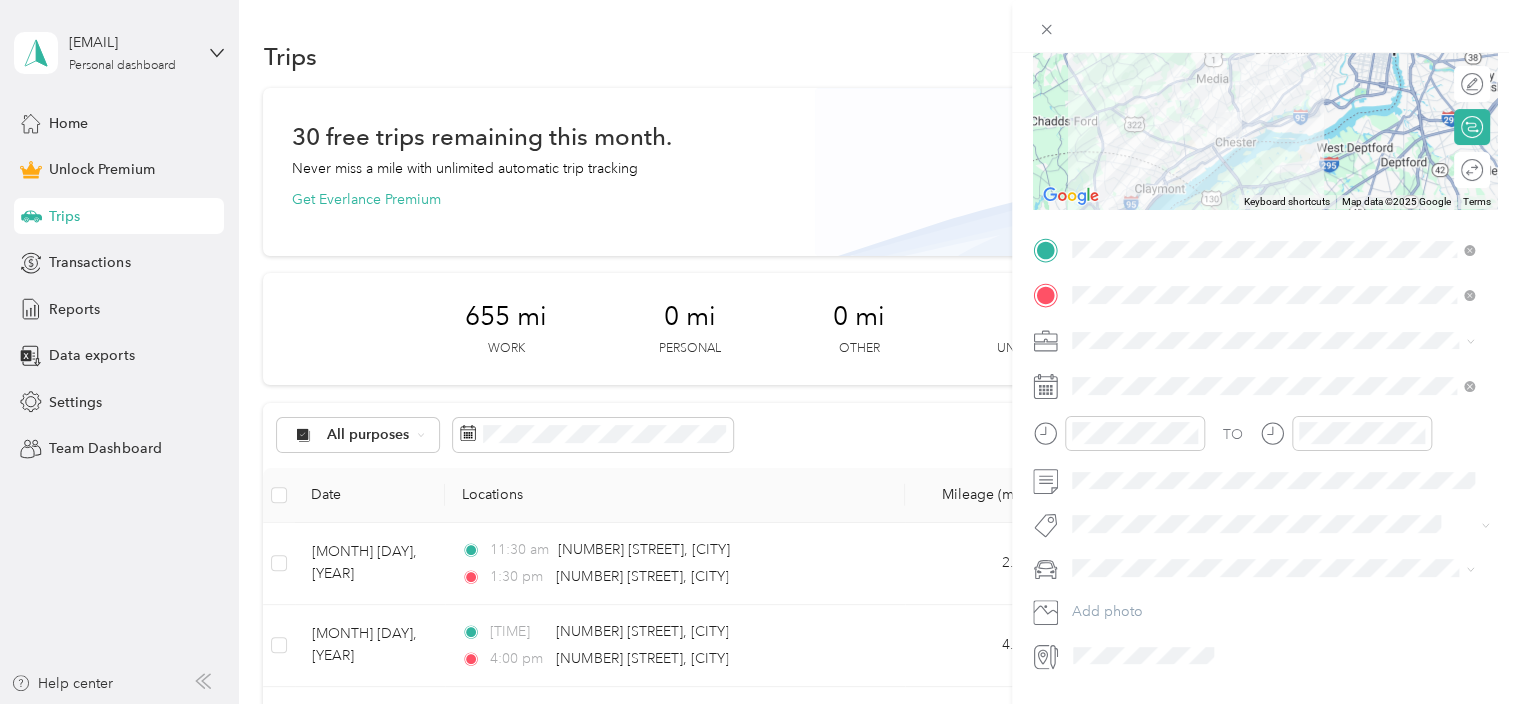 click on "Work Personal Home Services Other Charity Medical Moving Commute" at bounding box center (1273, 497) 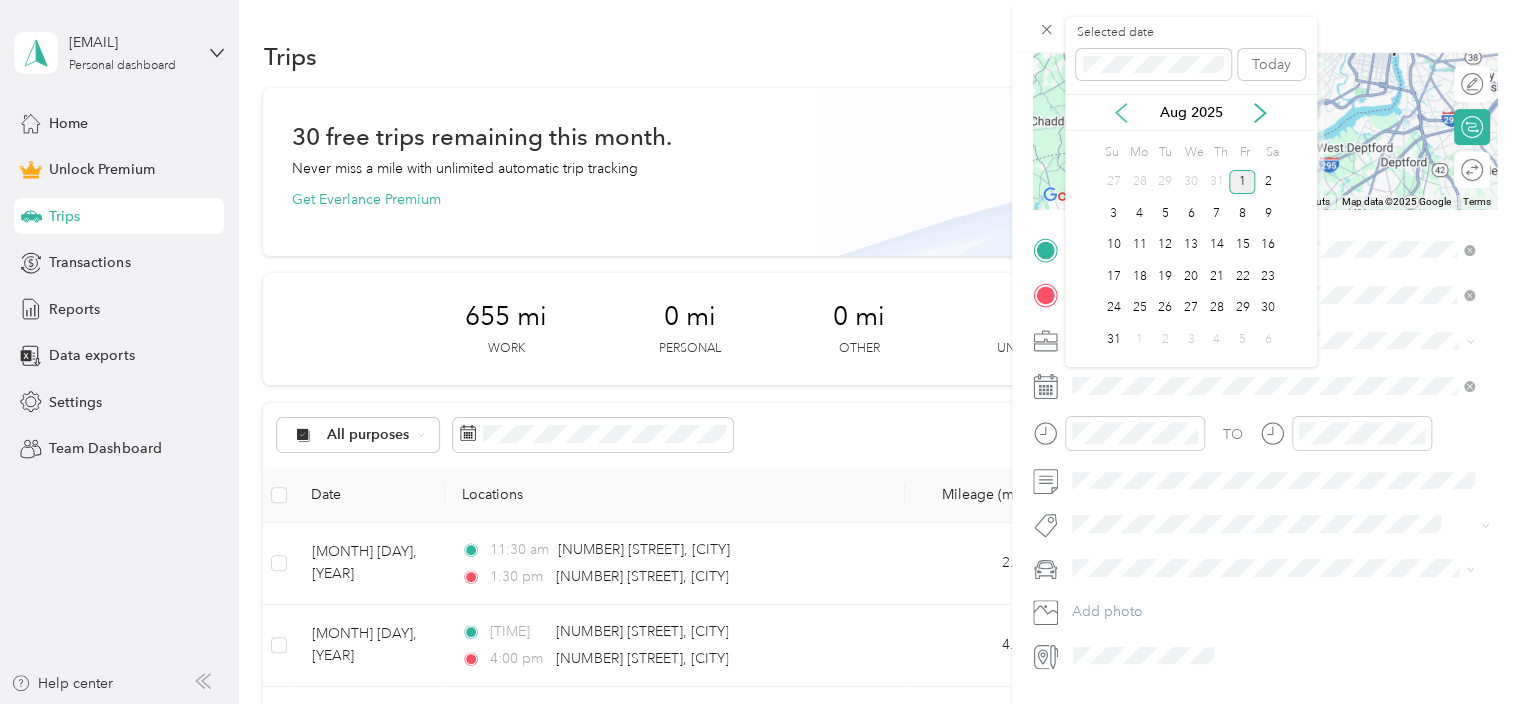 click 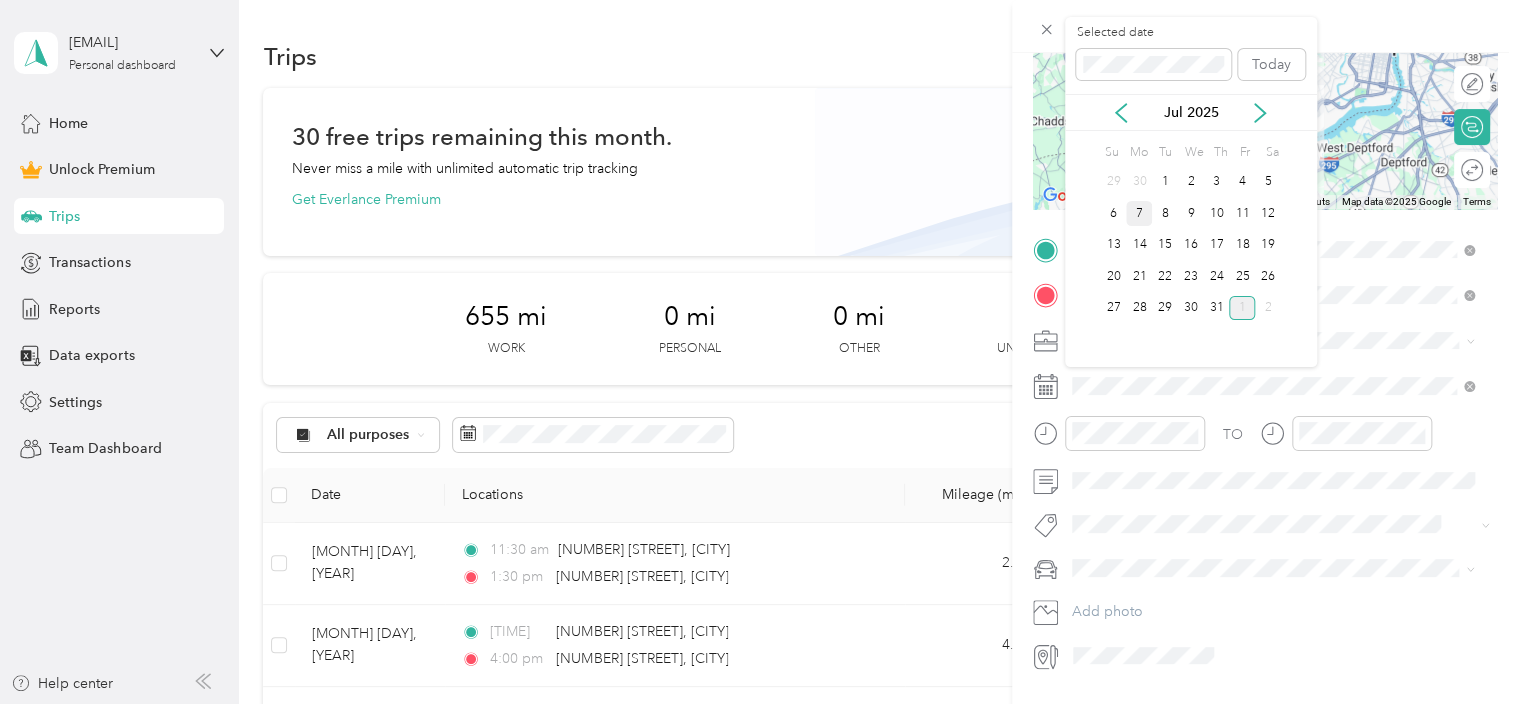 click on "7" at bounding box center (1139, 213) 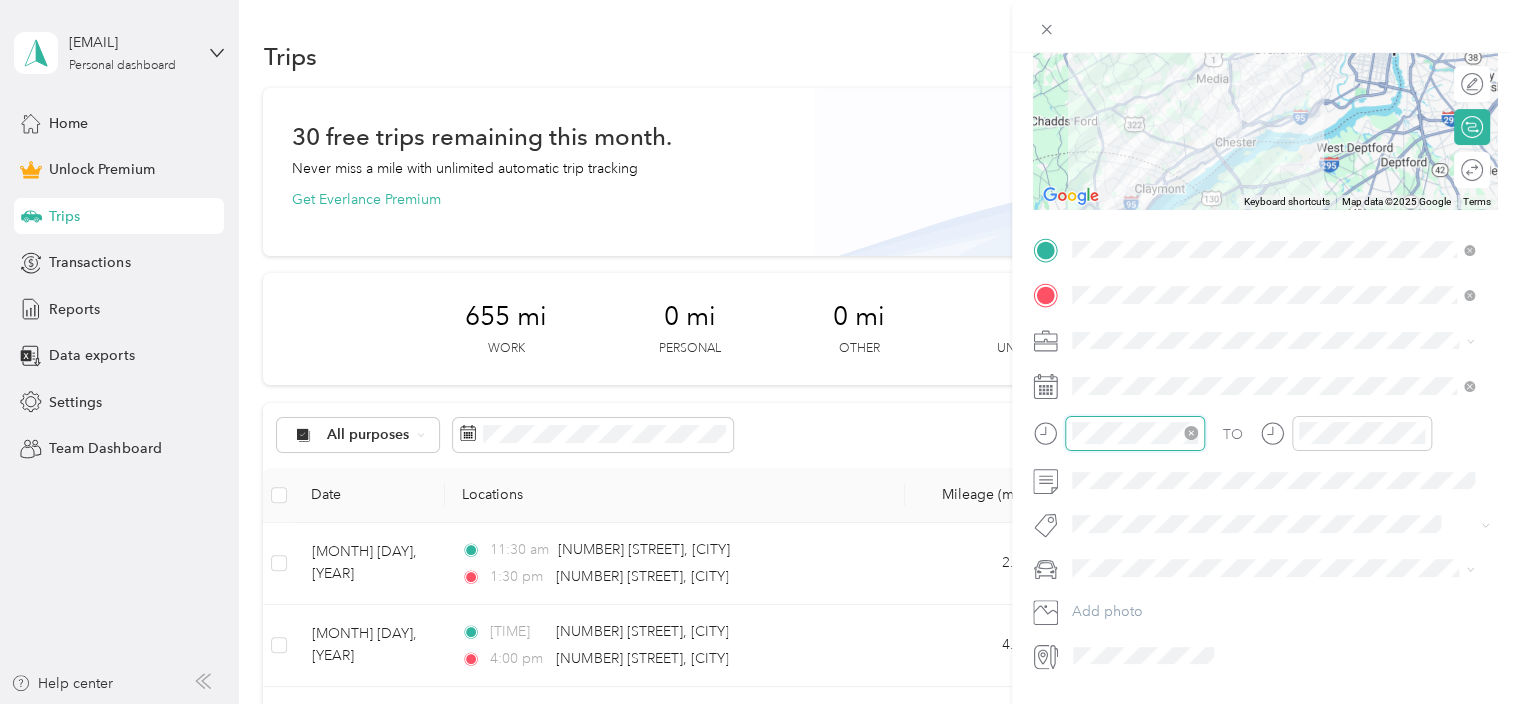 scroll, scrollTop: 112, scrollLeft: 0, axis: vertical 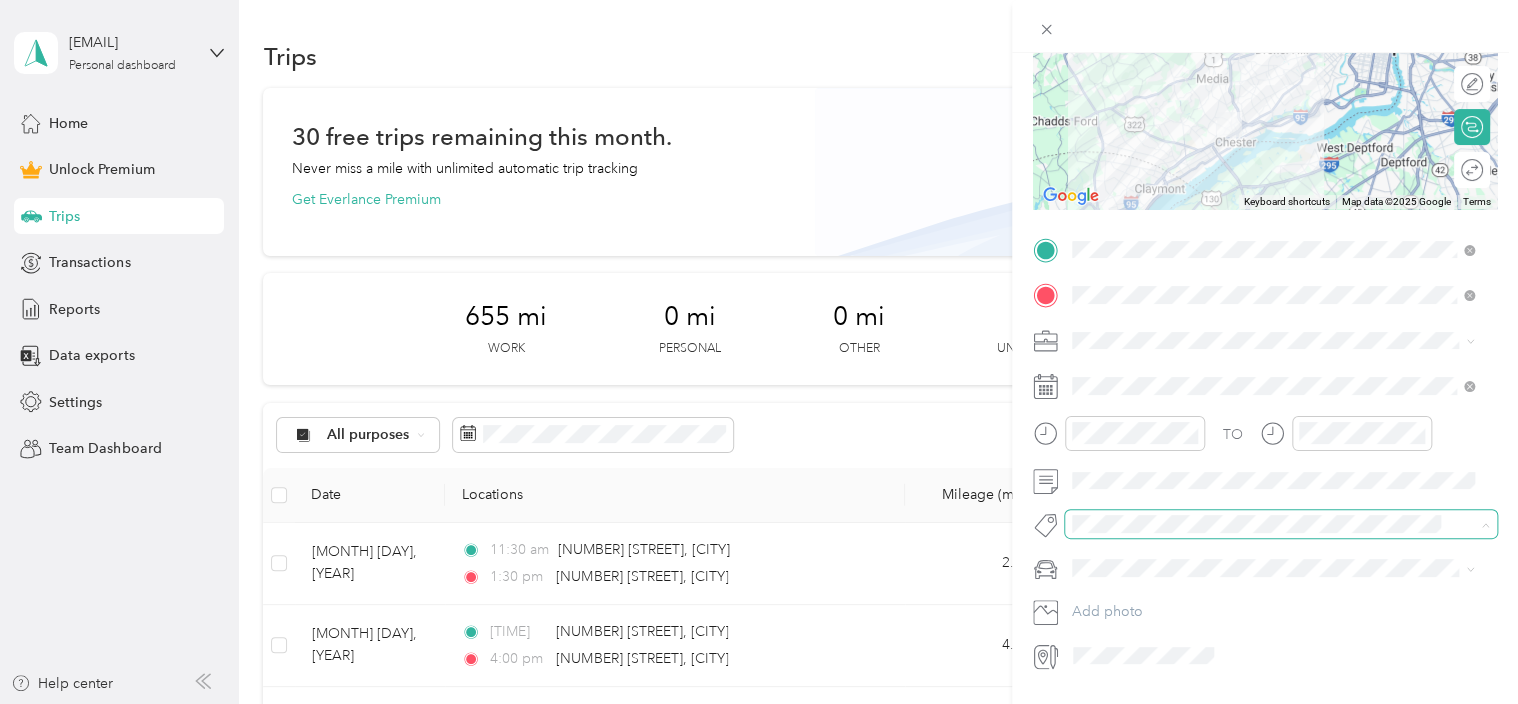 click at bounding box center (1281, 524) 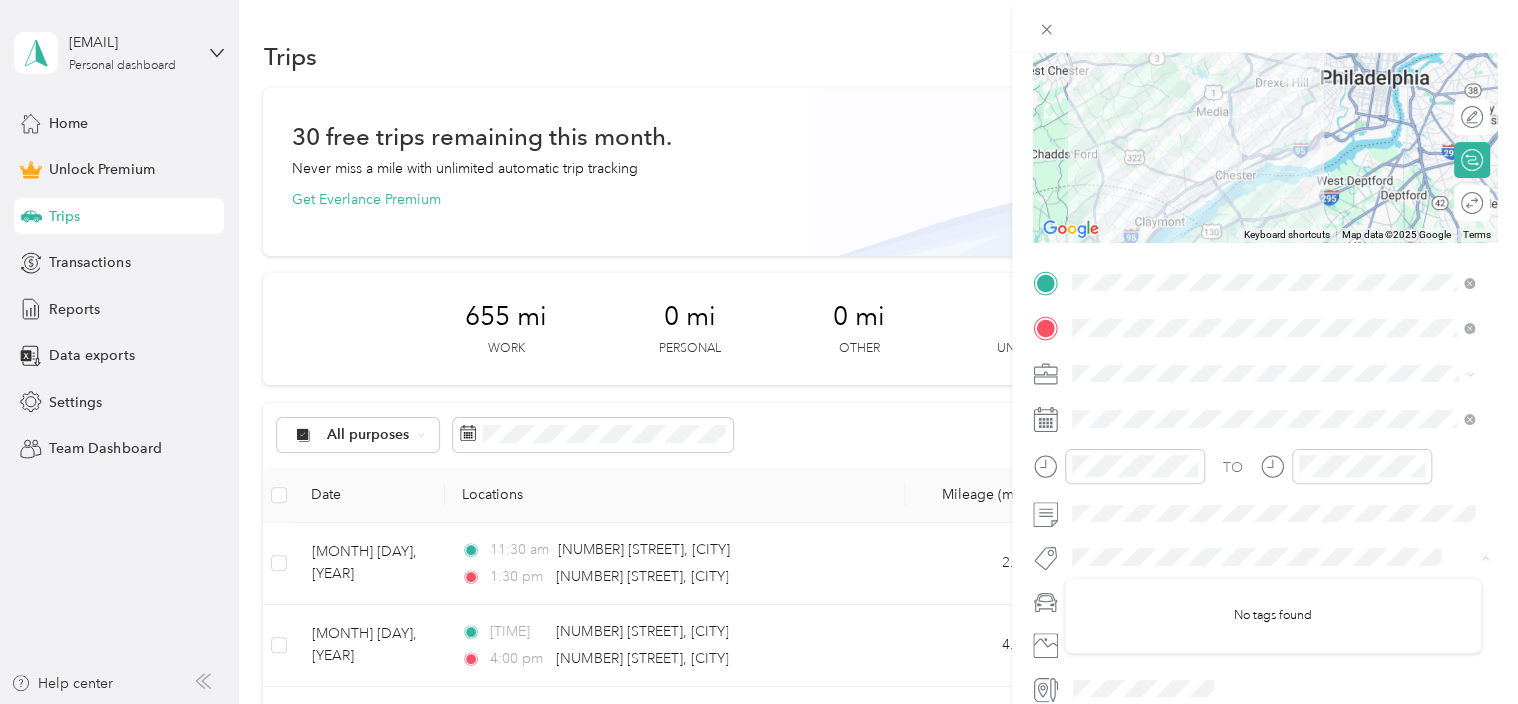 scroll, scrollTop: 186, scrollLeft: 0, axis: vertical 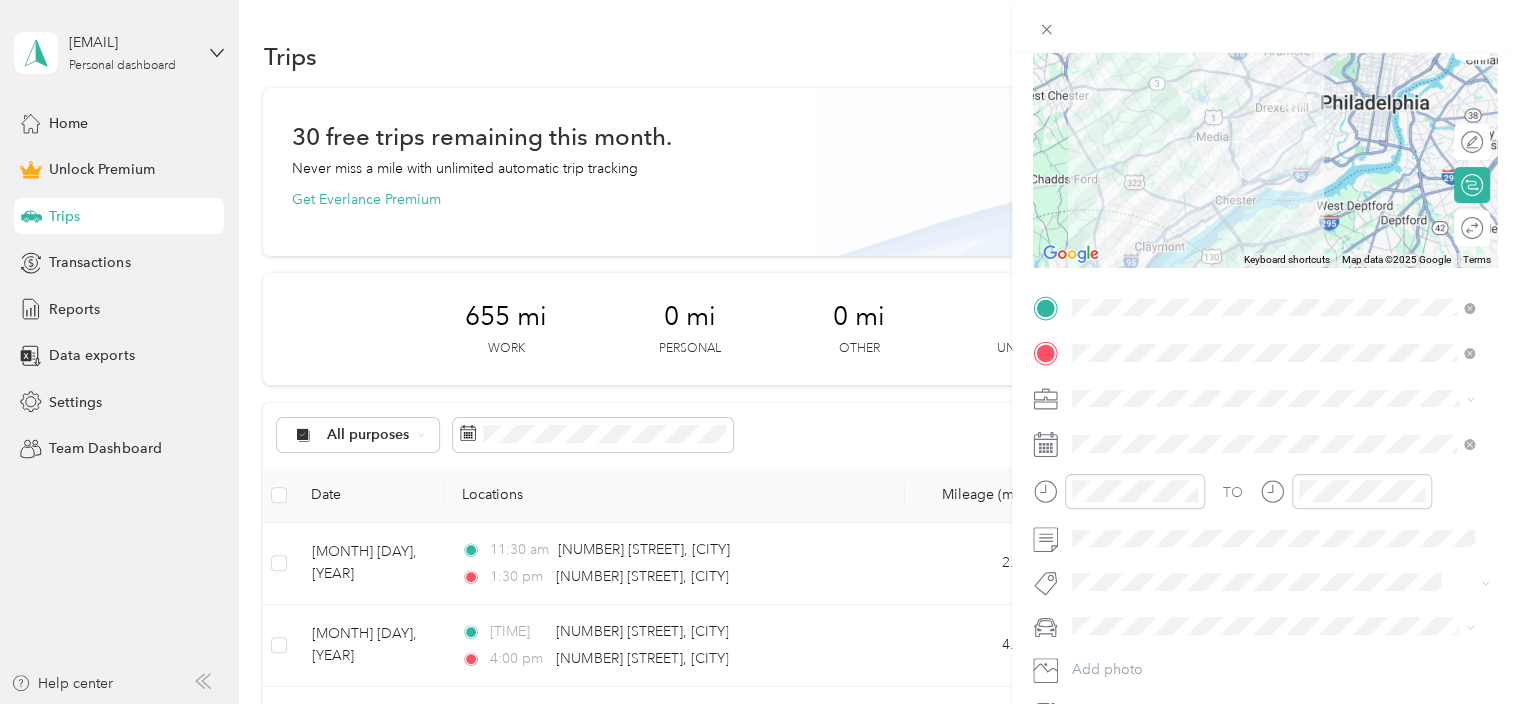 click 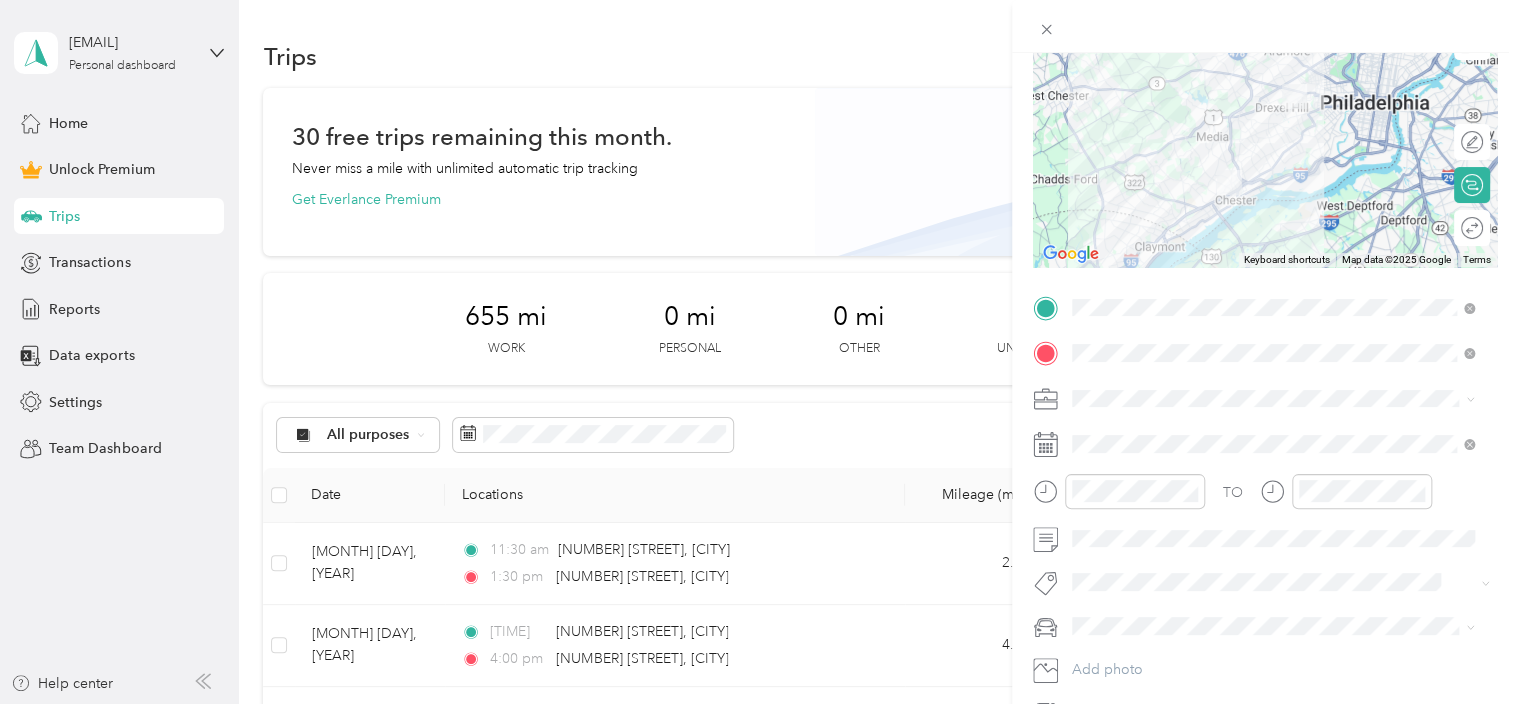 click on "Work Personal Home Services Other Charity Medical Moving Commute" at bounding box center [1273, 551] 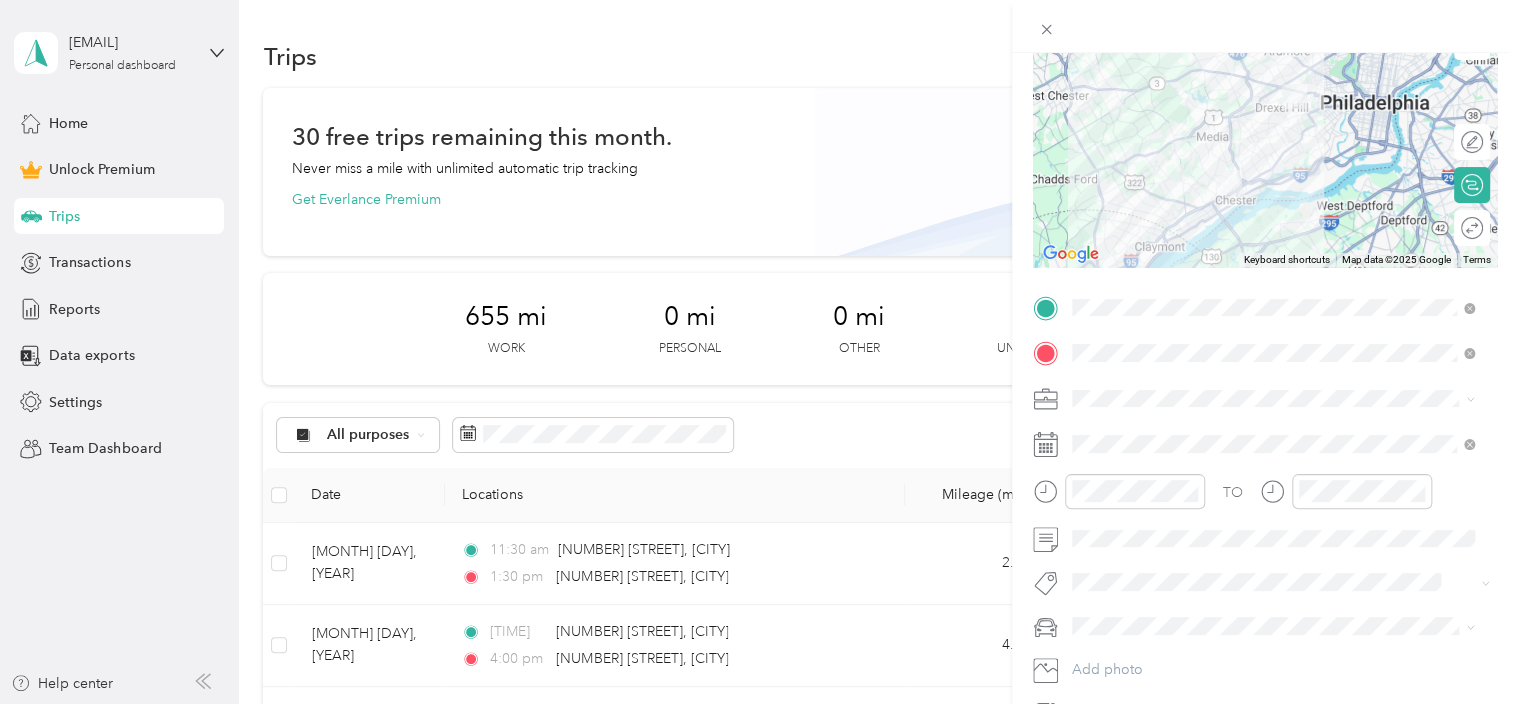 click on "Work" at bounding box center [1273, 423] 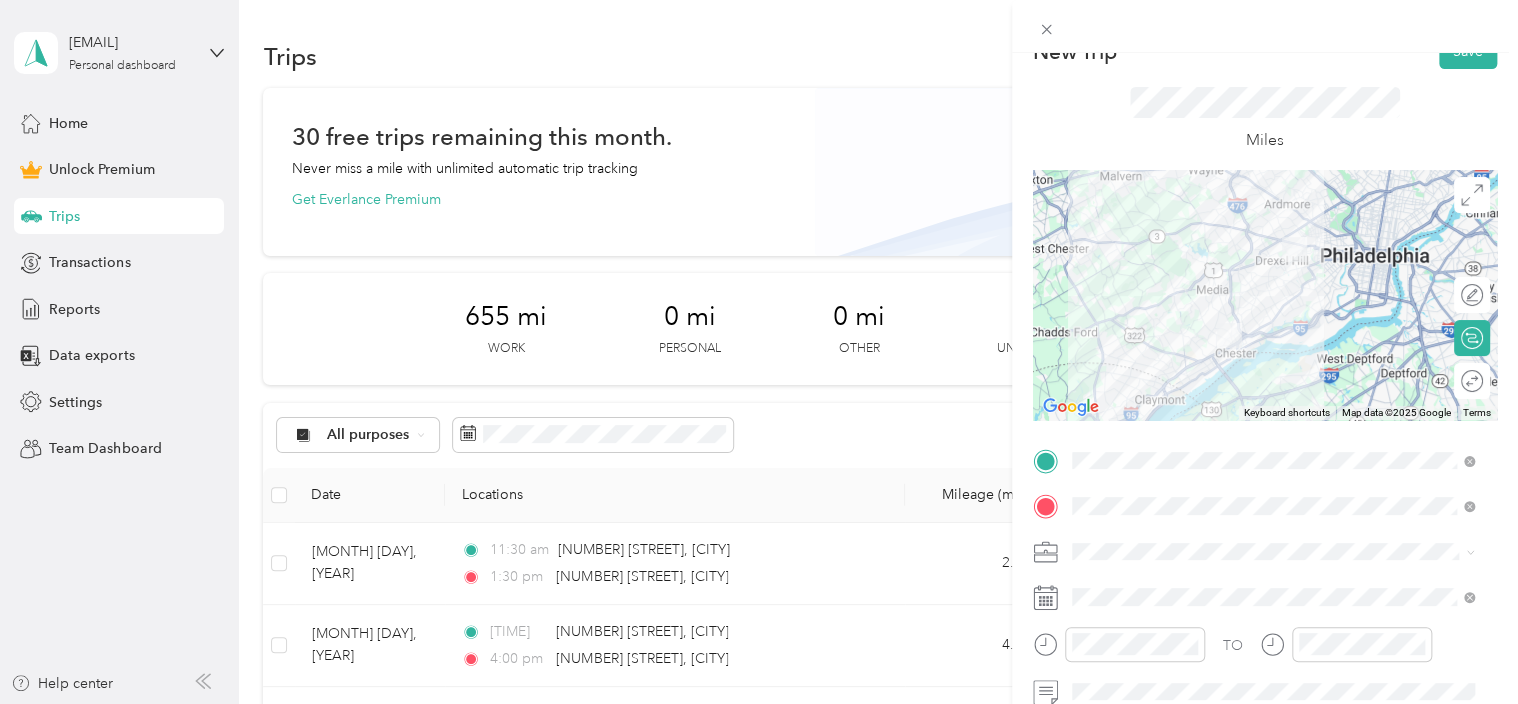 scroll, scrollTop: 0, scrollLeft: 0, axis: both 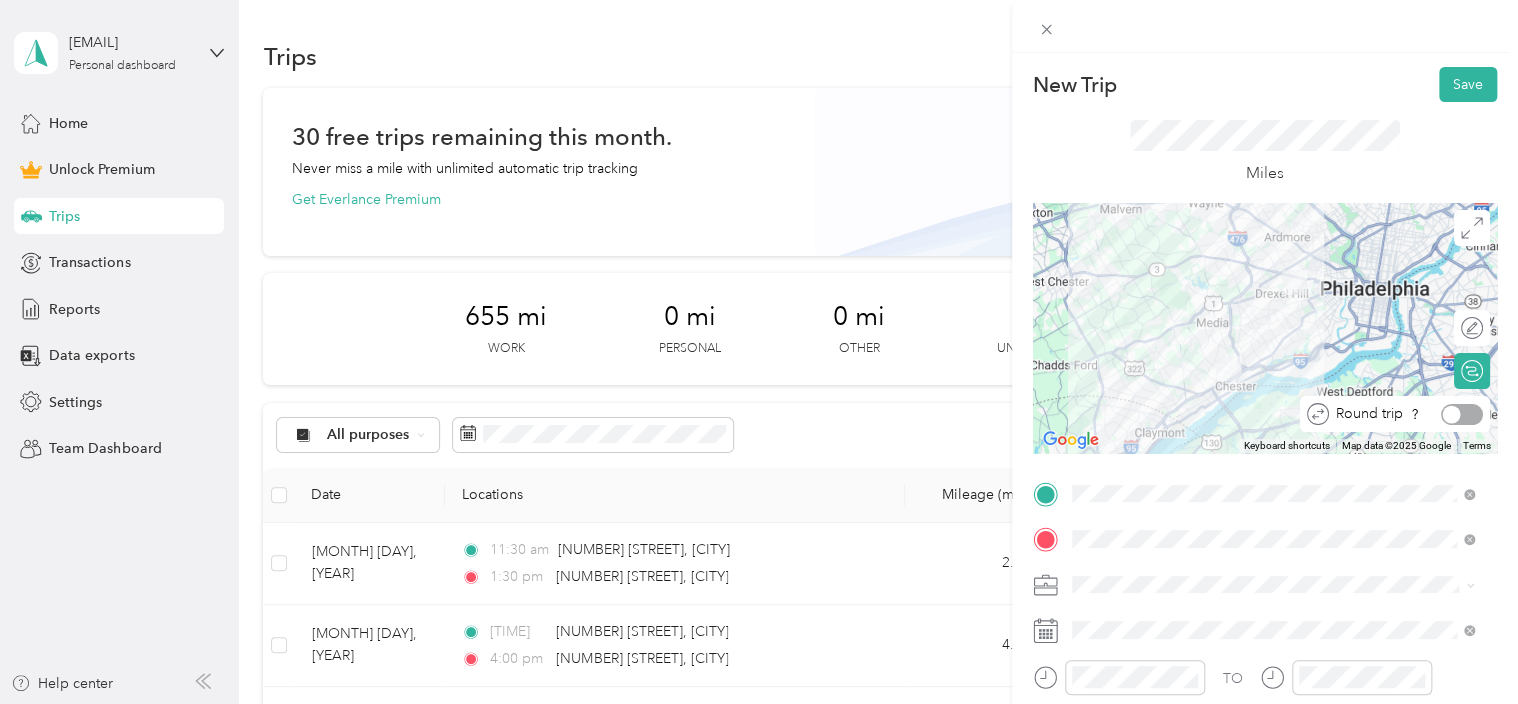 click at bounding box center (1462, 414) 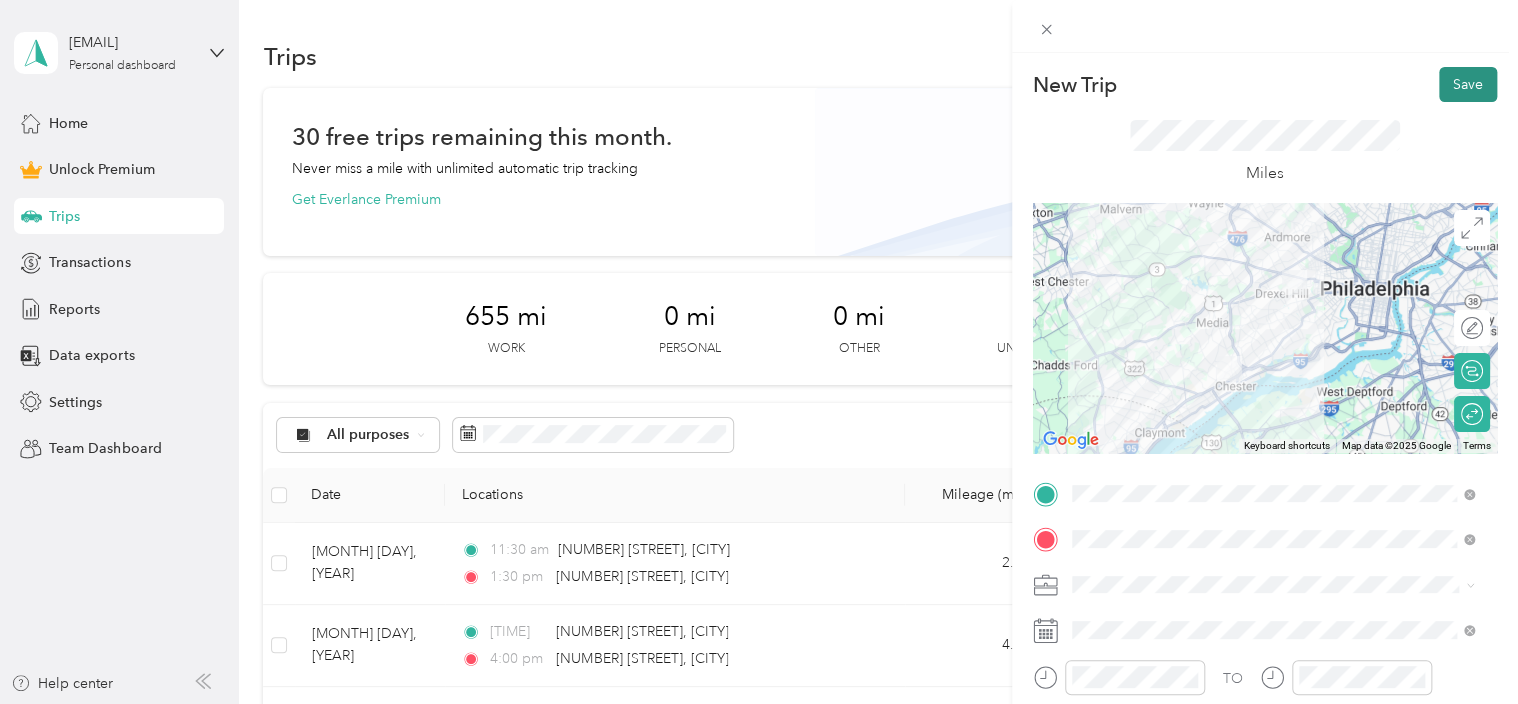 click on "Save" at bounding box center [1468, 84] 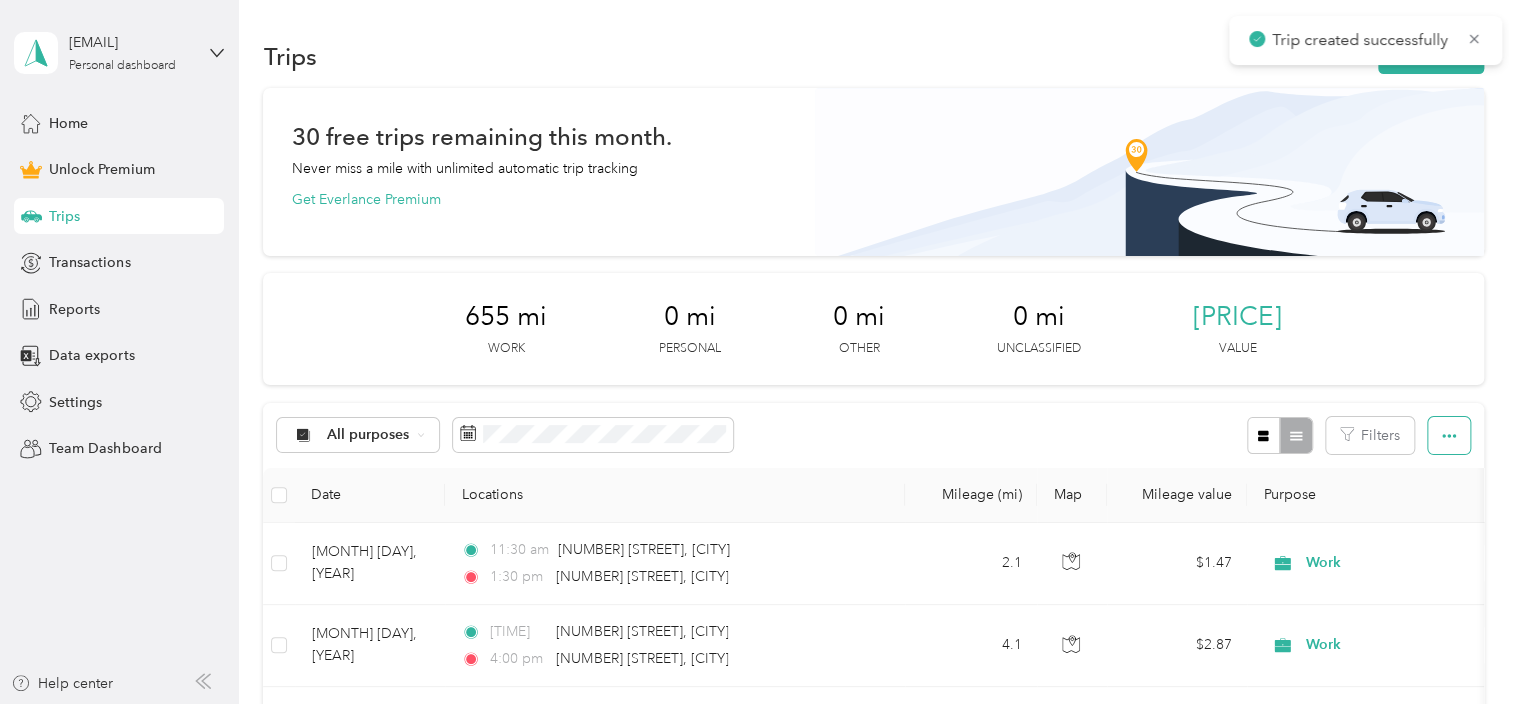 click at bounding box center [1449, 435] 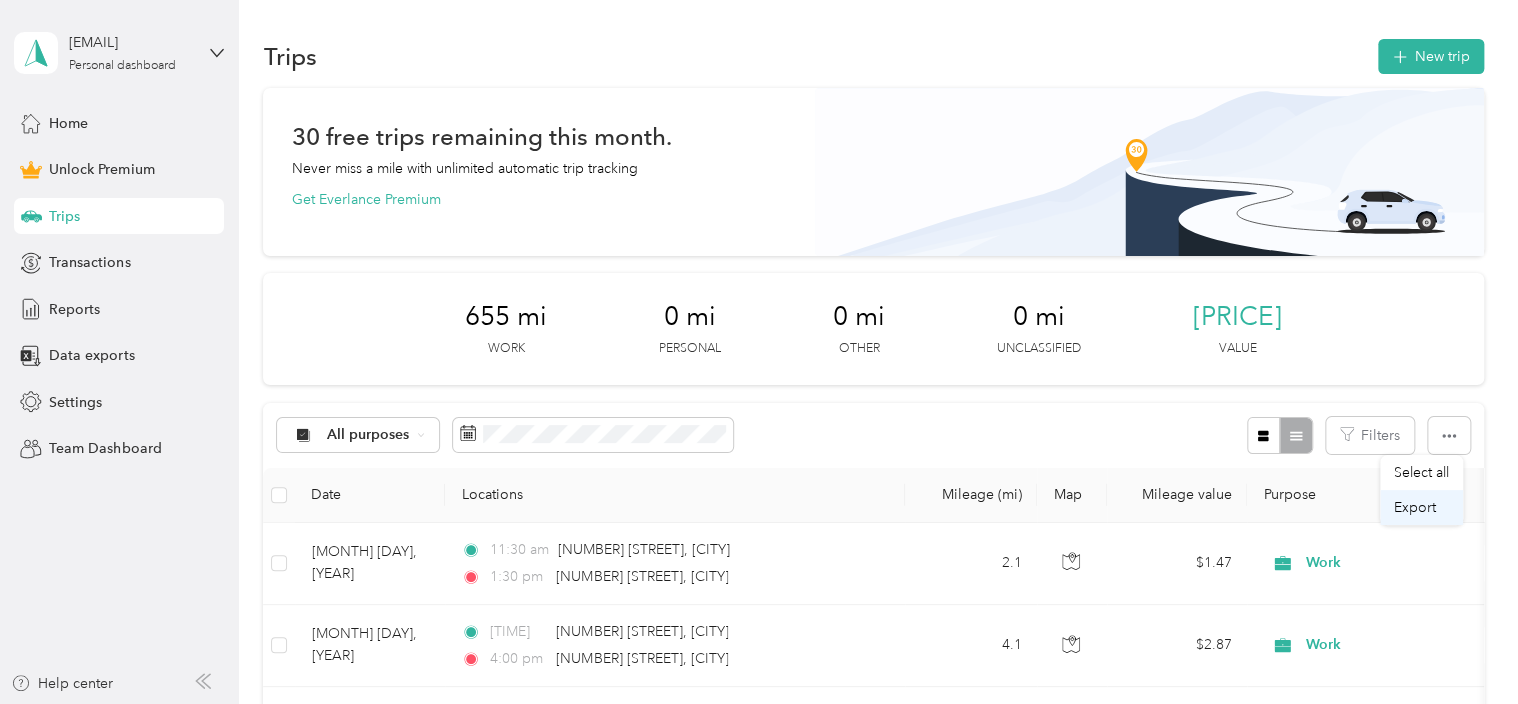 click on "Export" at bounding box center (1415, 507) 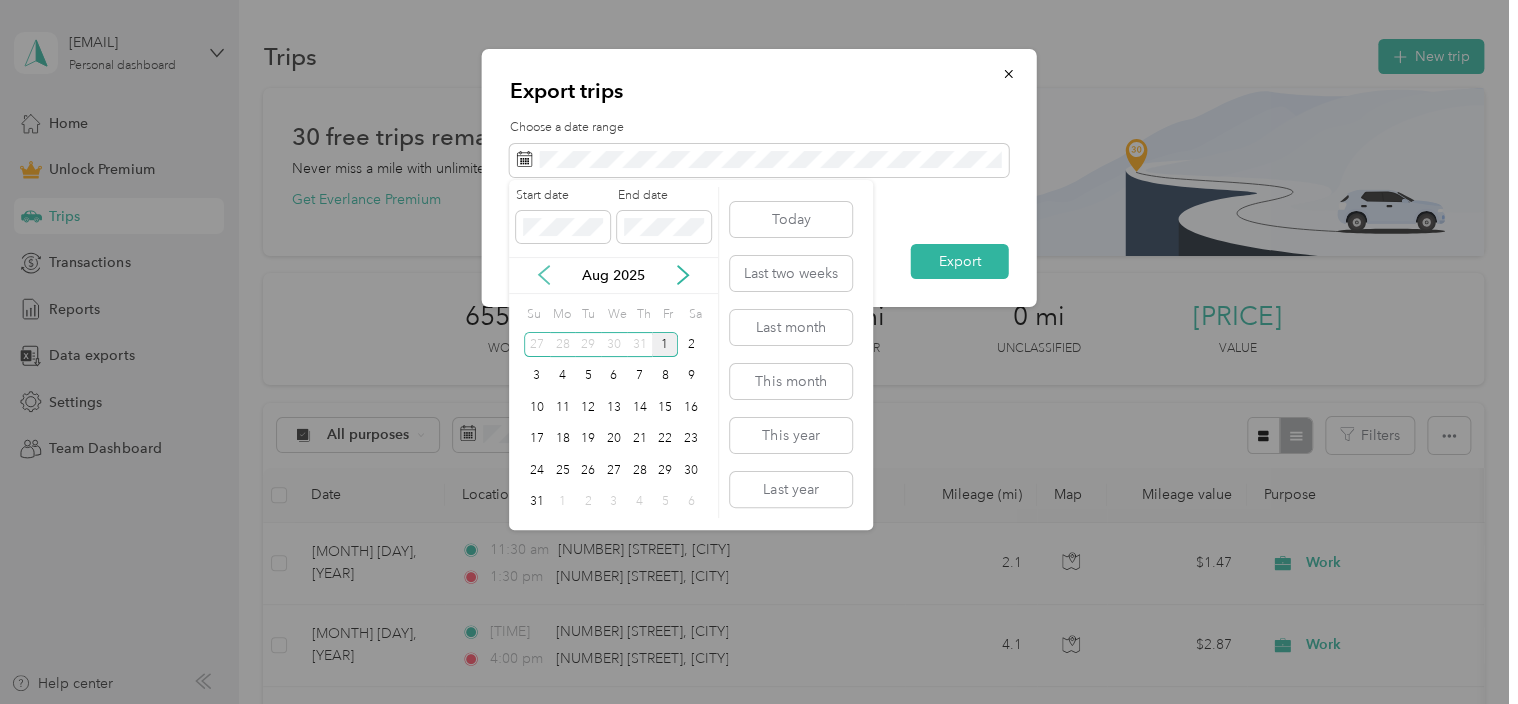 click 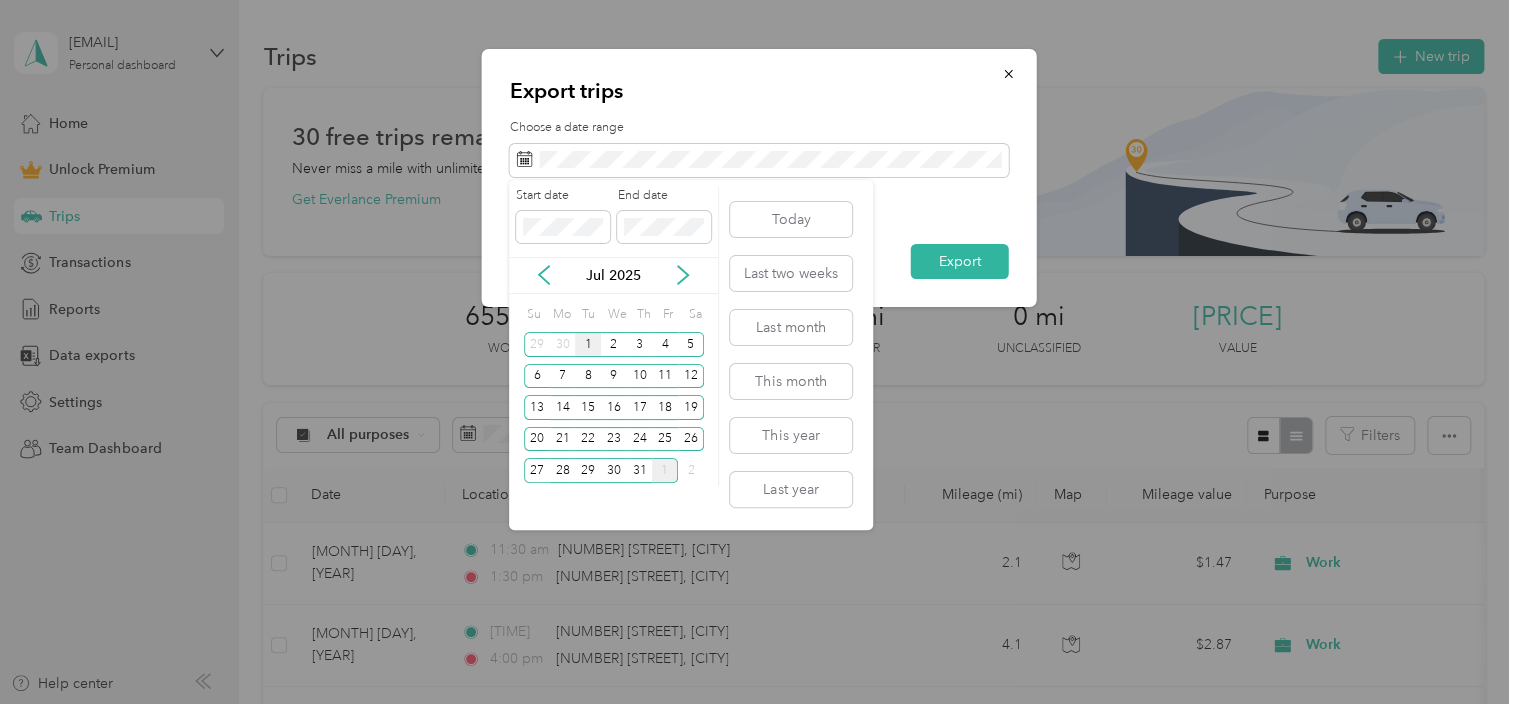 click on "1" at bounding box center [588, 344] 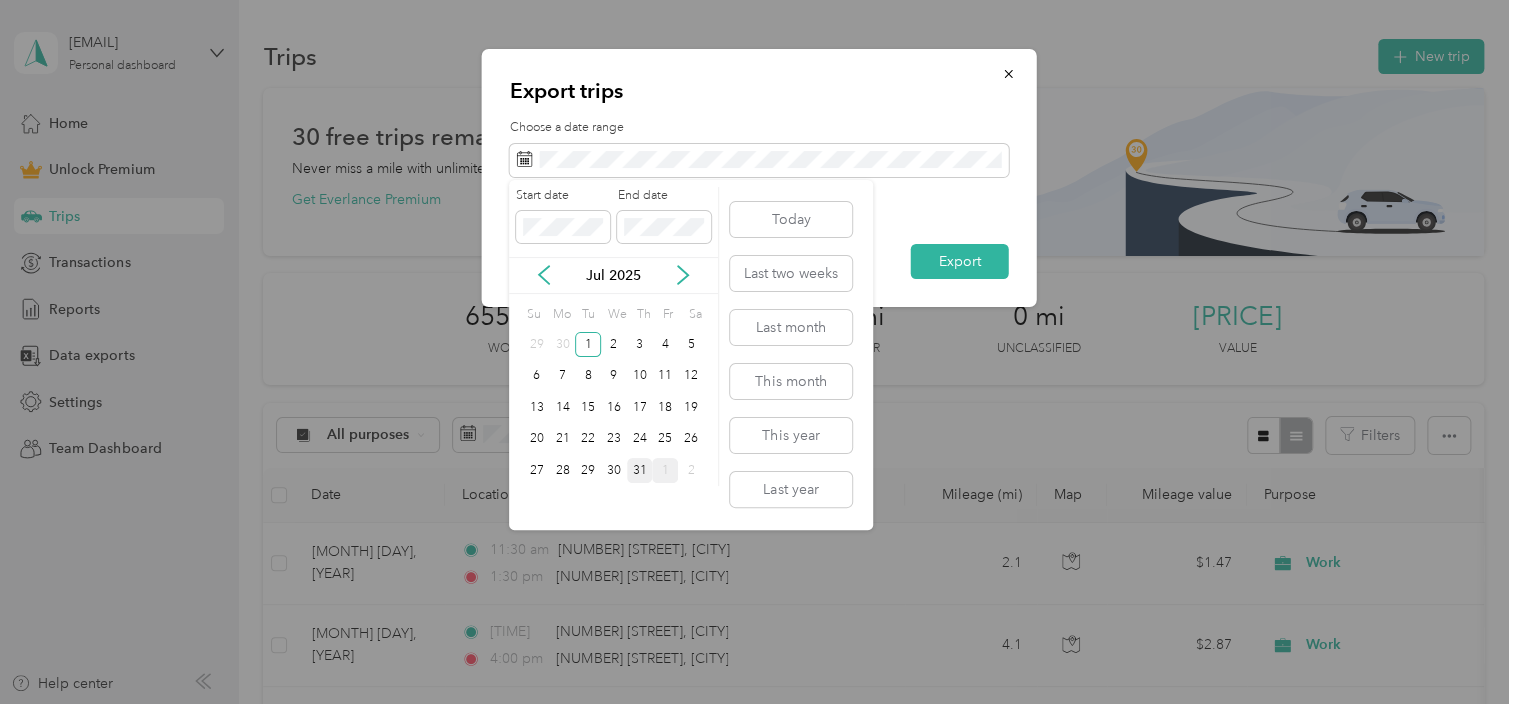 click on "31" at bounding box center [640, 470] 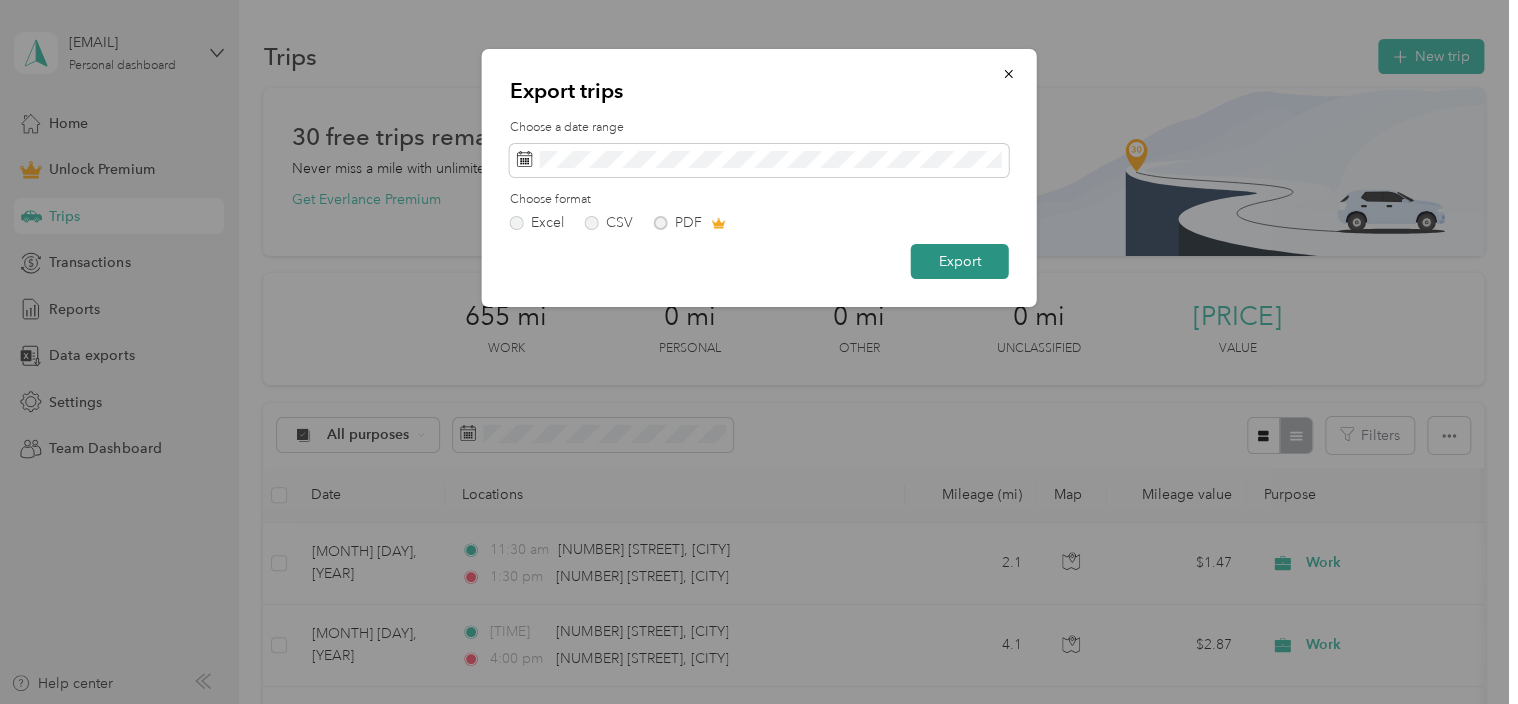 click on "Export" at bounding box center (960, 261) 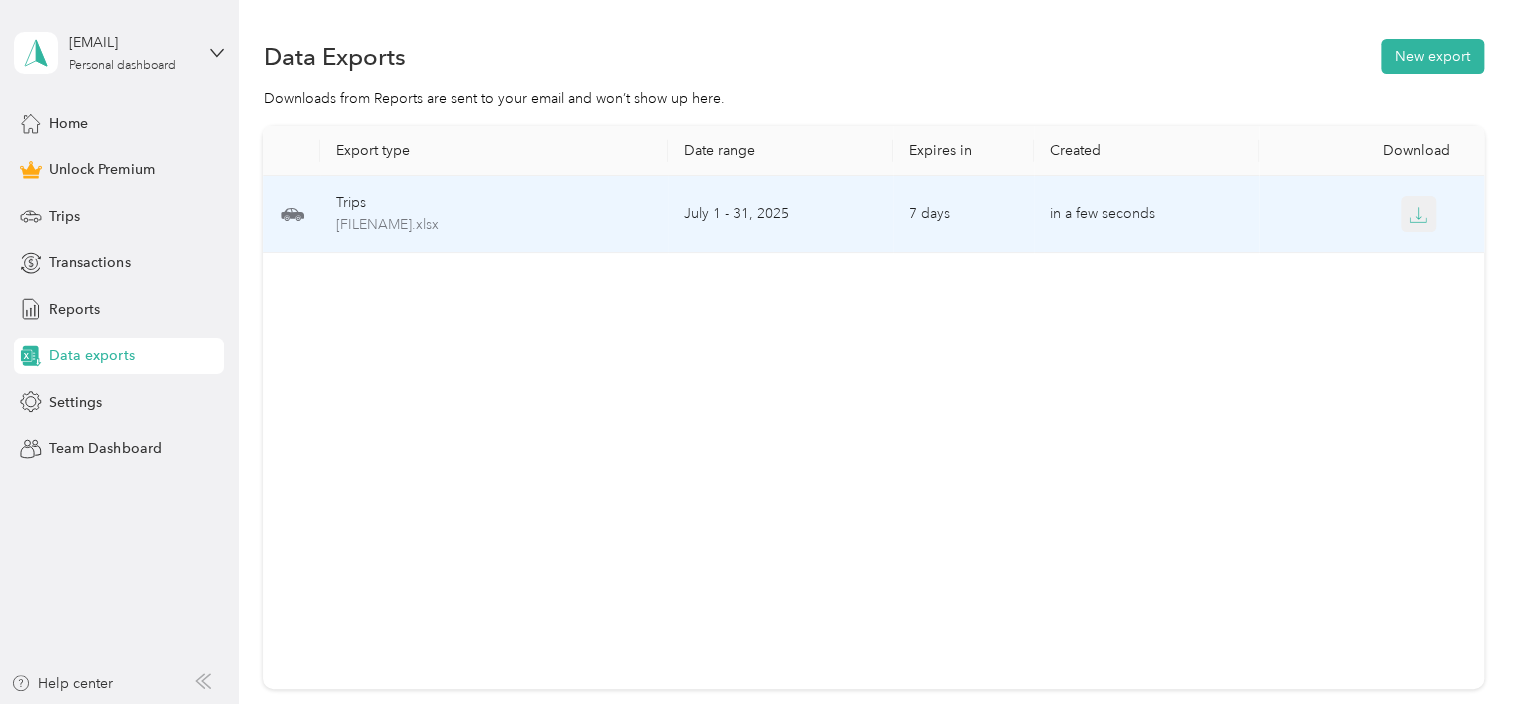 click 